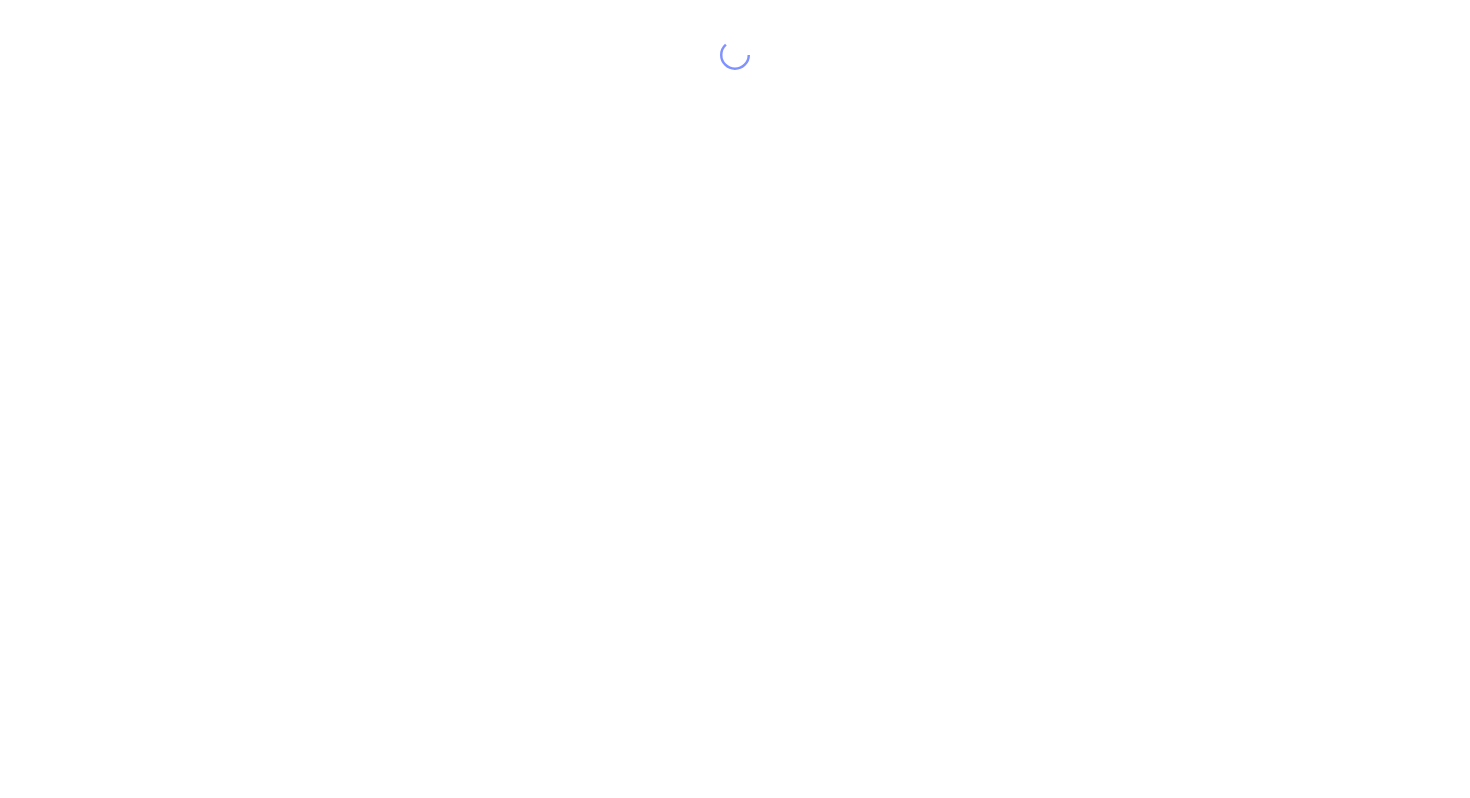 scroll, scrollTop: 0, scrollLeft: 0, axis: both 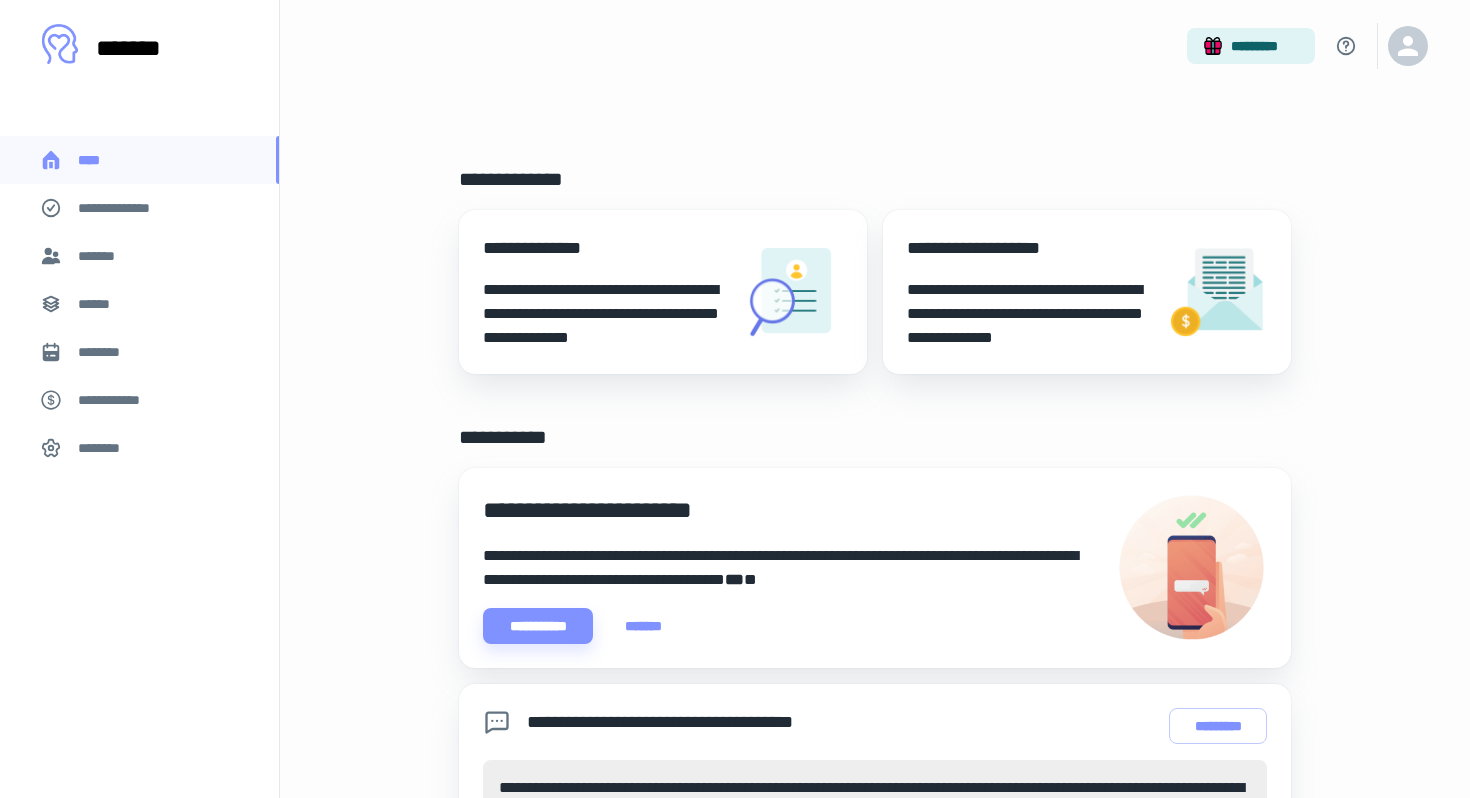 click on "**********" at bounding box center [605, 292] 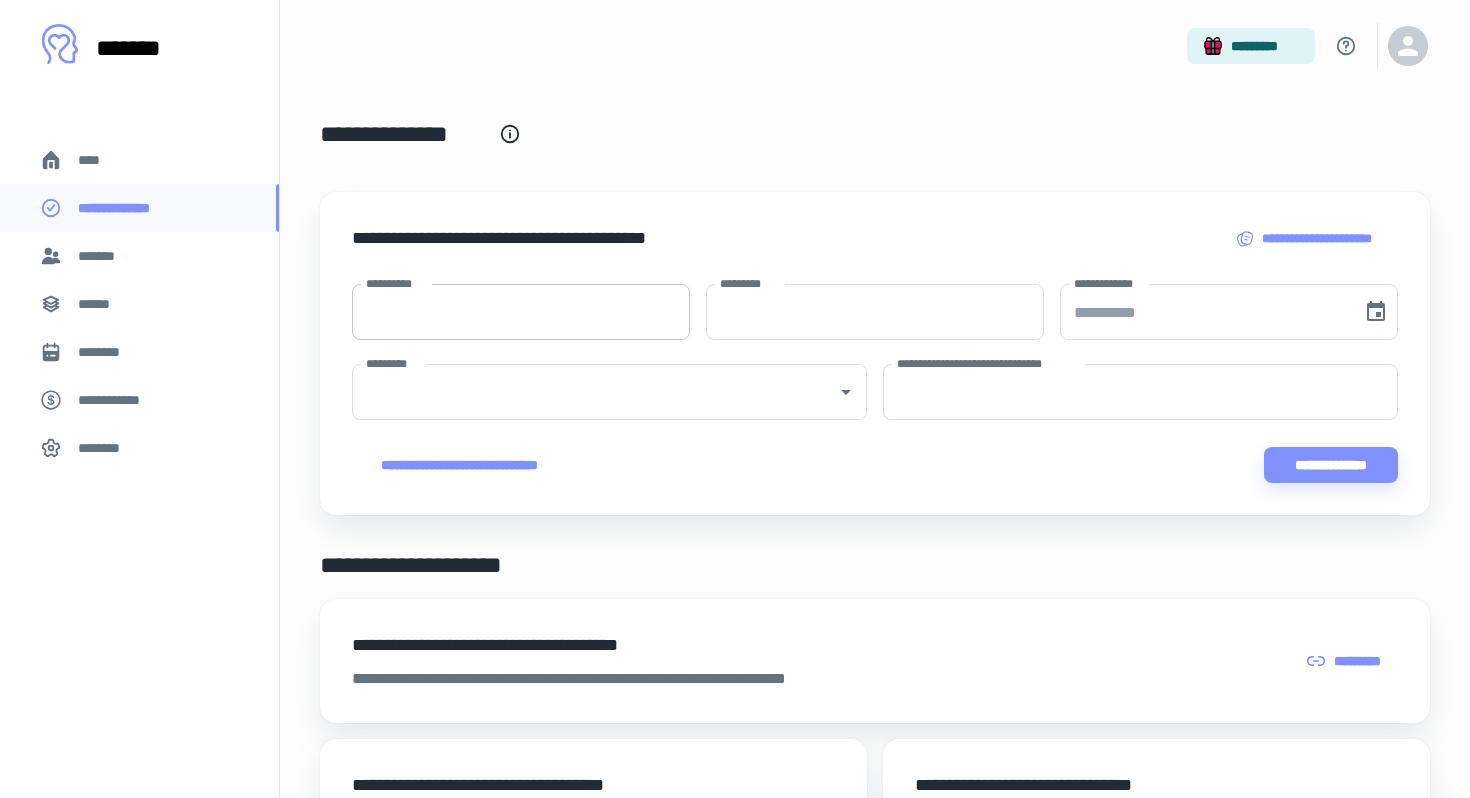 click on "**********" at bounding box center [521, 312] 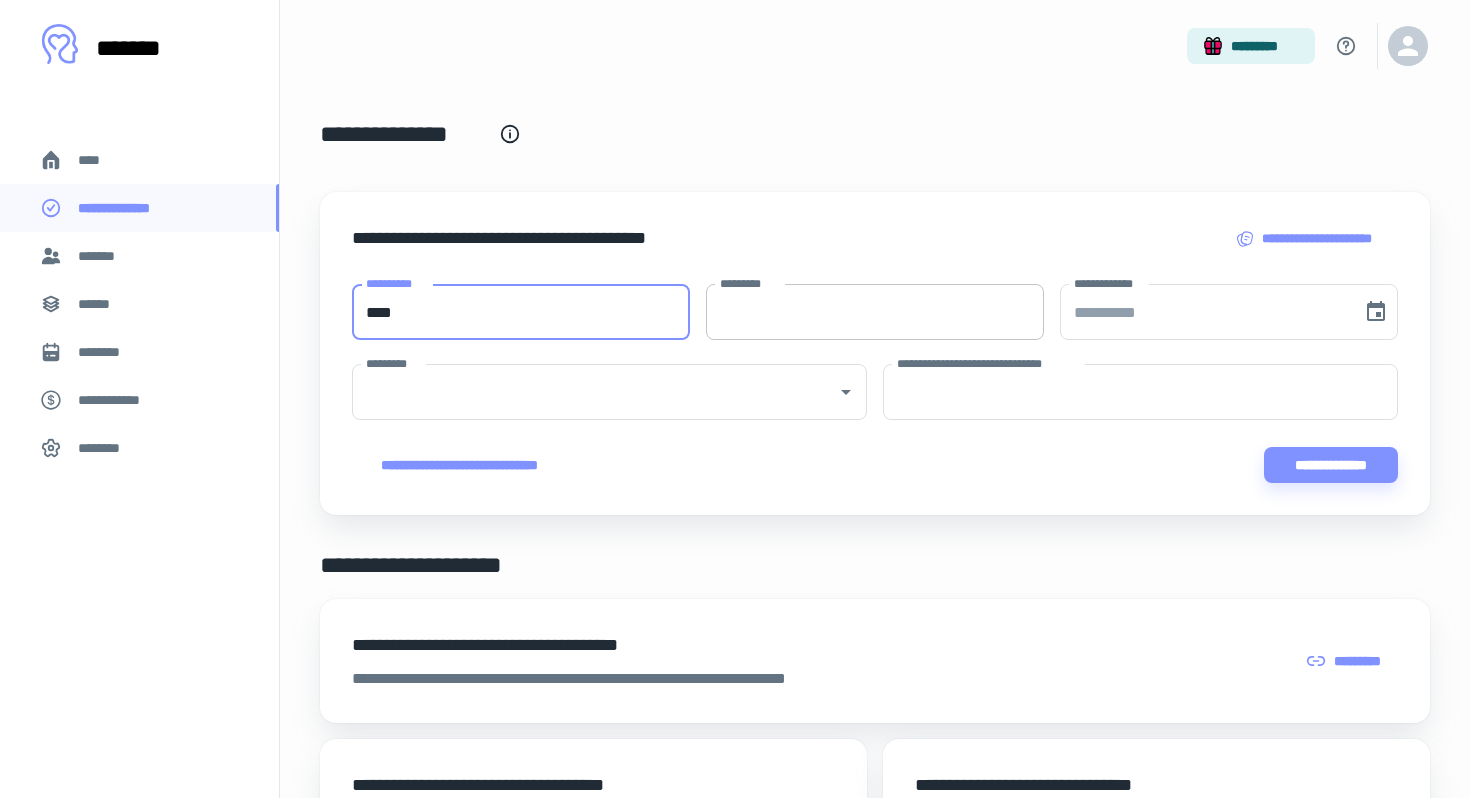 type on "****" 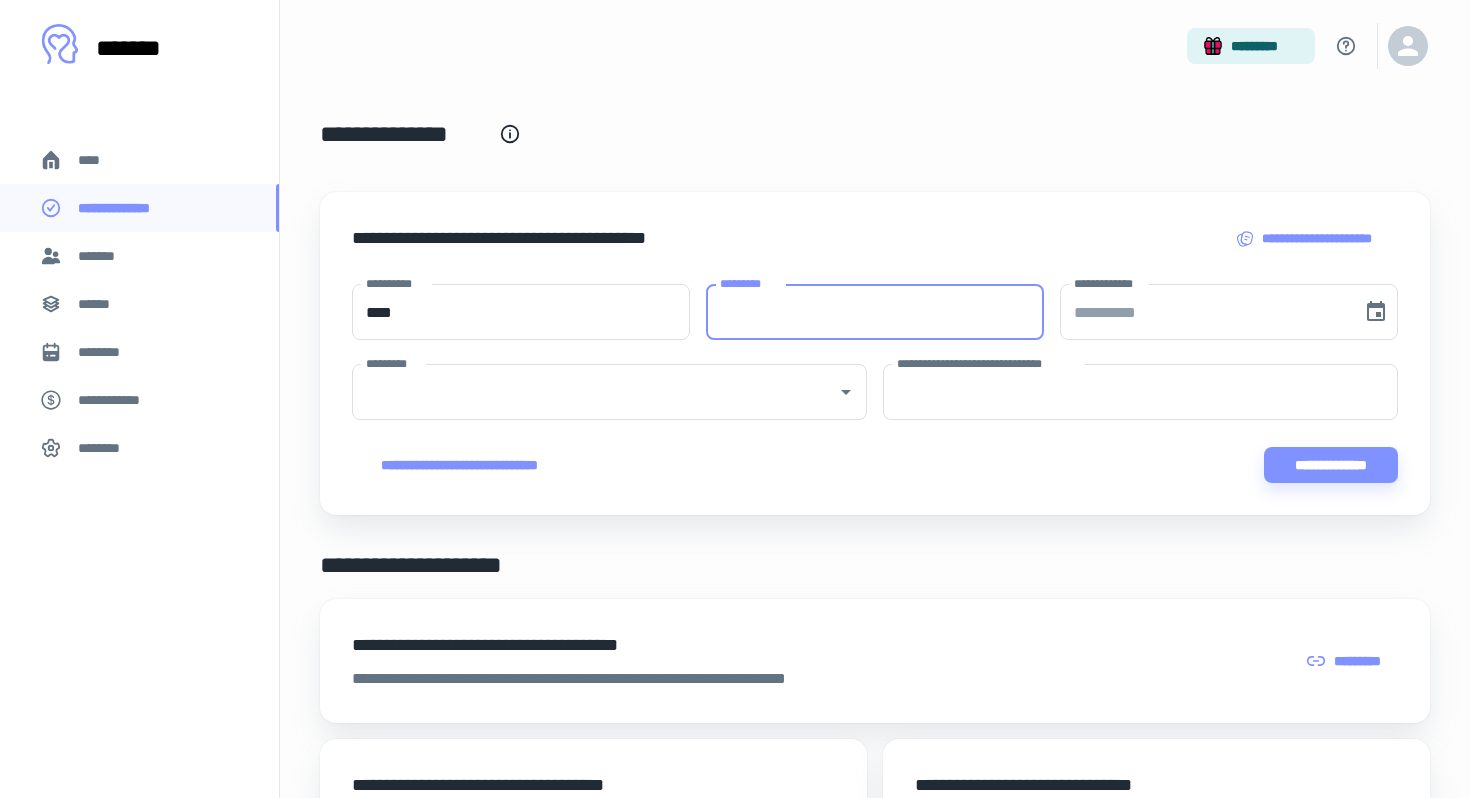 click on "*********" at bounding box center (875, 312) 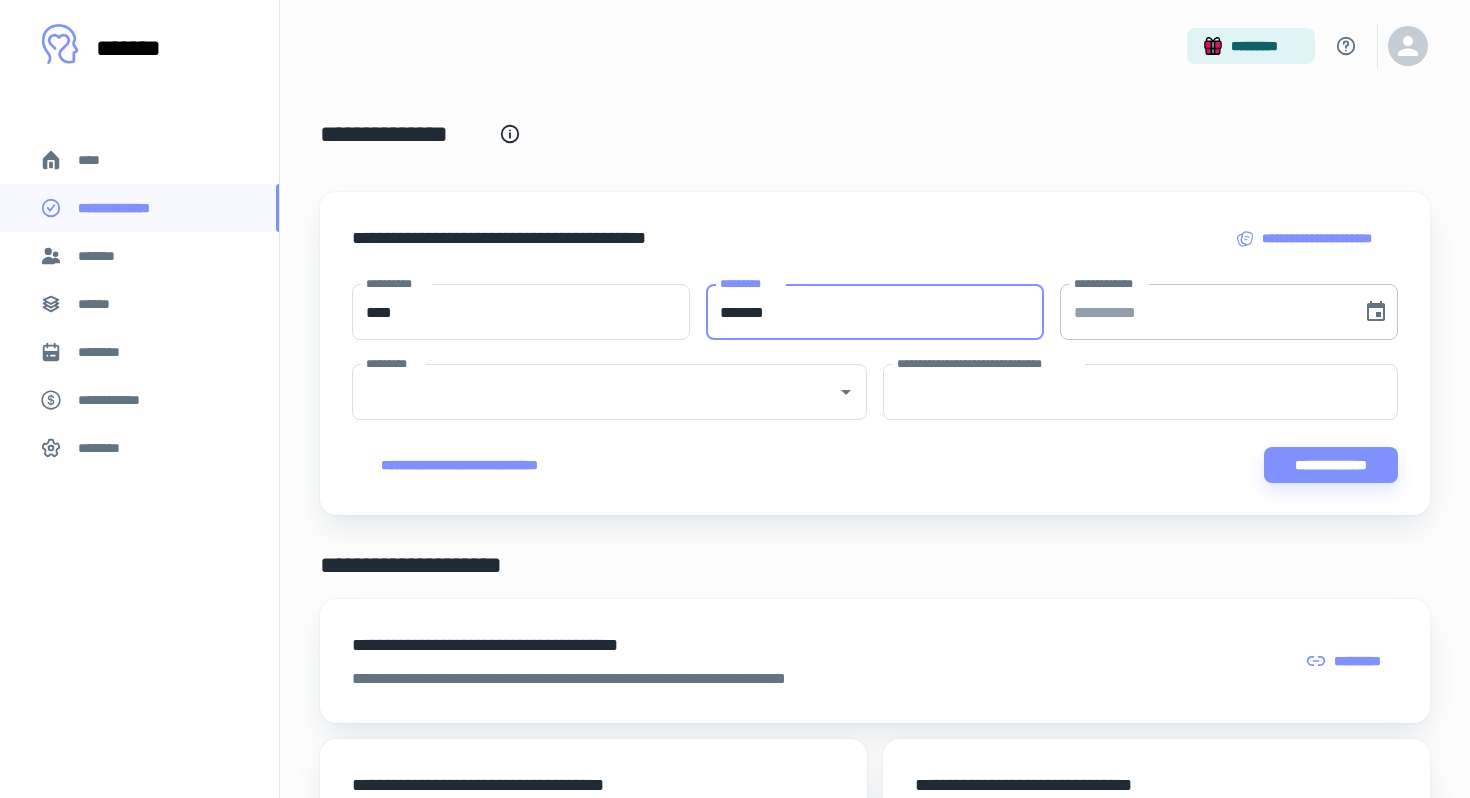 type on "*******" 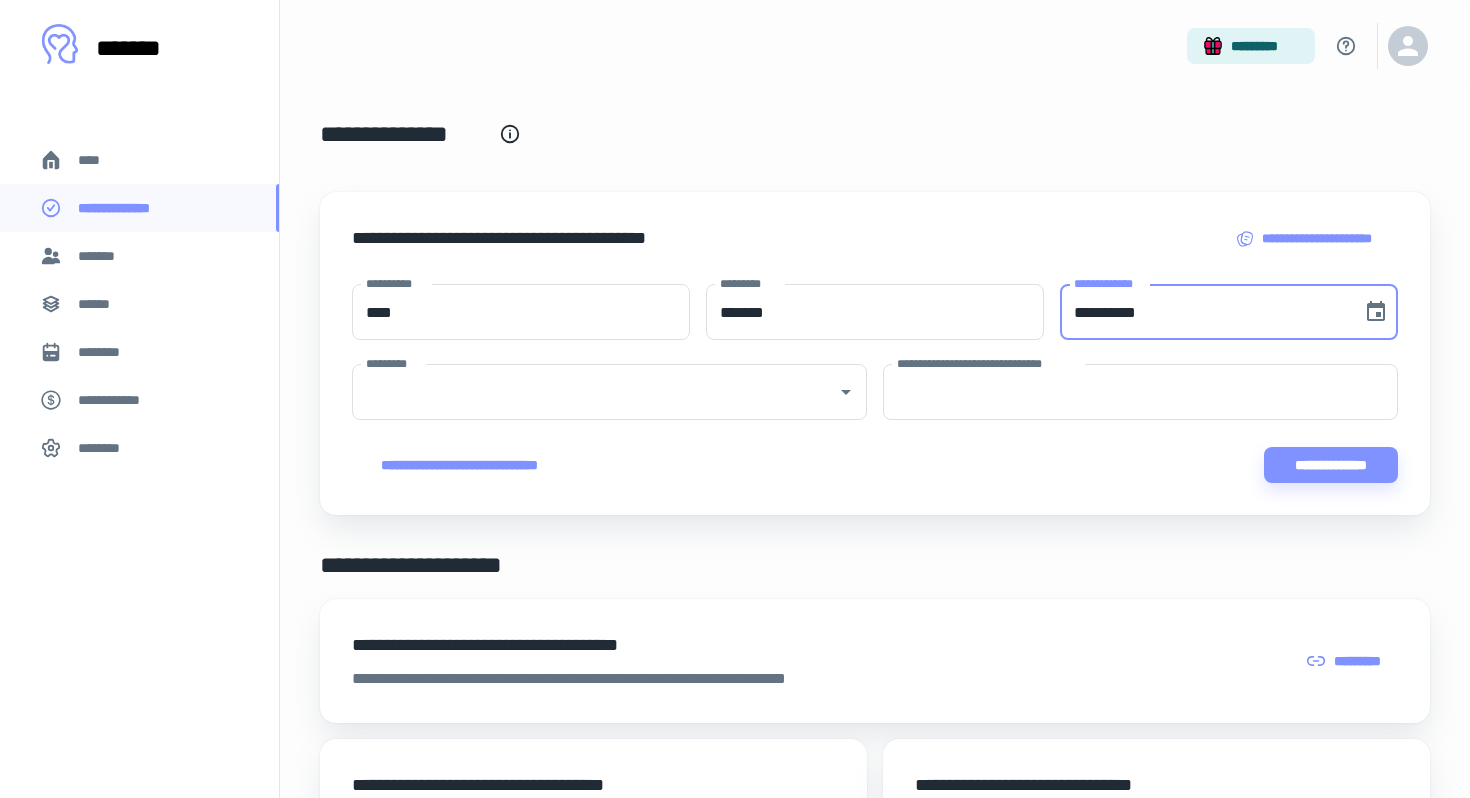 click on "**********" at bounding box center [1204, 312] 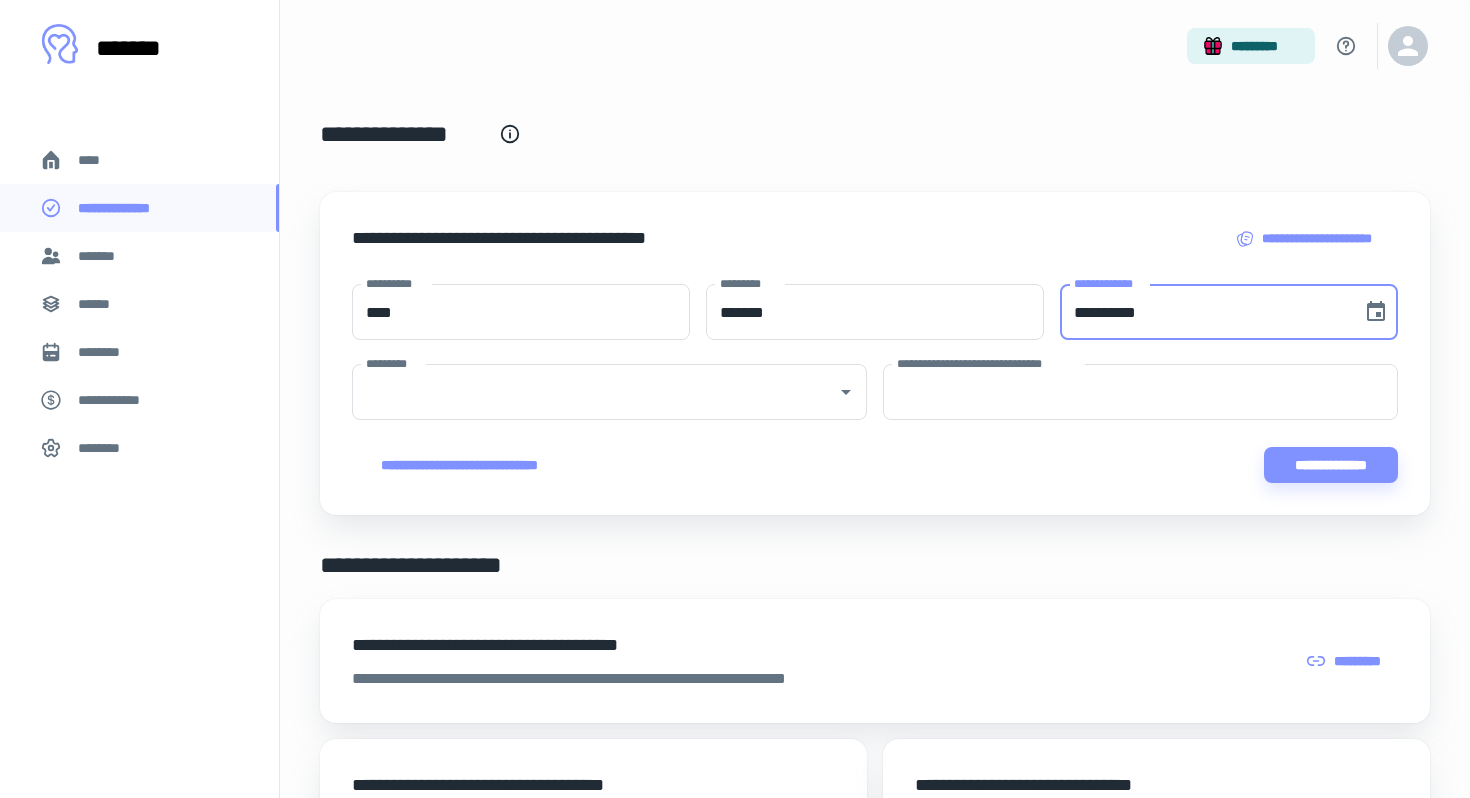 click on "**********" at bounding box center (1204, 312) 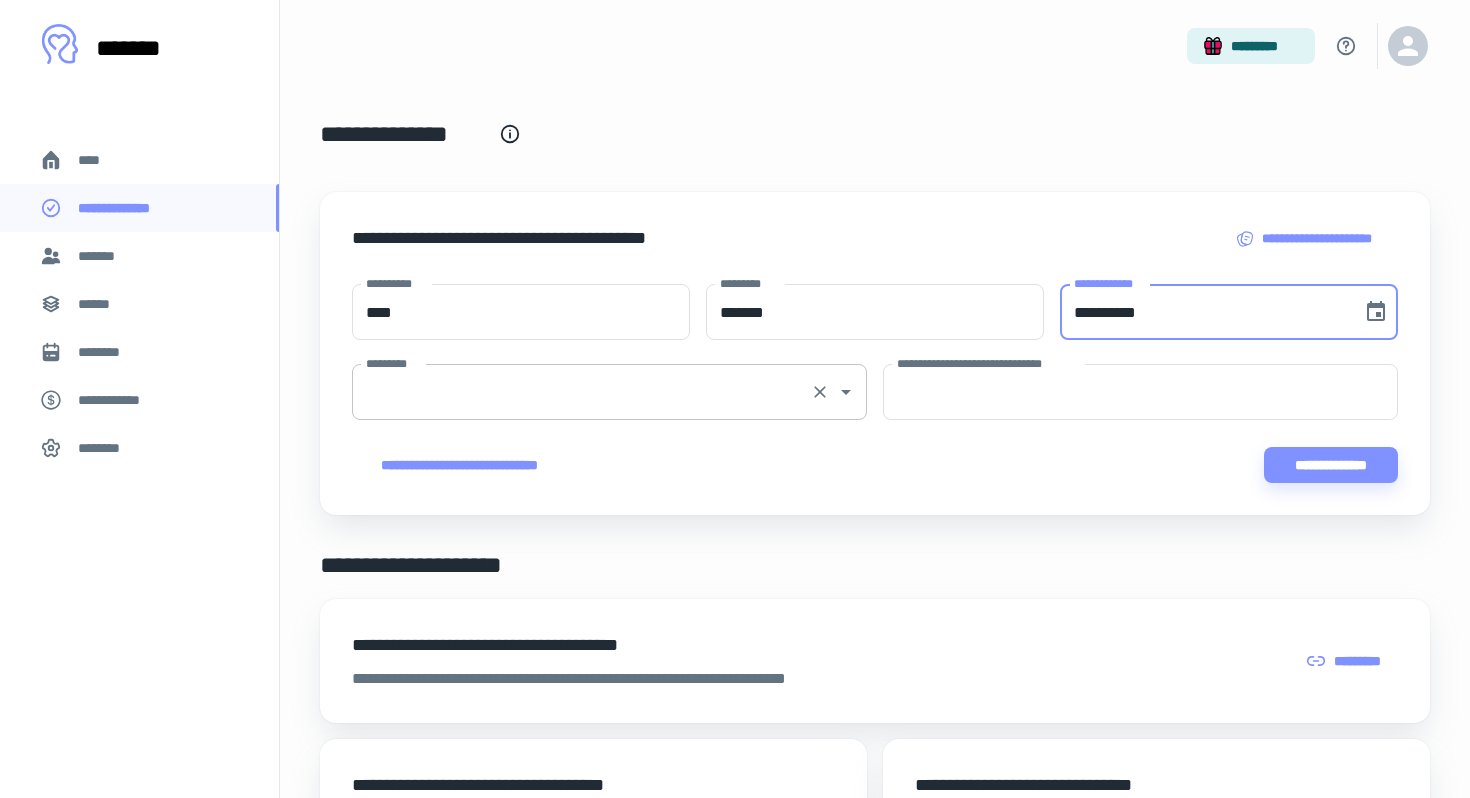type on "**********" 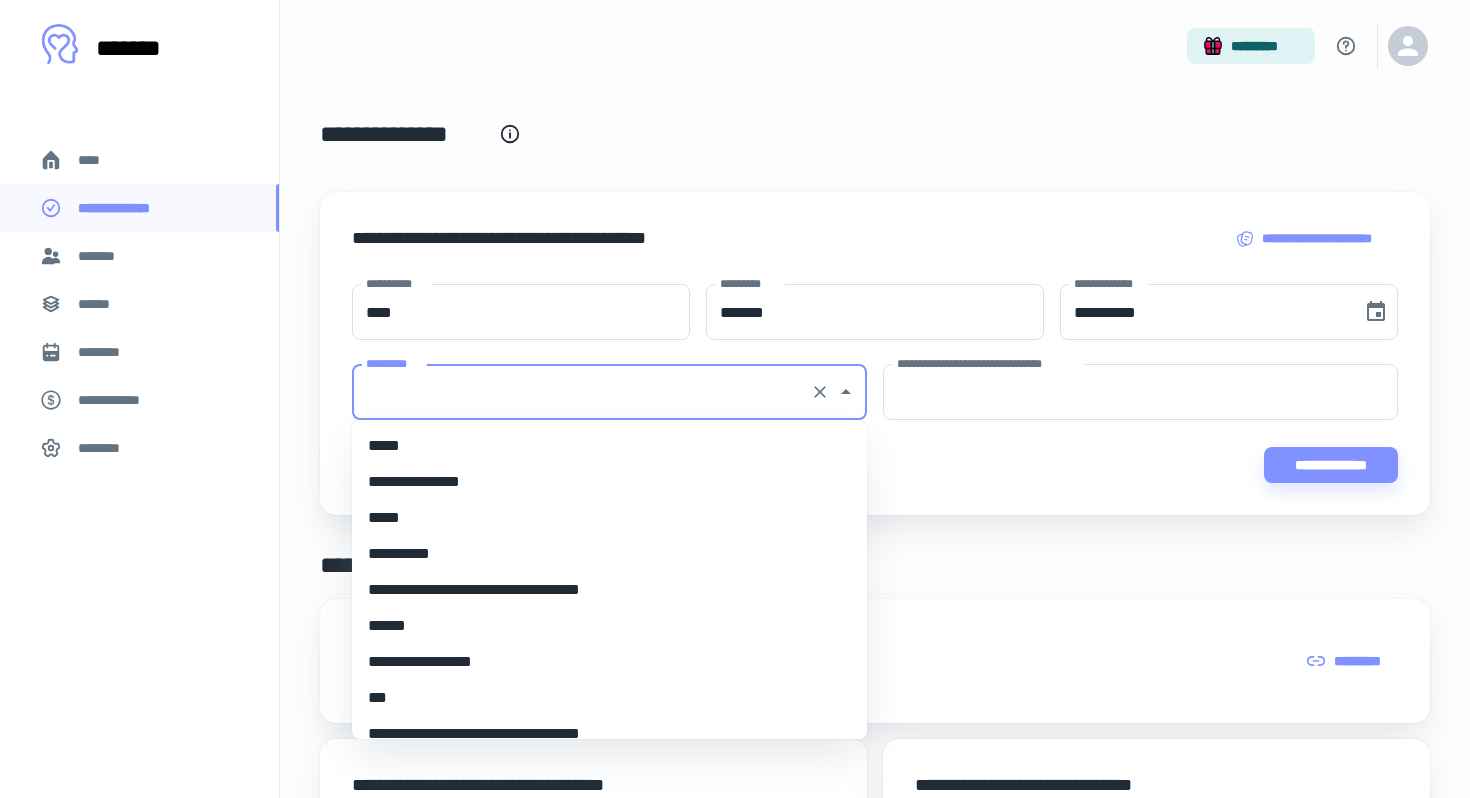 click on "*********" at bounding box center [581, 392] 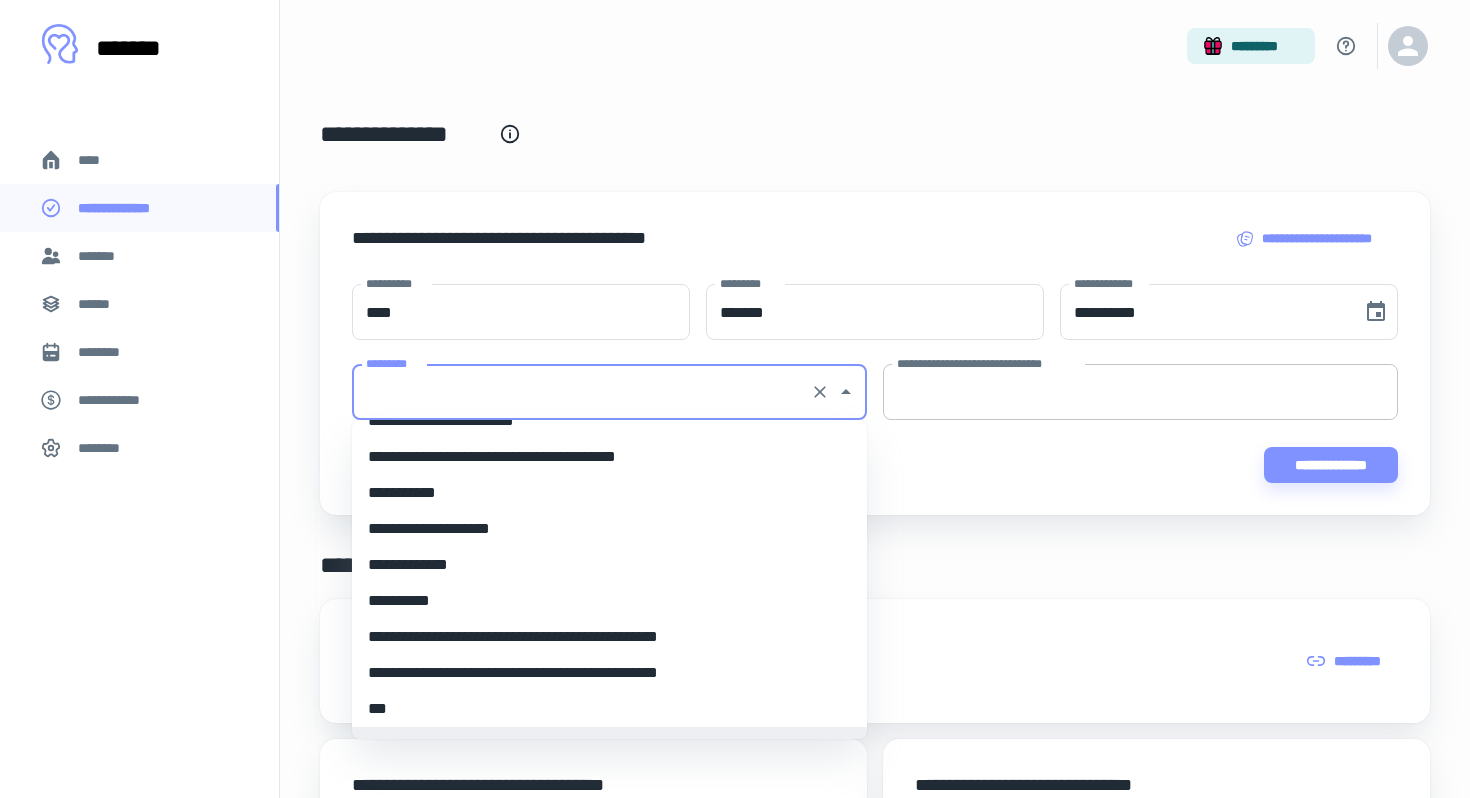 click on "**********" at bounding box center [1140, 392] 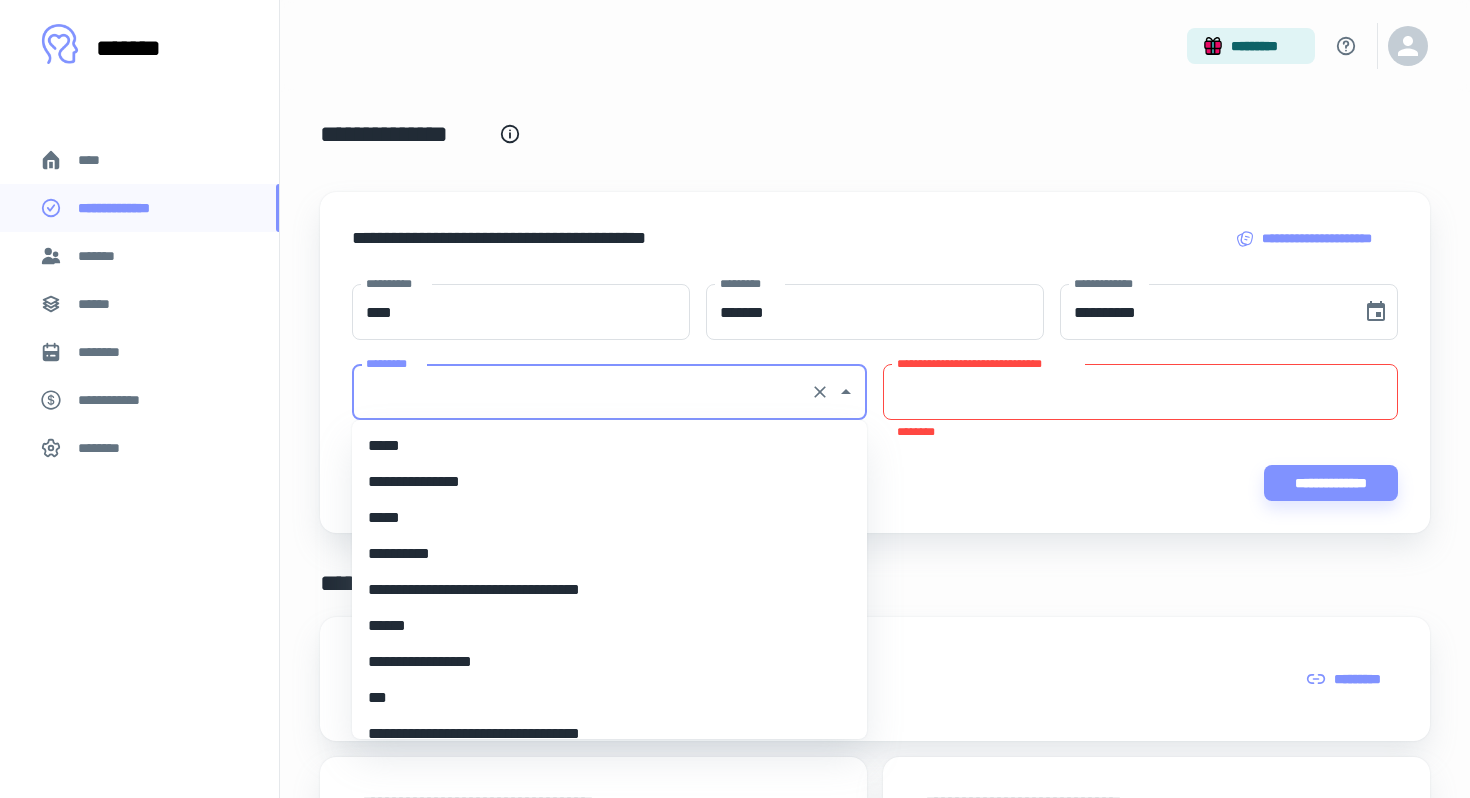 click on "*********" at bounding box center [581, 392] 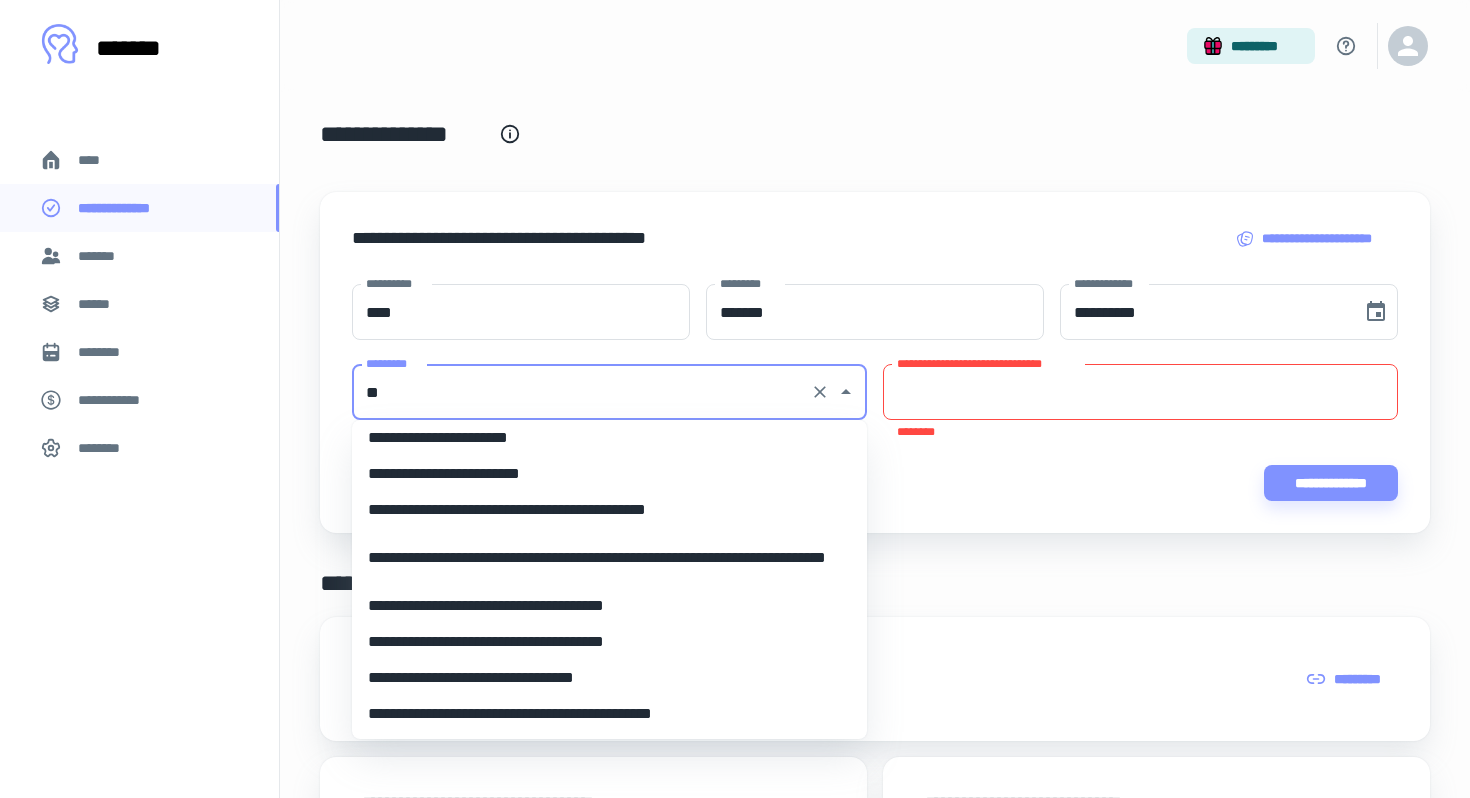 scroll, scrollTop: 0, scrollLeft: 0, axis: both 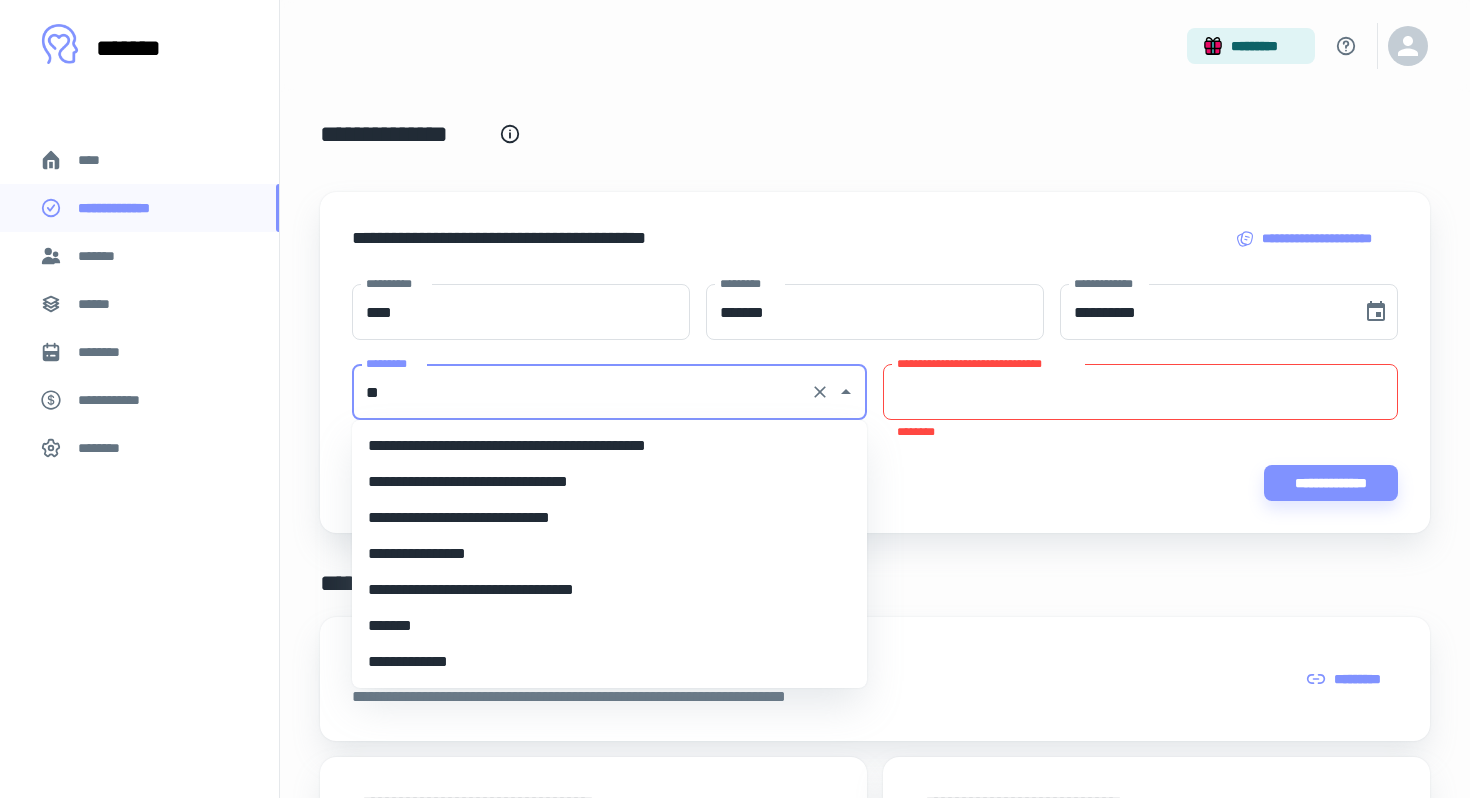type on "*" 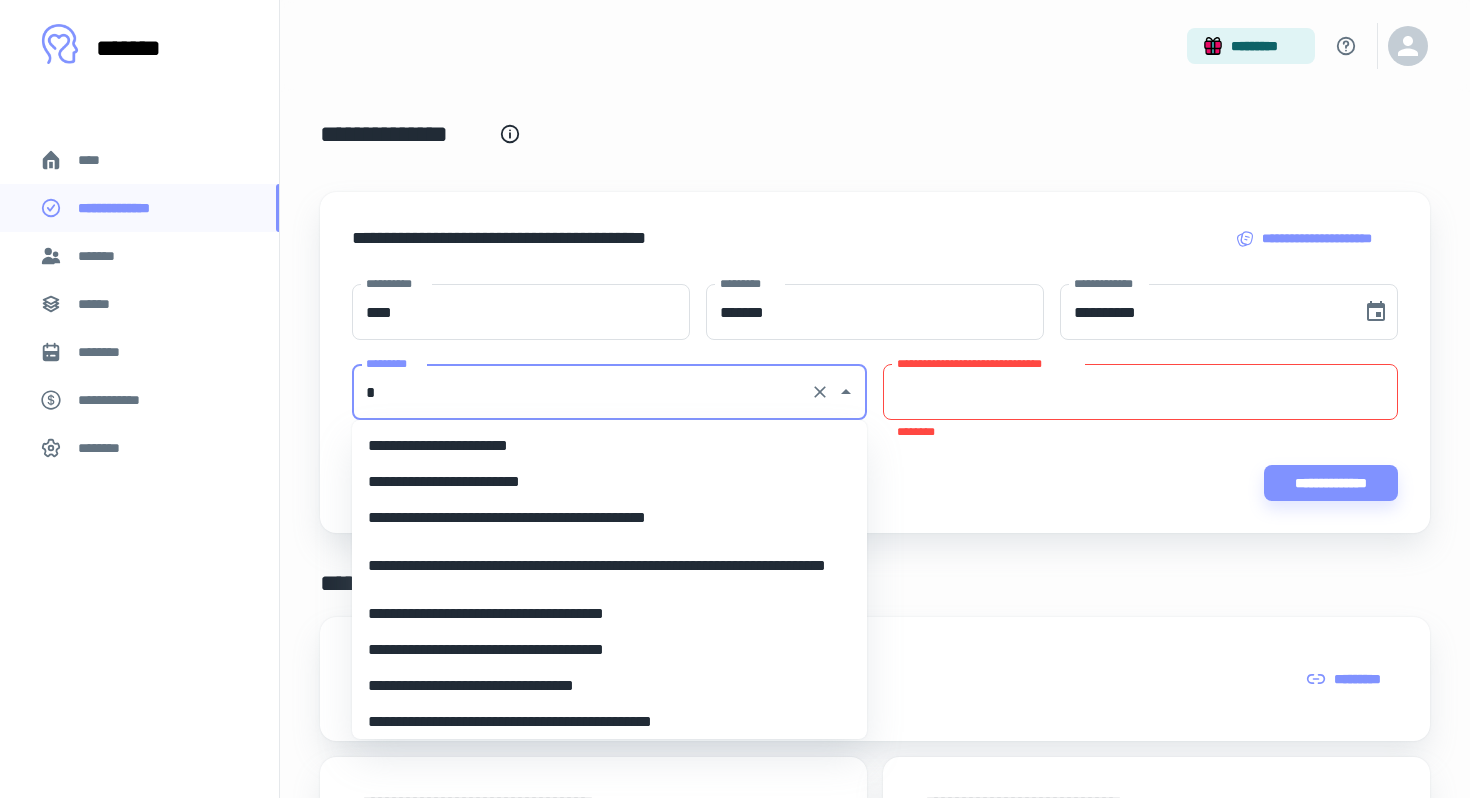 type 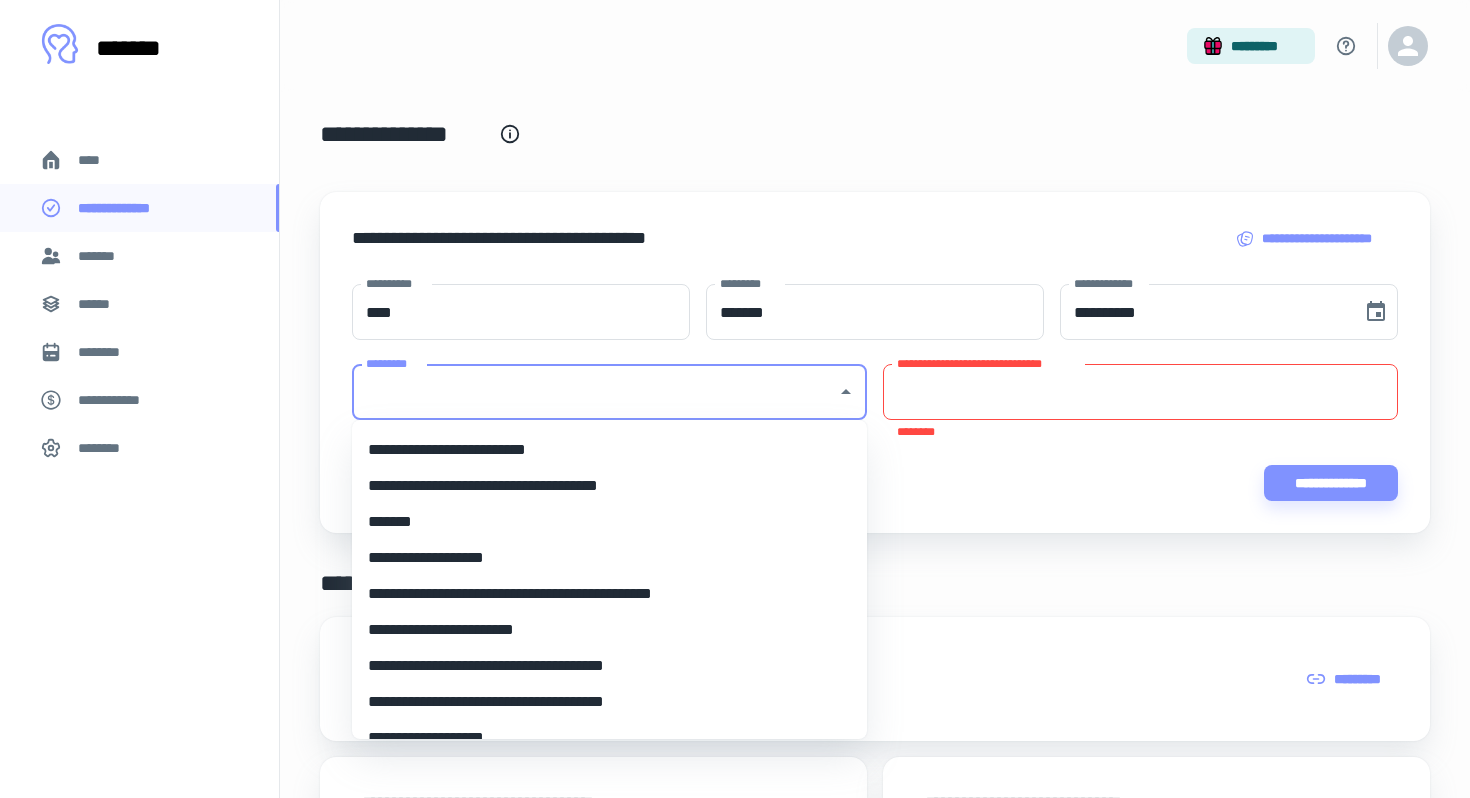 scroll, scrollTop: 5962, scrollLeft: 0, axis: vertical 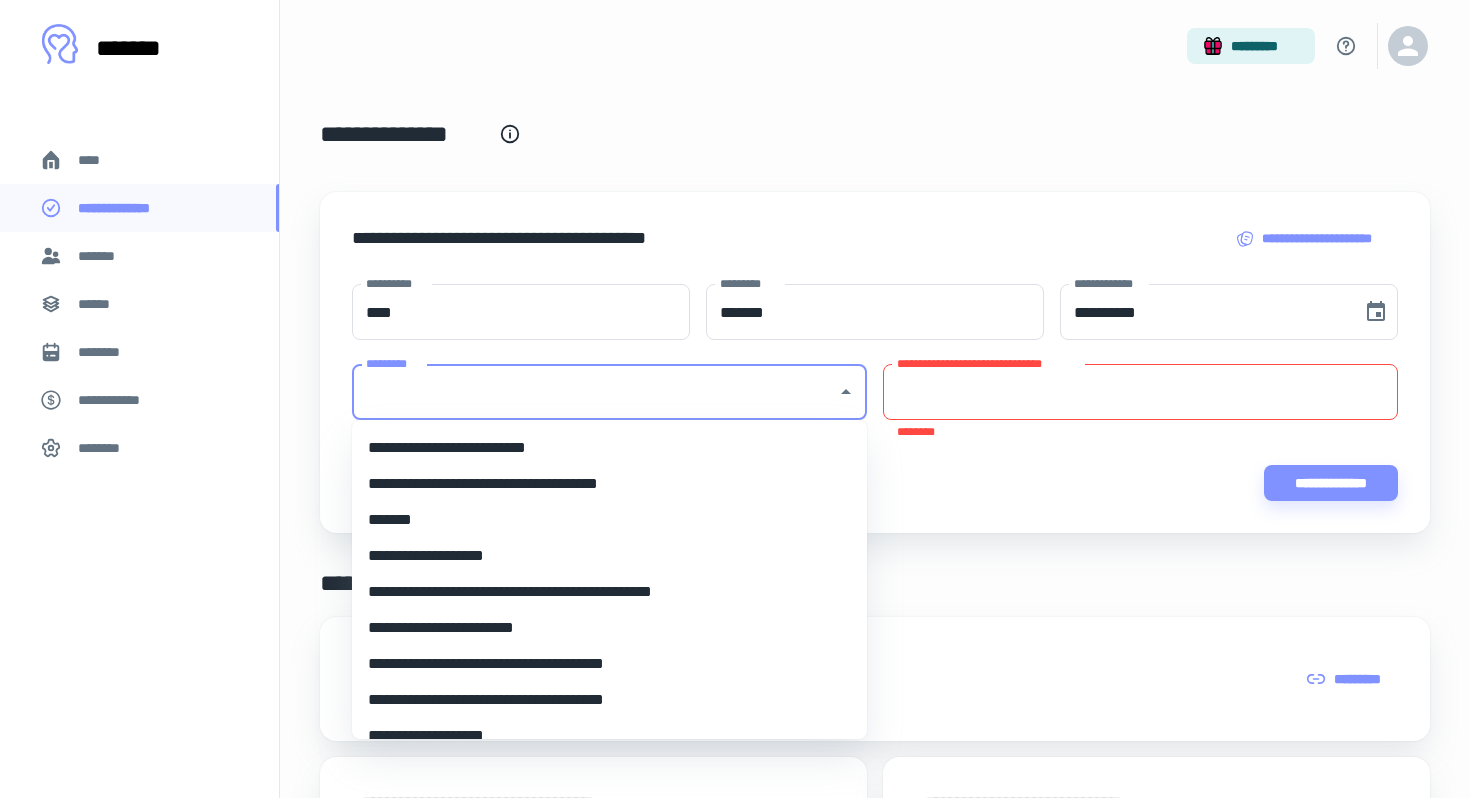 click on "**********" at bounding box center [875, 392] 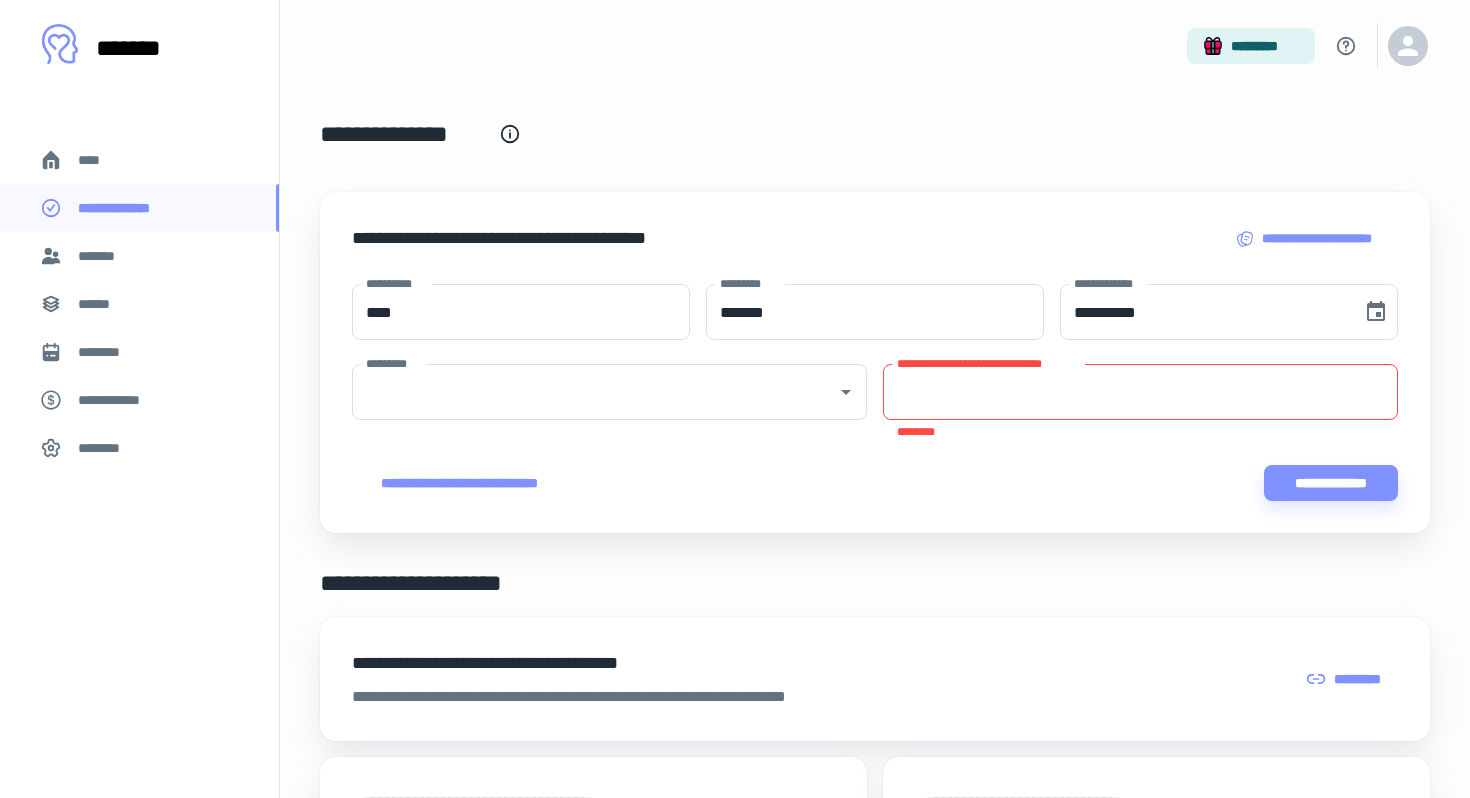 click on "**********" at bounding box center [119, 400] 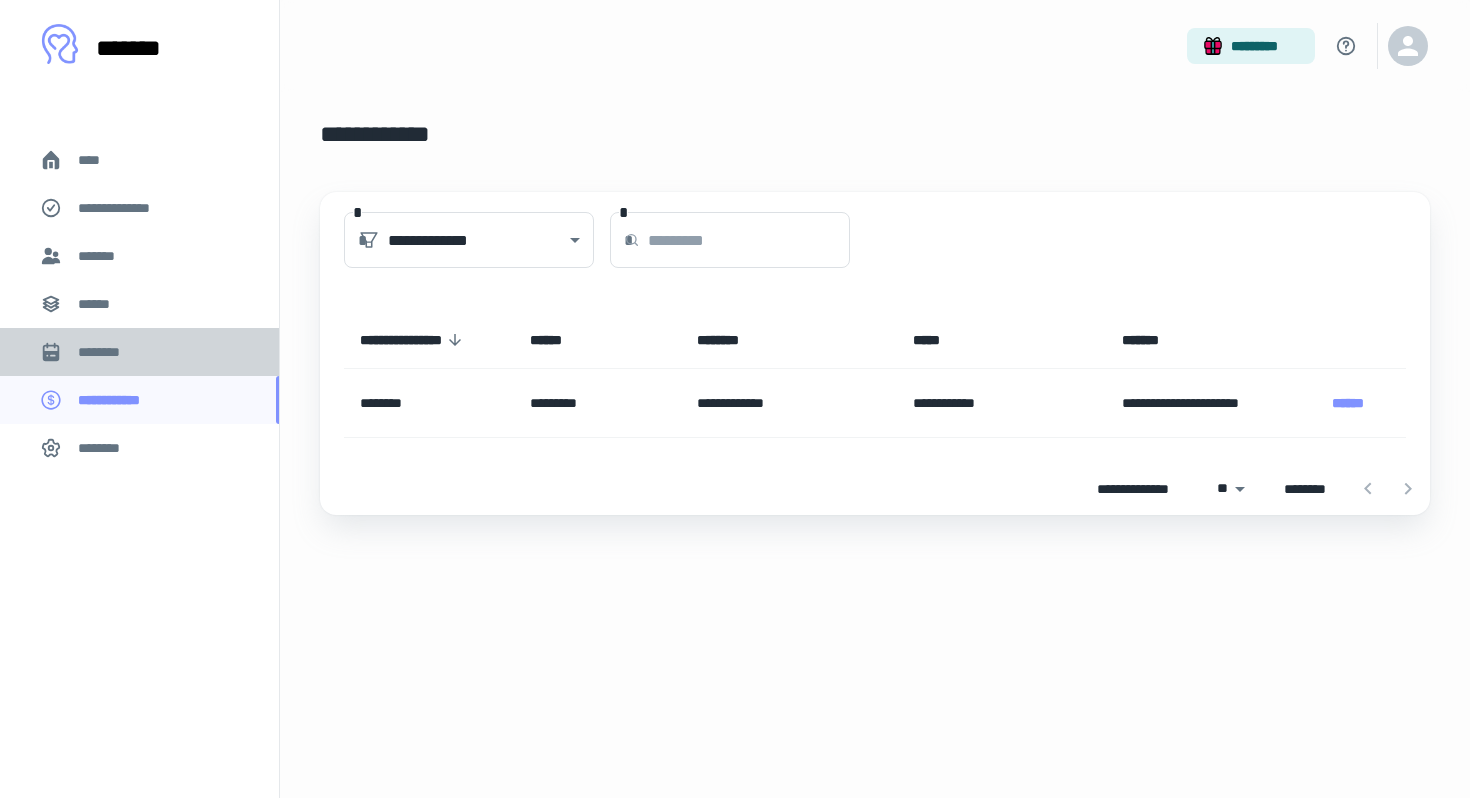 click on "********" at bounding box center [107, 352] 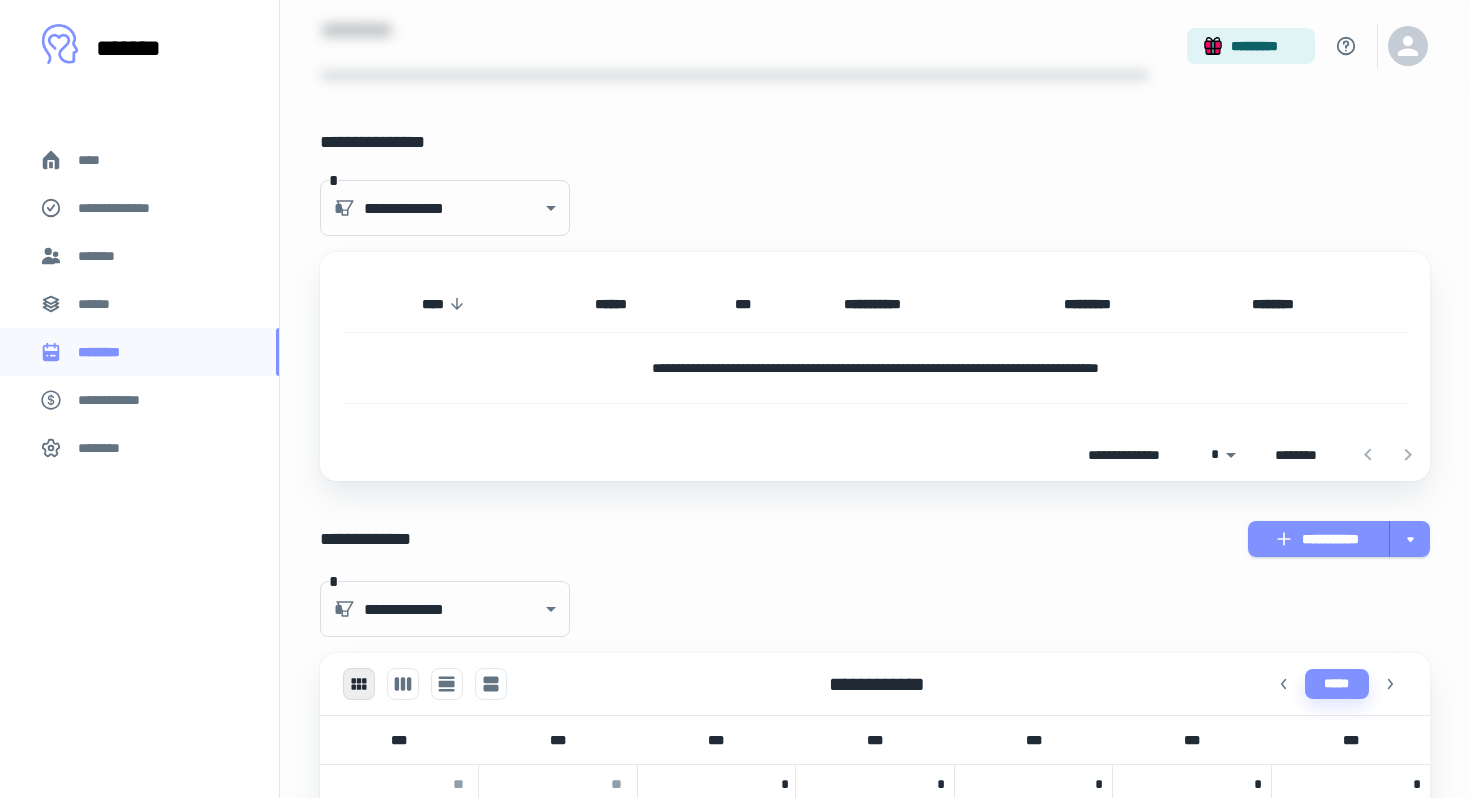 scroll, scrollTop: 3, scrollLeft: 0, axis: vertical 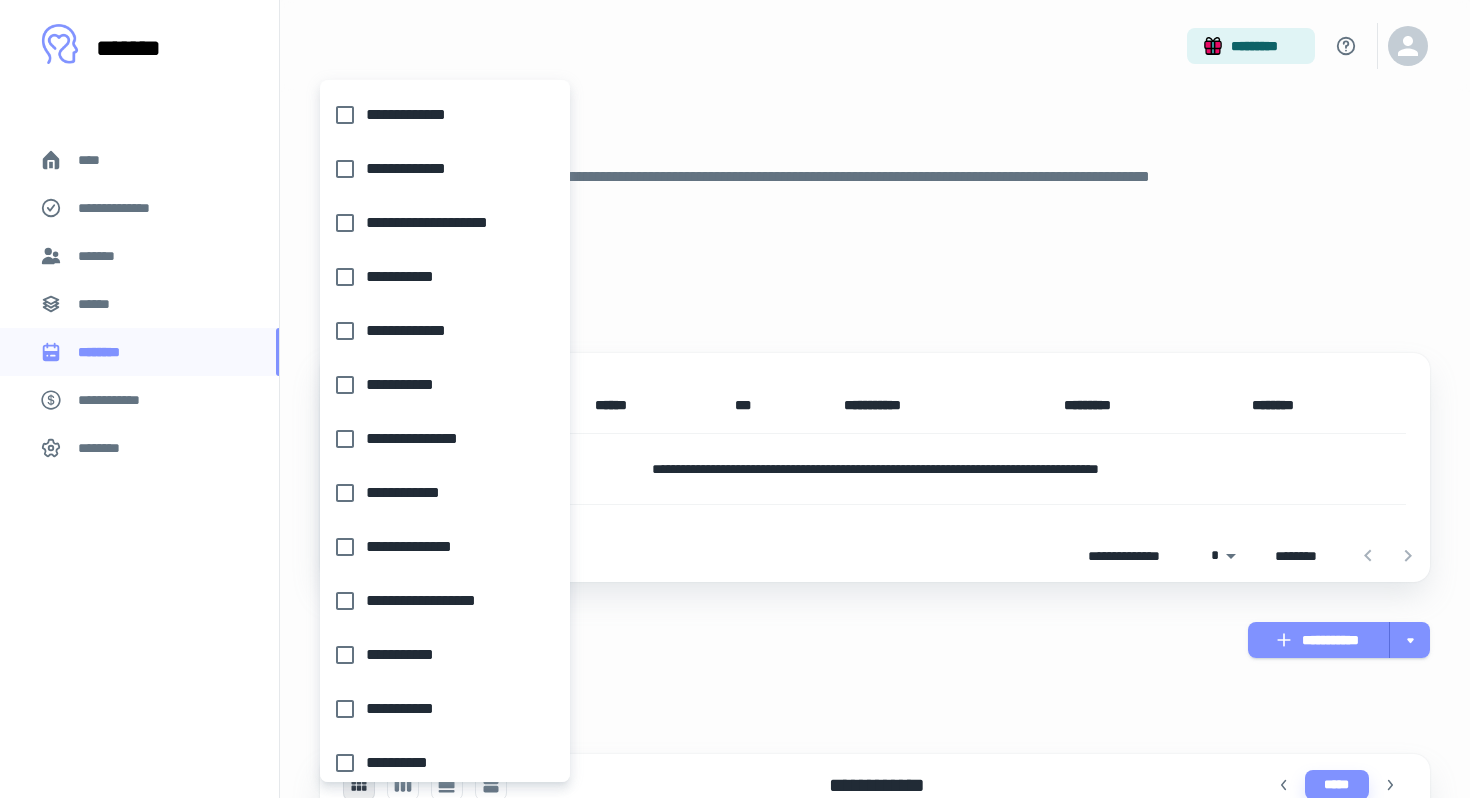 click on "**********" at bounding box center (735, 396) 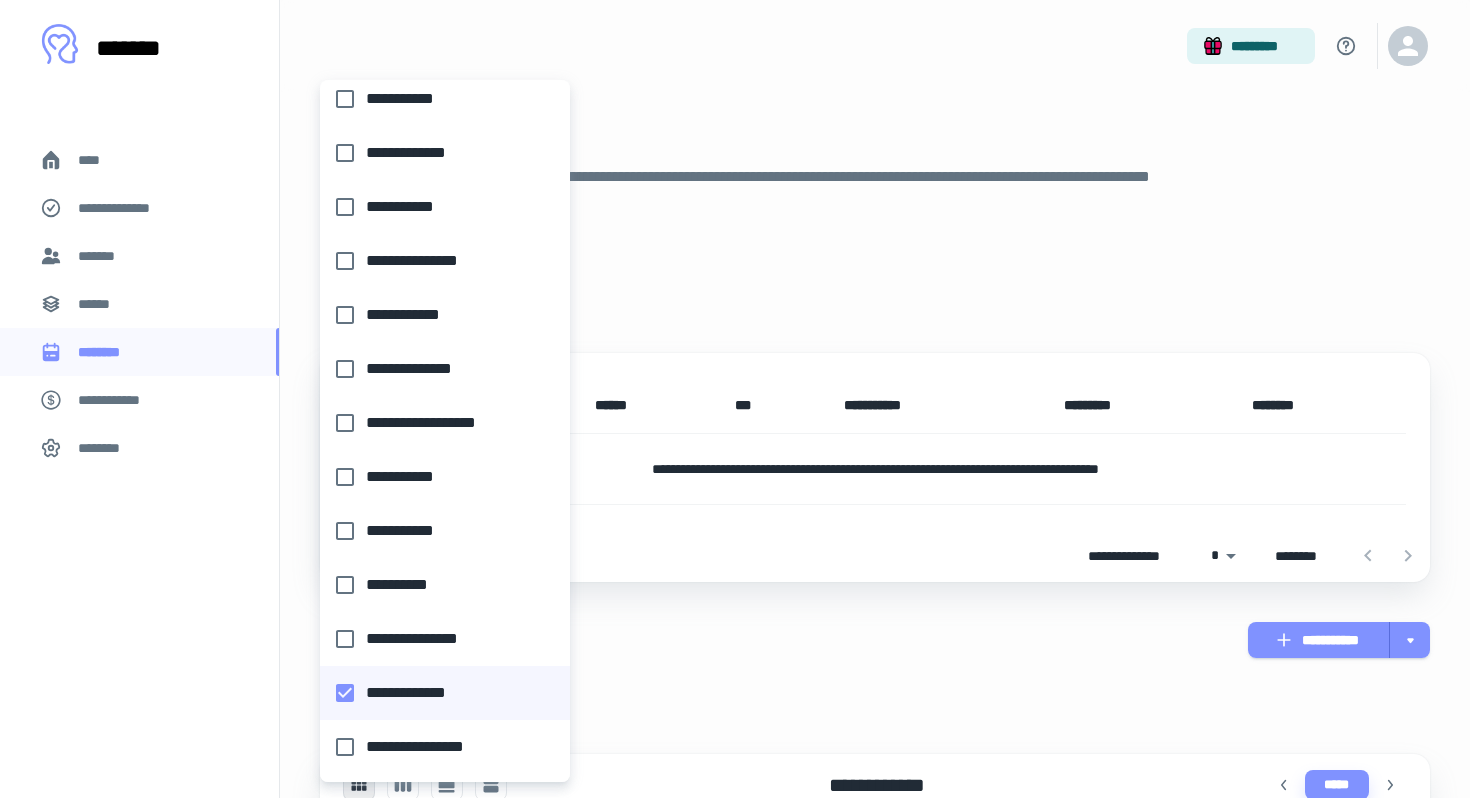 click at bounding box center (735, 399) 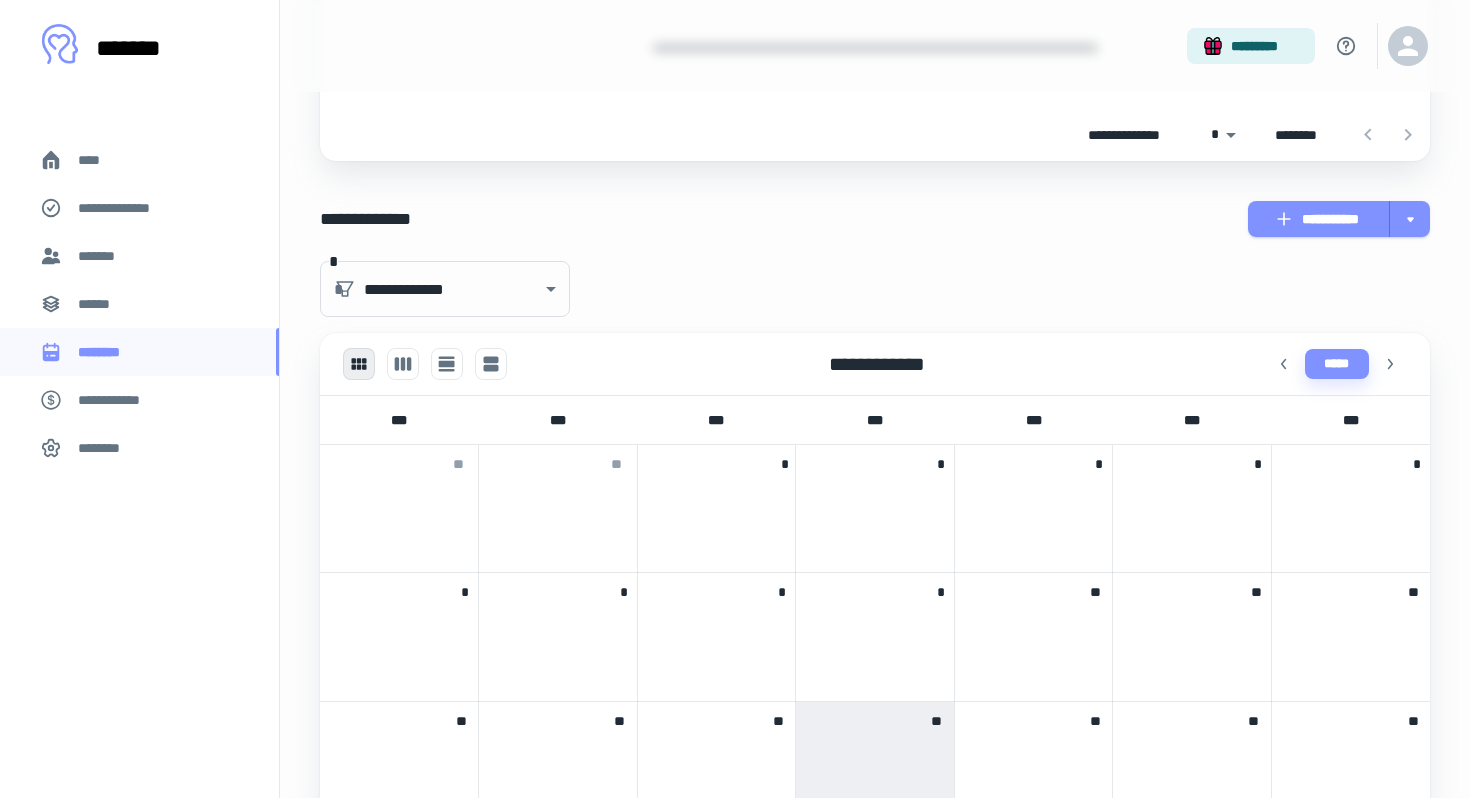 scroll, scrollTop: 417, scrollLeft: 0, axis: vertical 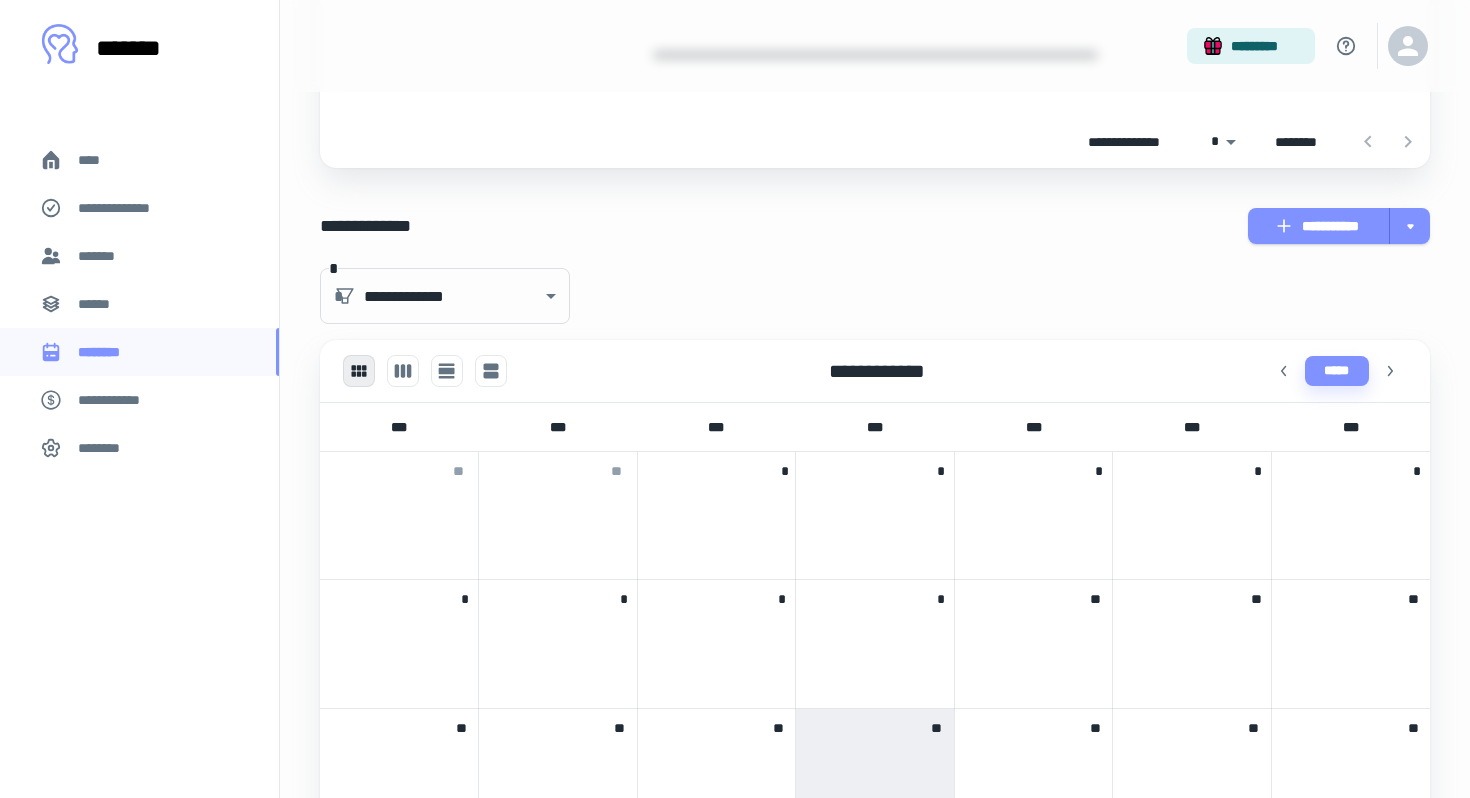 click on "******" at bounding box center [100, 304] 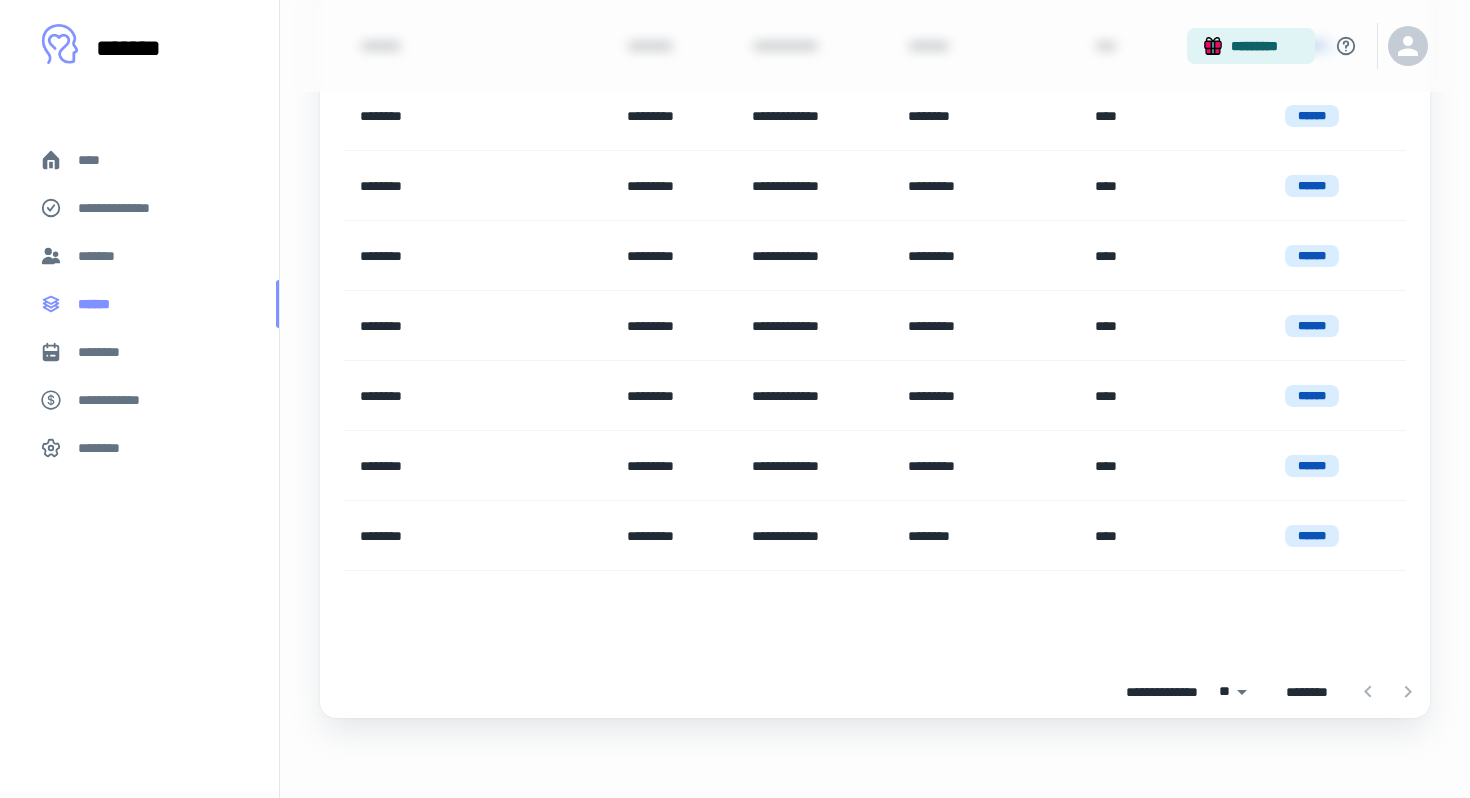 scroll, scrollTop: 0, scrollLeft: 0, axis: both 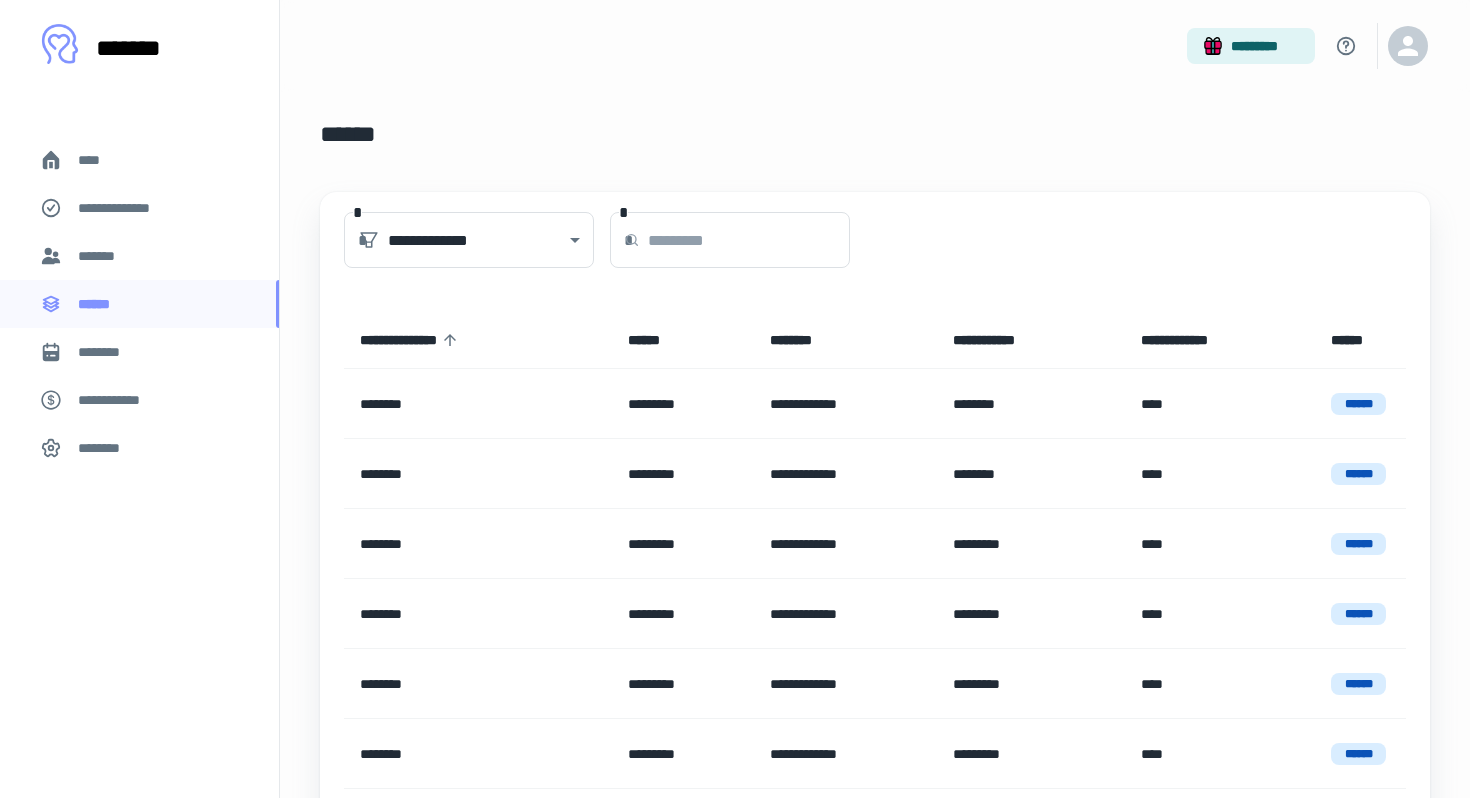 click on "*******" at bounding box center (100, 256) 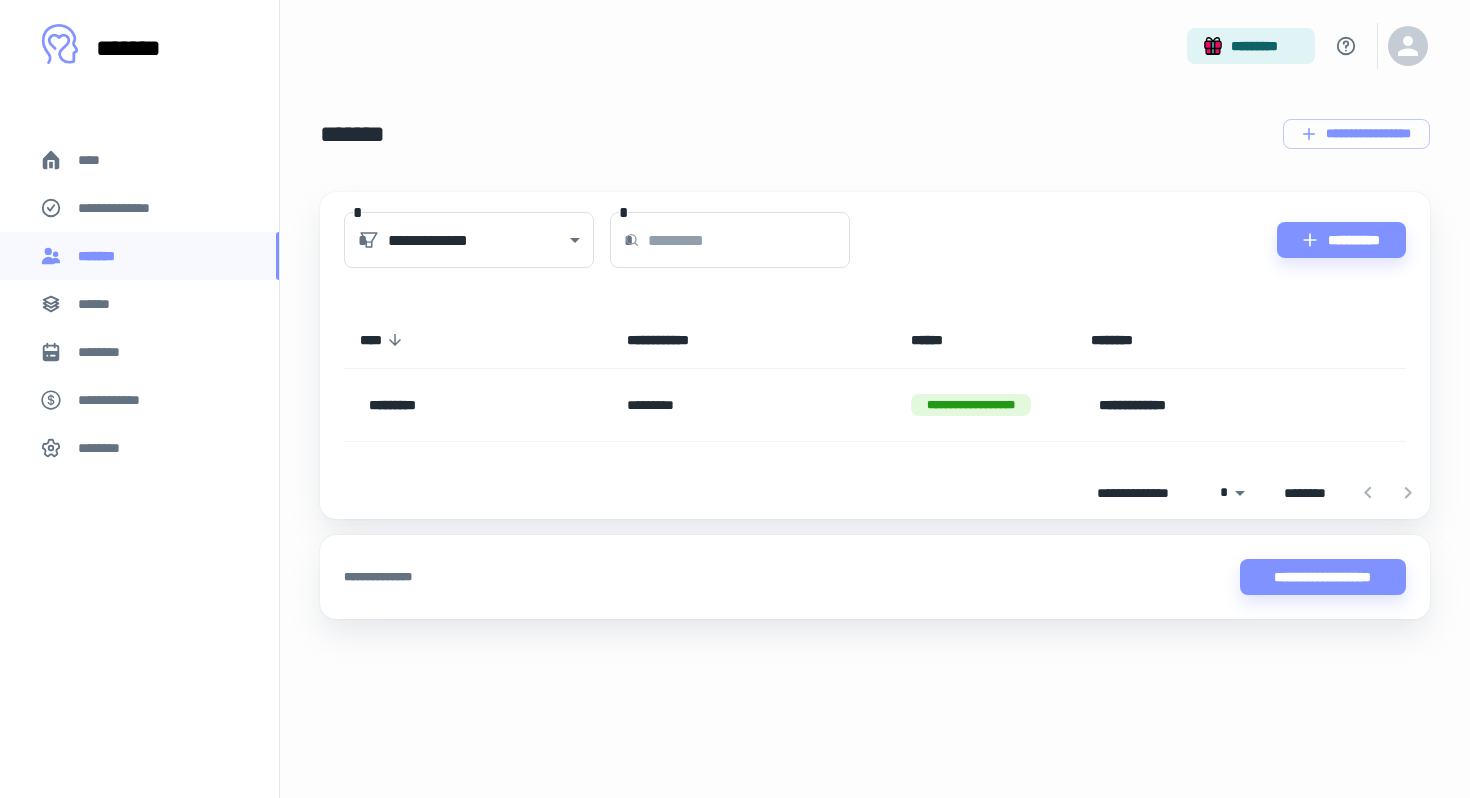 click on "********" at bounding box center [105, 448] 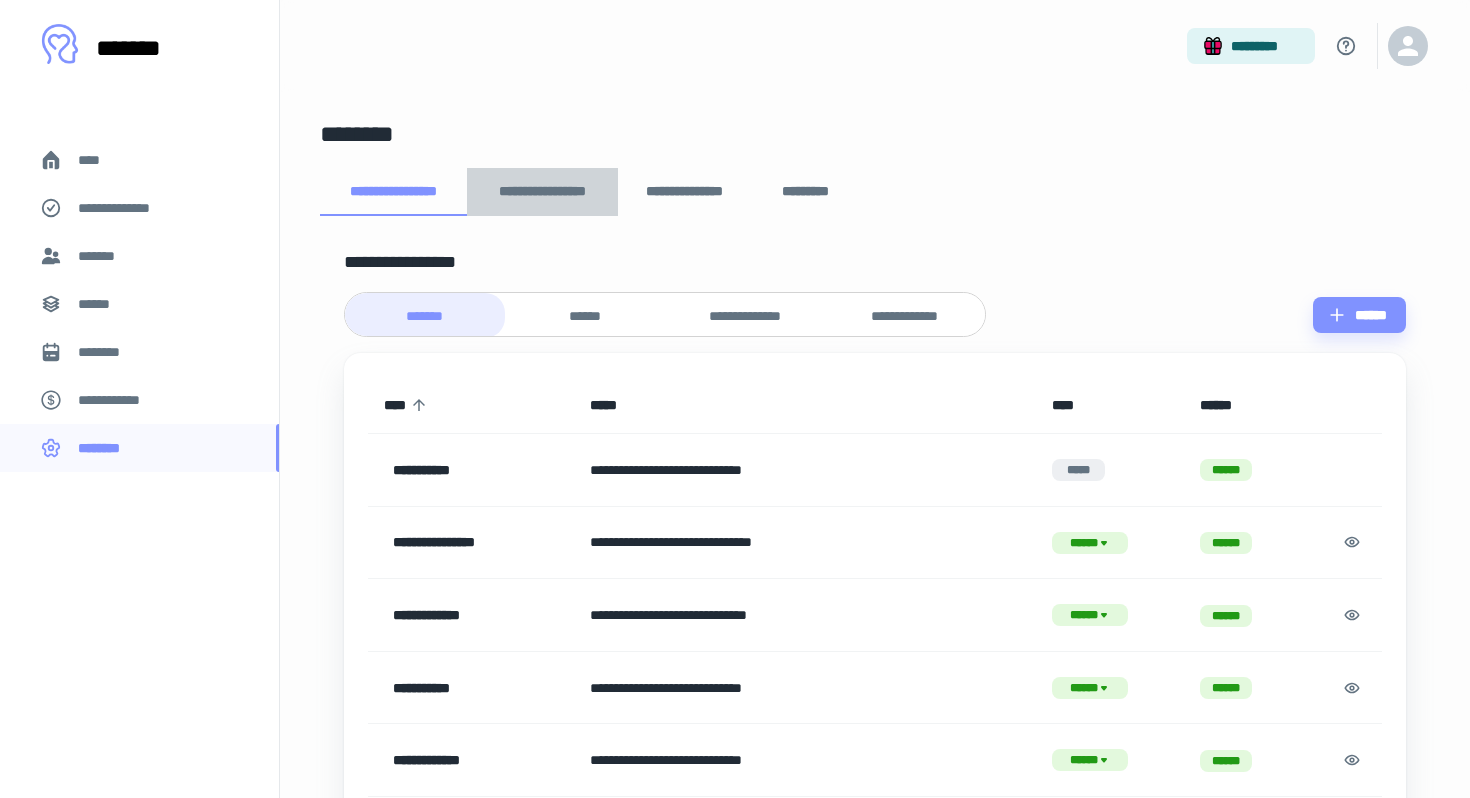 click on "**********" at bounding box center (542, 192) 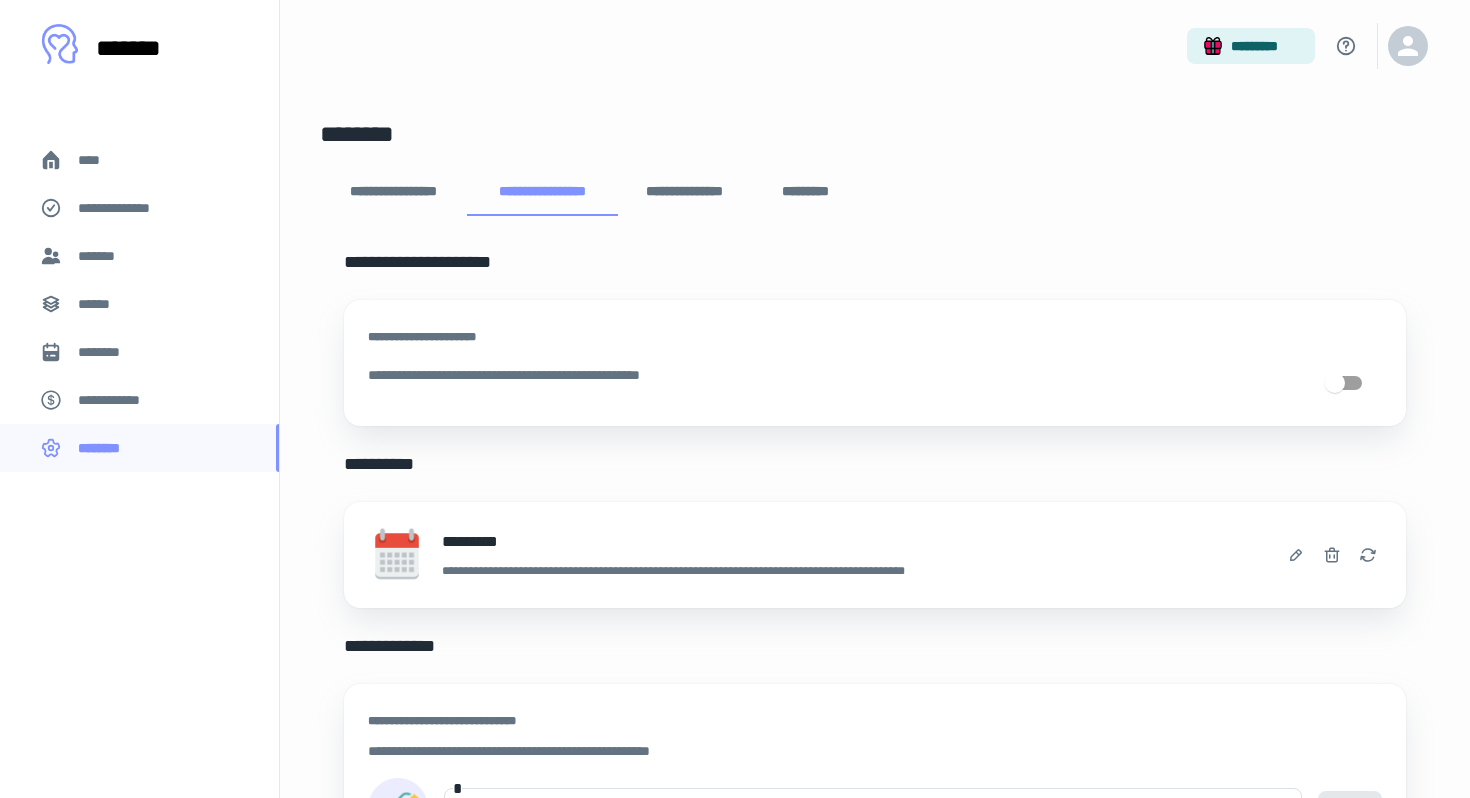 click on "**********" at bounding box center (393, 192) 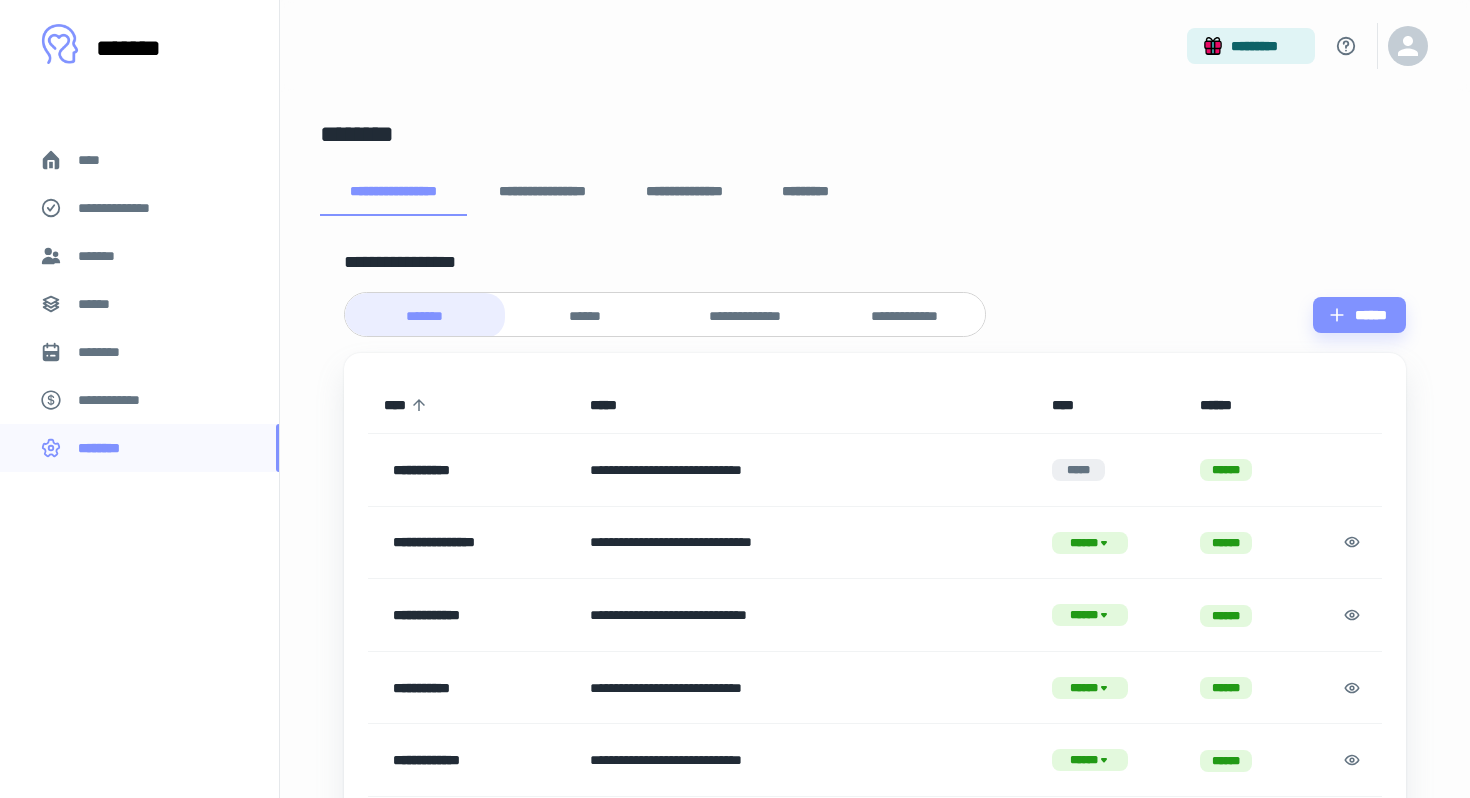 click on "******" at bounding box center (585, 315) 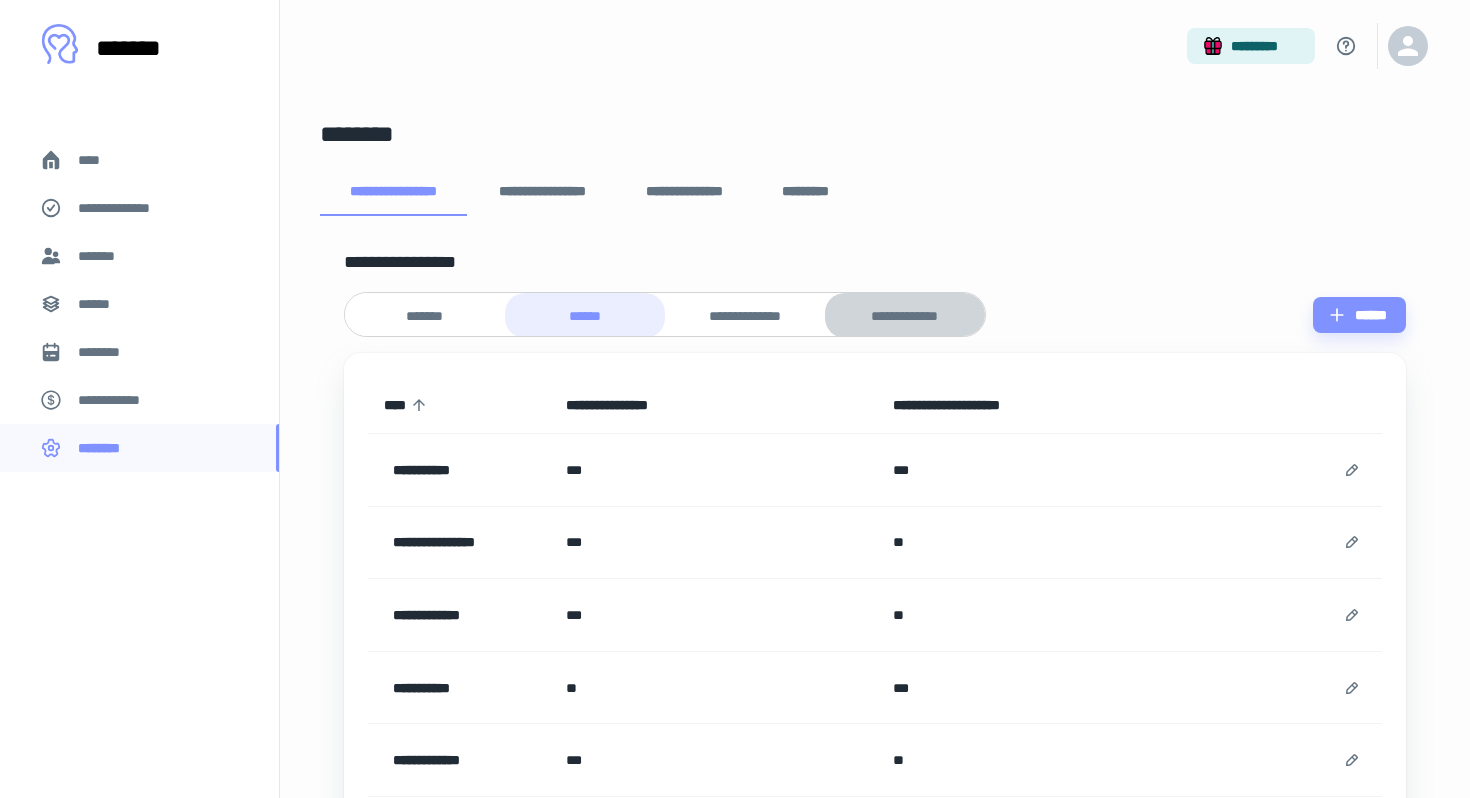 click on "**********" at bounding box center [905, 316] 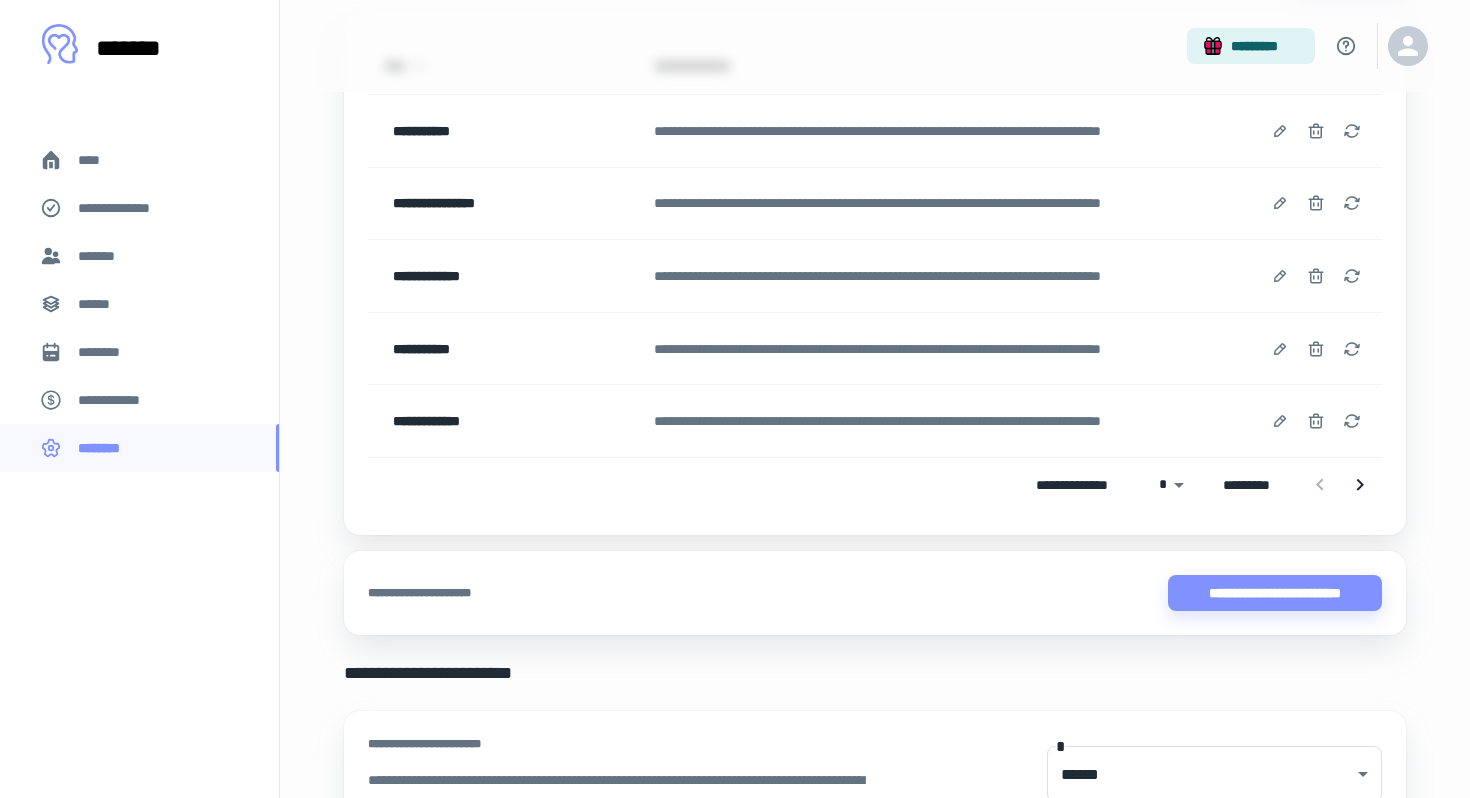 scroll, scrollTop: 356, scrollLeft: 0, axis: vertical 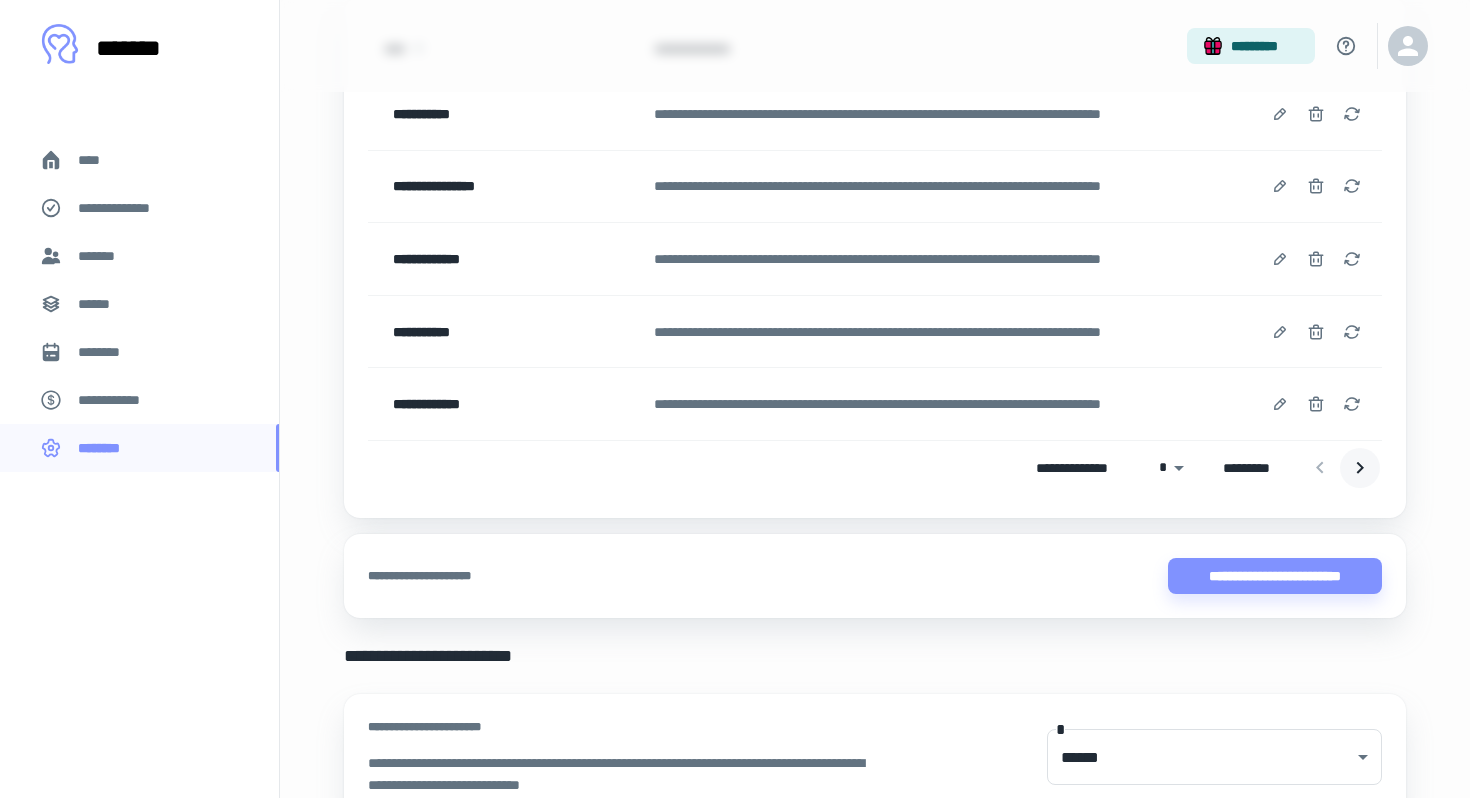 click 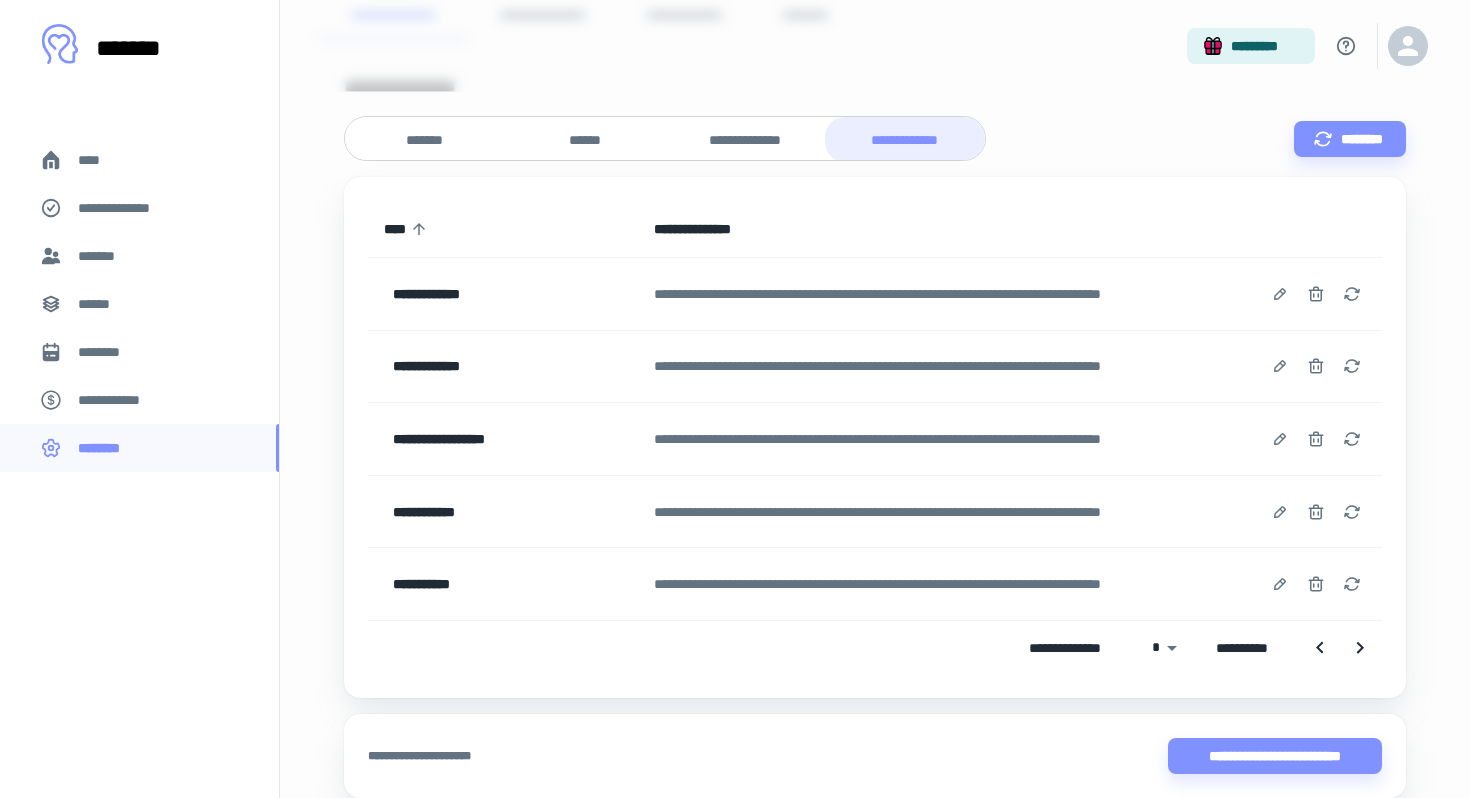 scroll, scrollTop: 160, scrollLeft: 0, axis: vertical 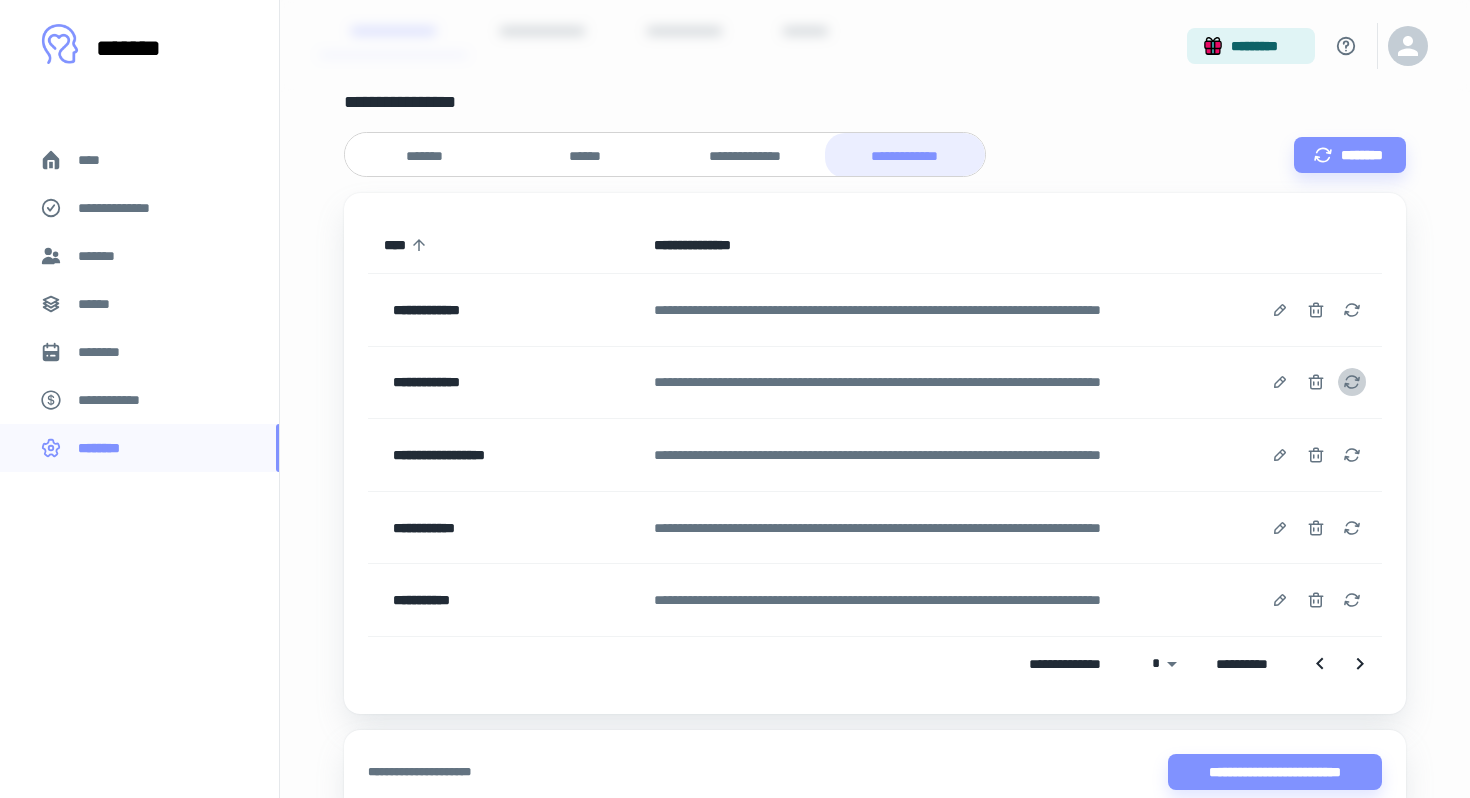click 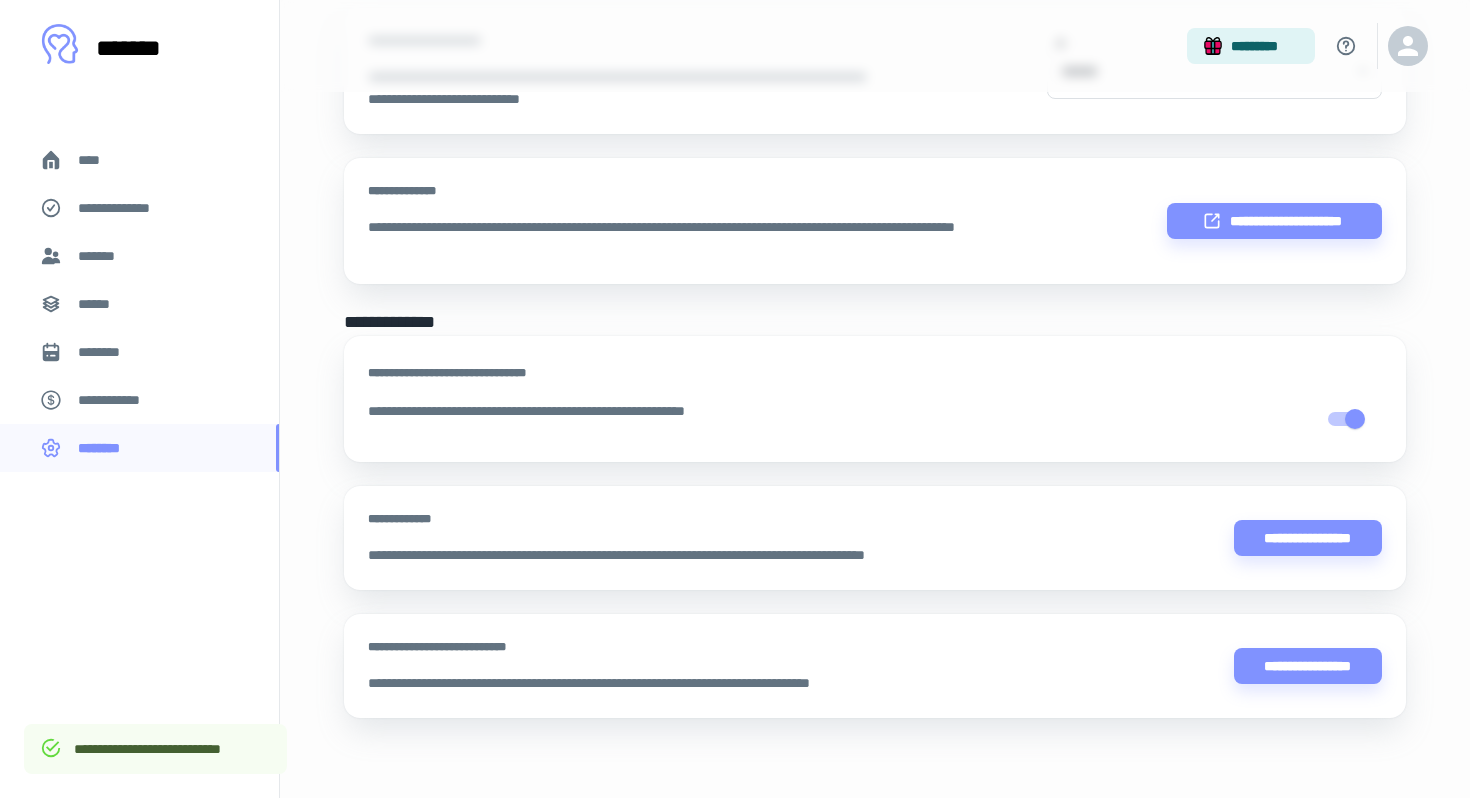 scroll, scrollTop: 0, scrollLeft: 0, axis: both 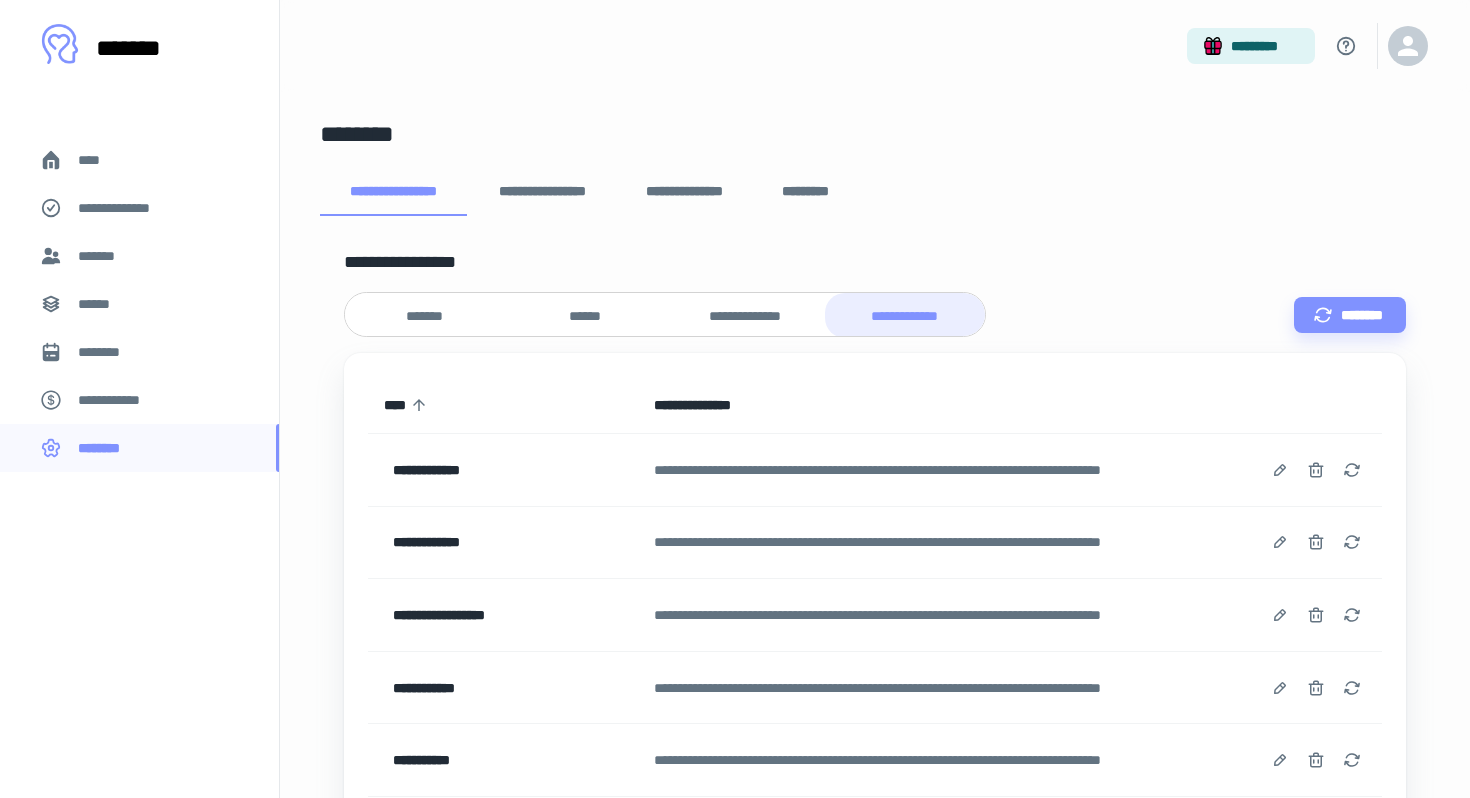 click on "*******" at bounding box center (139, 256) 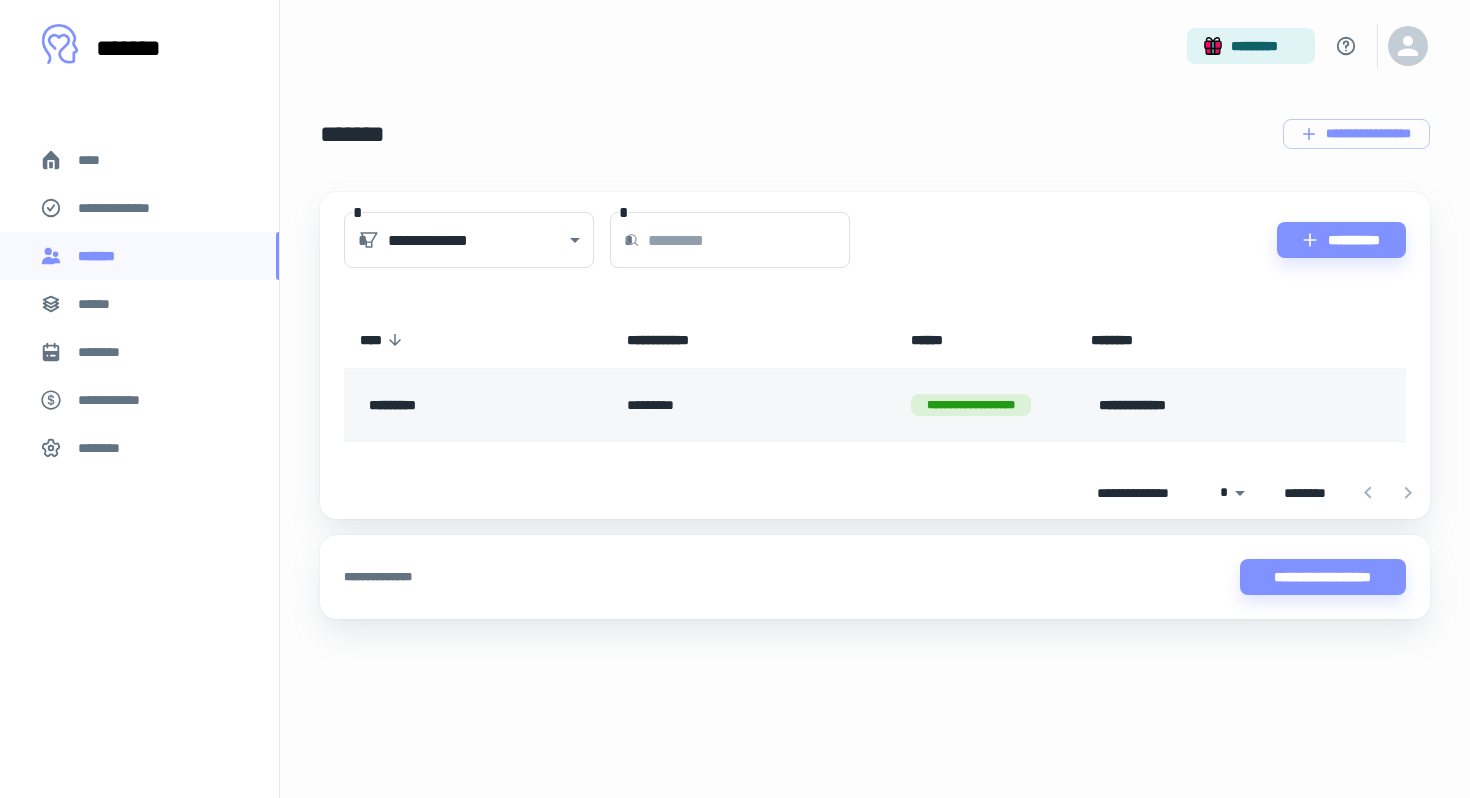 click on "*********" at bounding box center (753, 405) 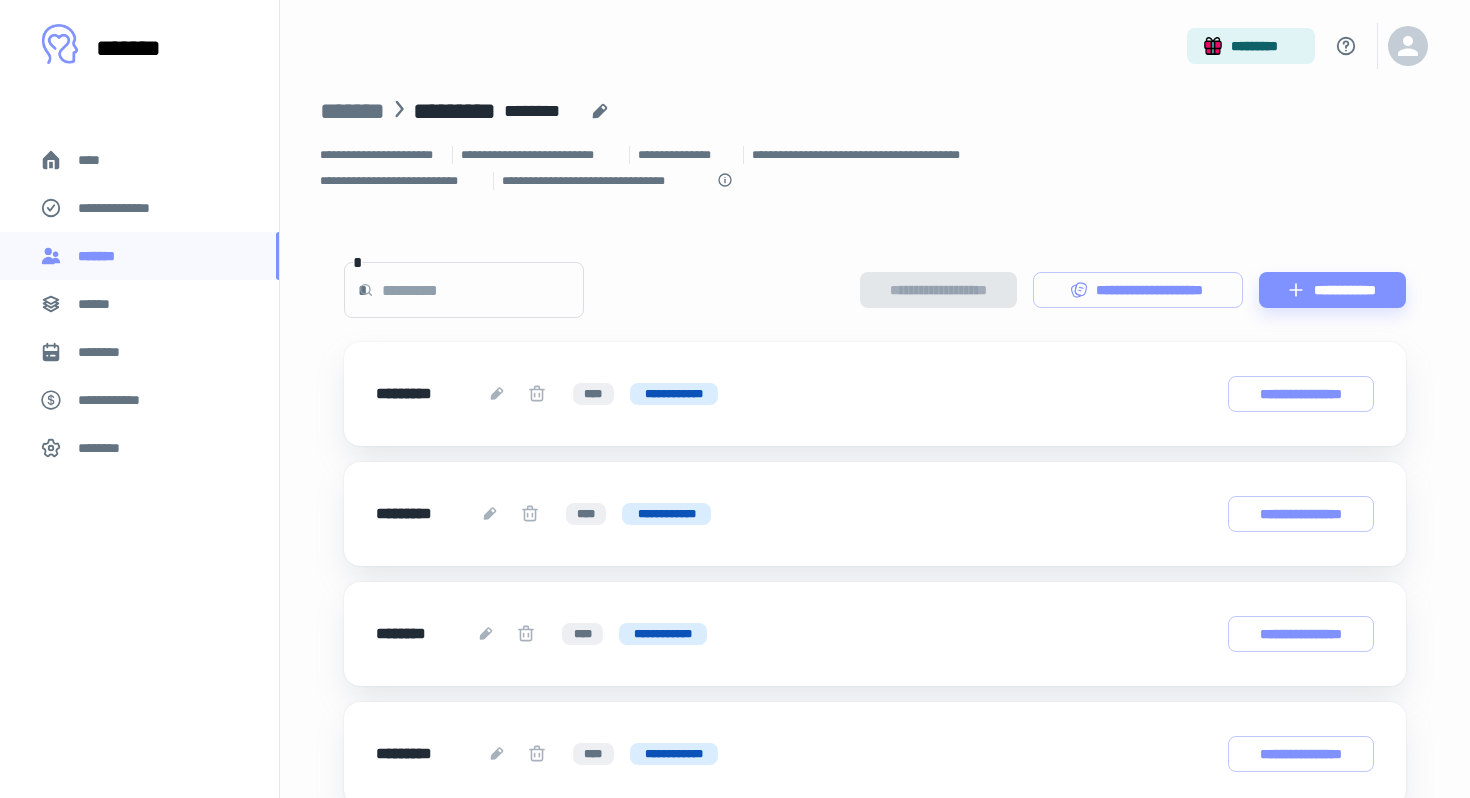 scroll, scrollTop: 0, scrollLeft: 0, axis: both 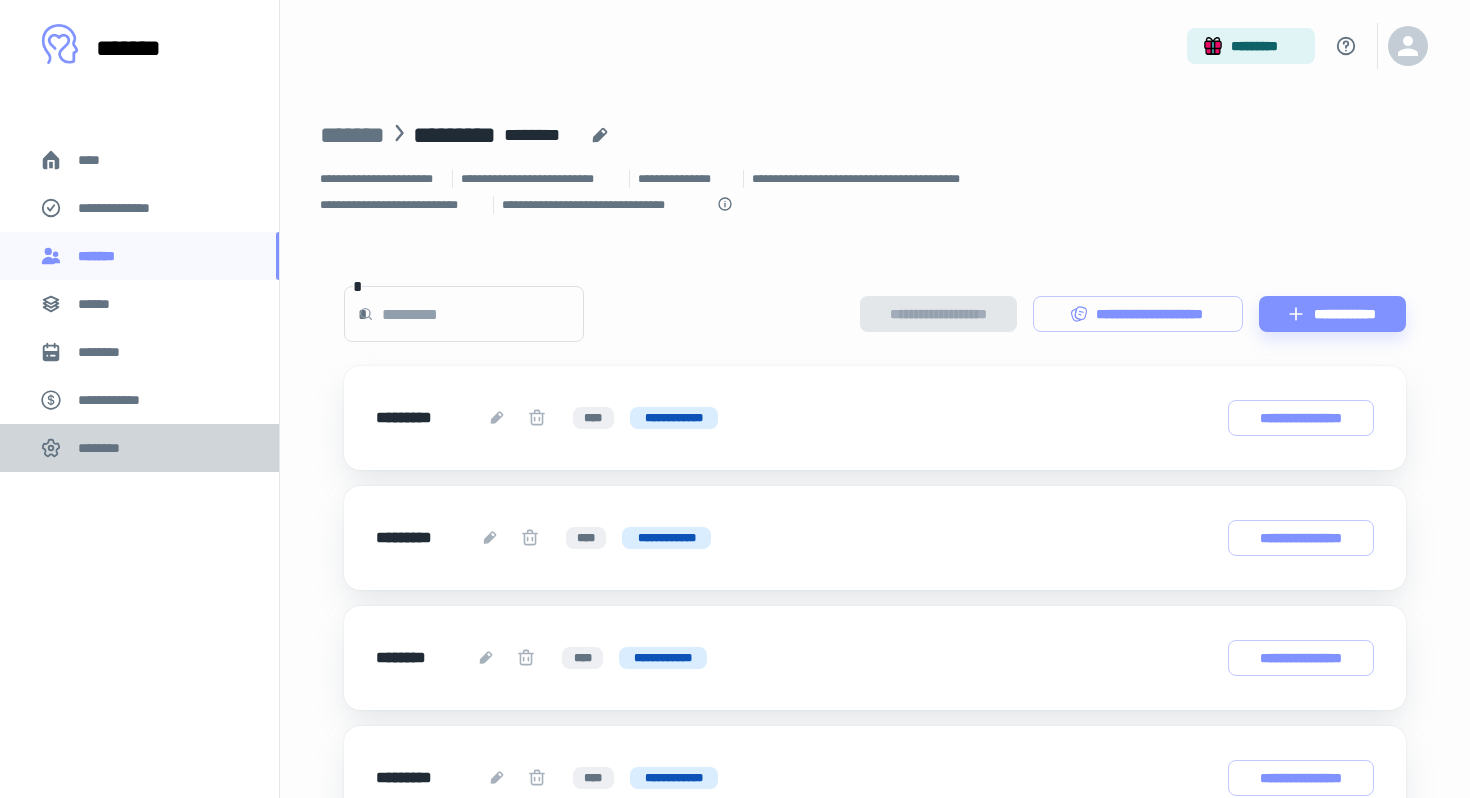 click on "********" at bounding box center [105, 448] 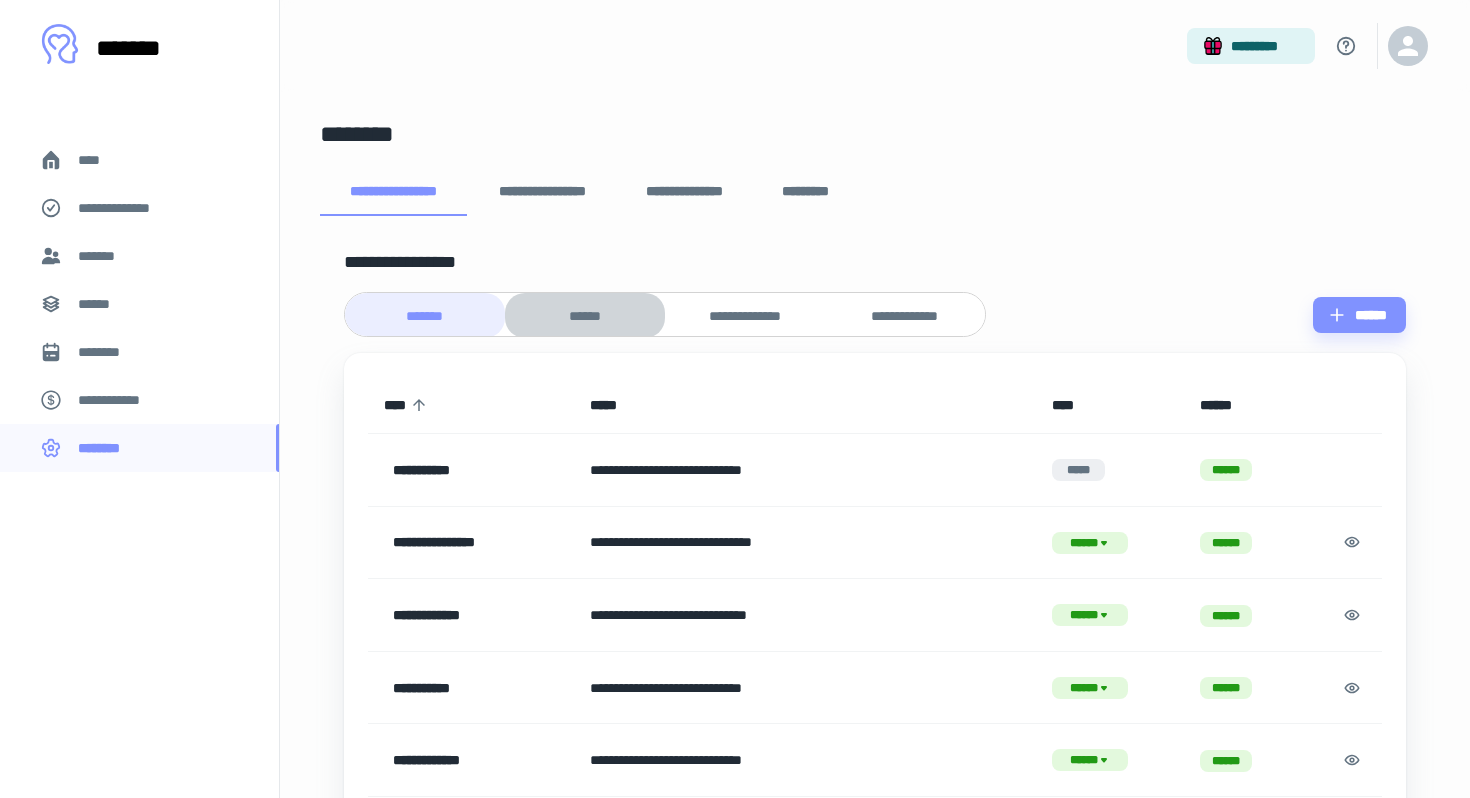 click on "******" at bounding box center [585, 316] 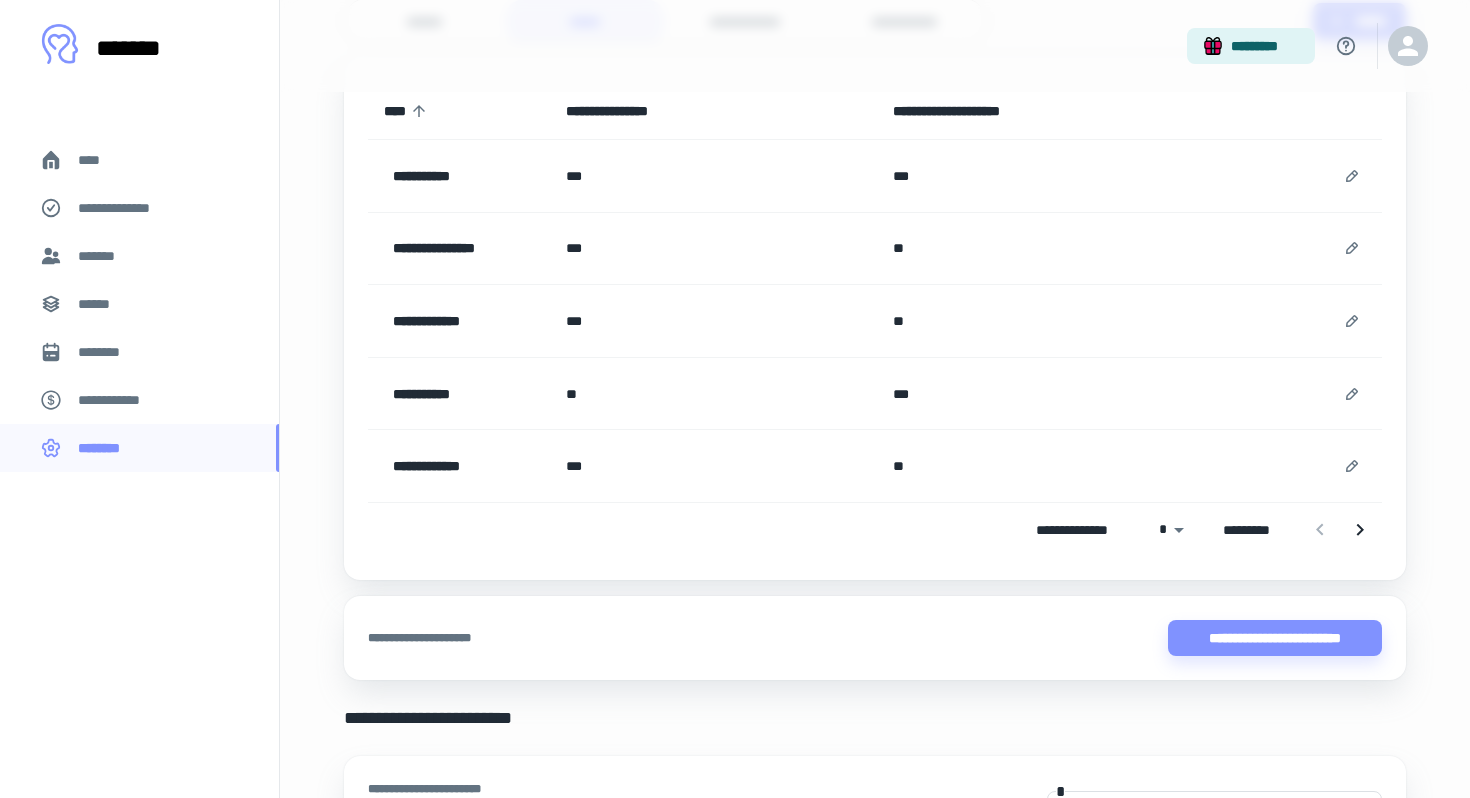 scroll, scrollTop: 157, scrollLeft: 0, axis: vertical 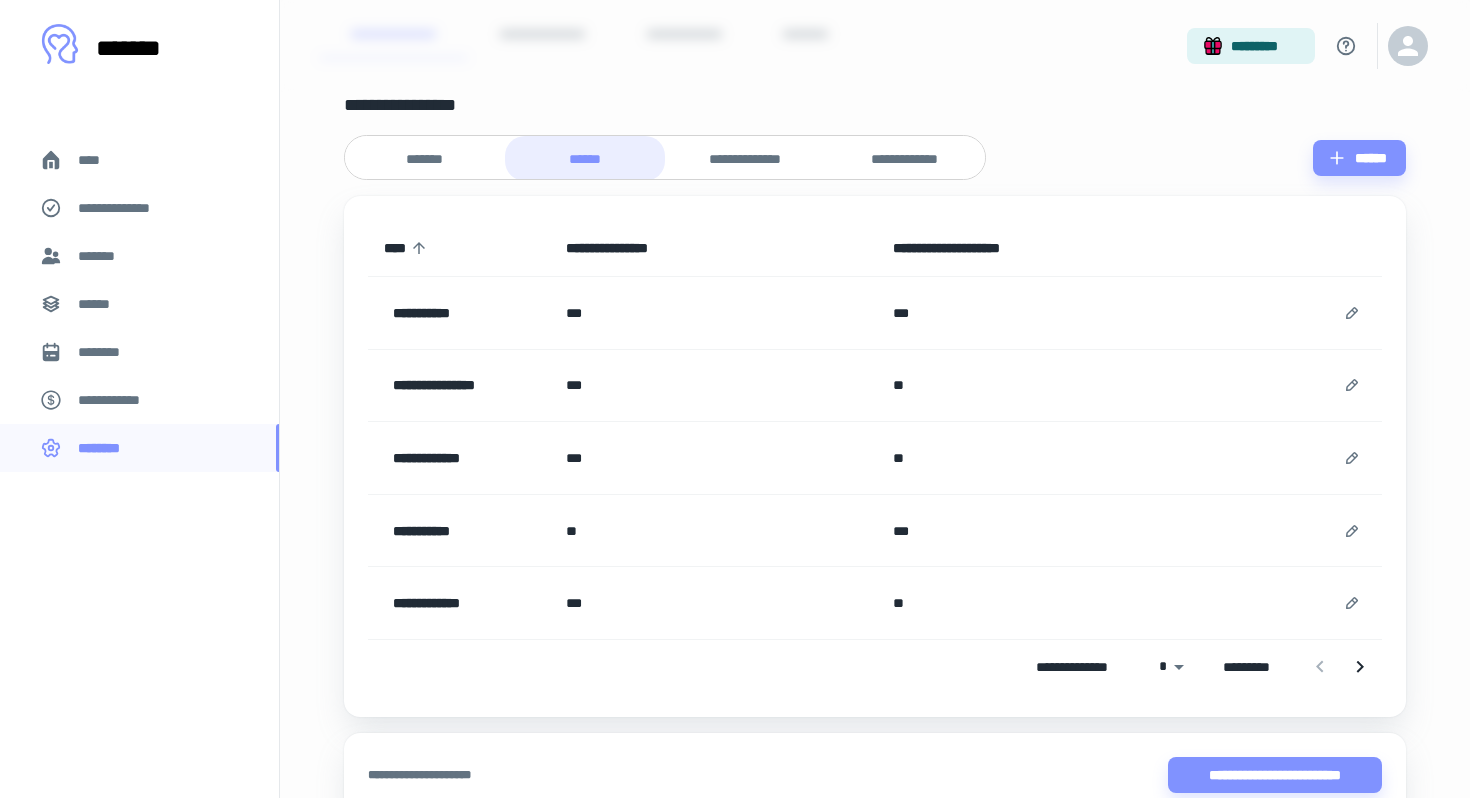 click on "********" at bounding box center [139, 352] 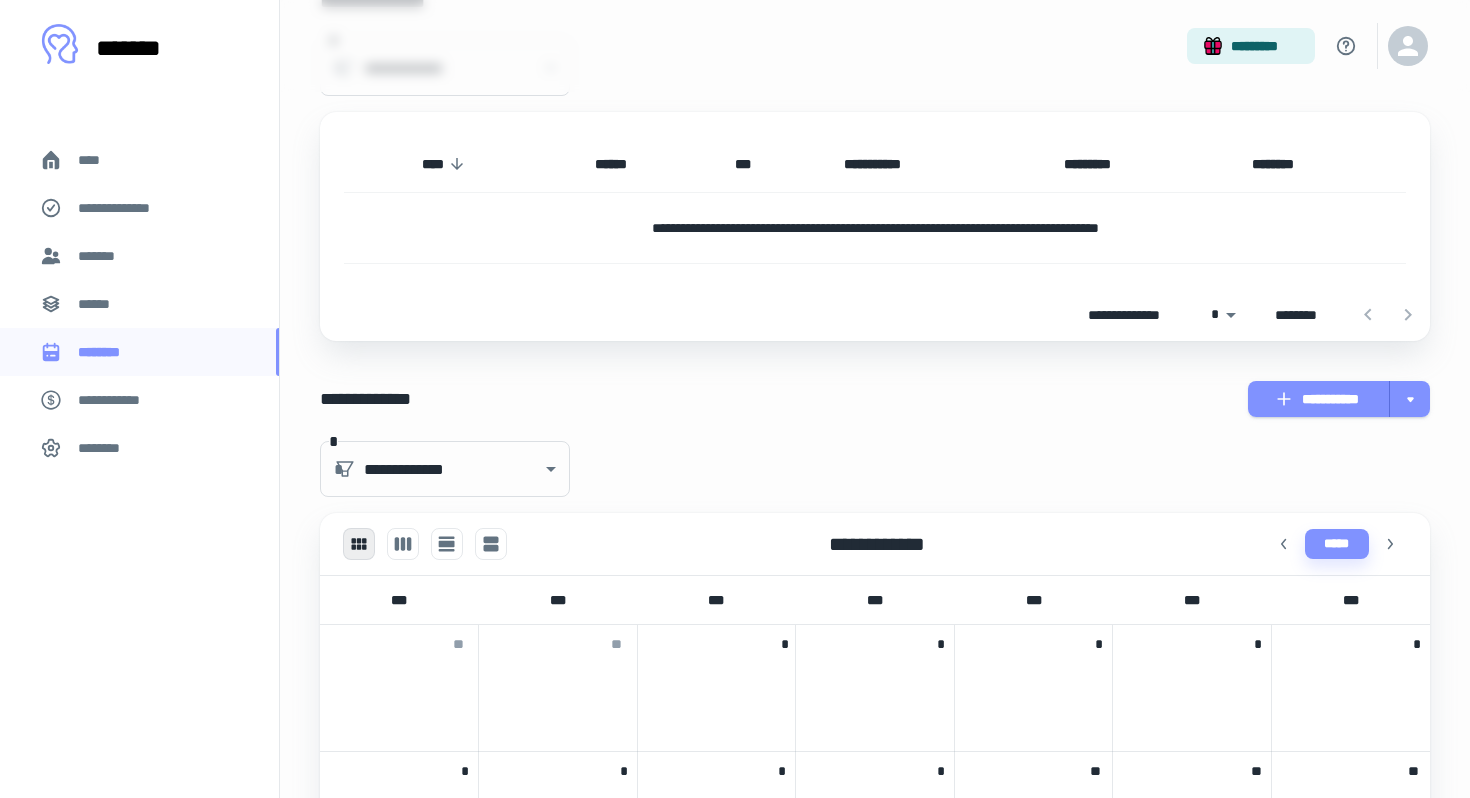 scroll, scrollTop: 255, scrollLeft: 0, axis: vertical 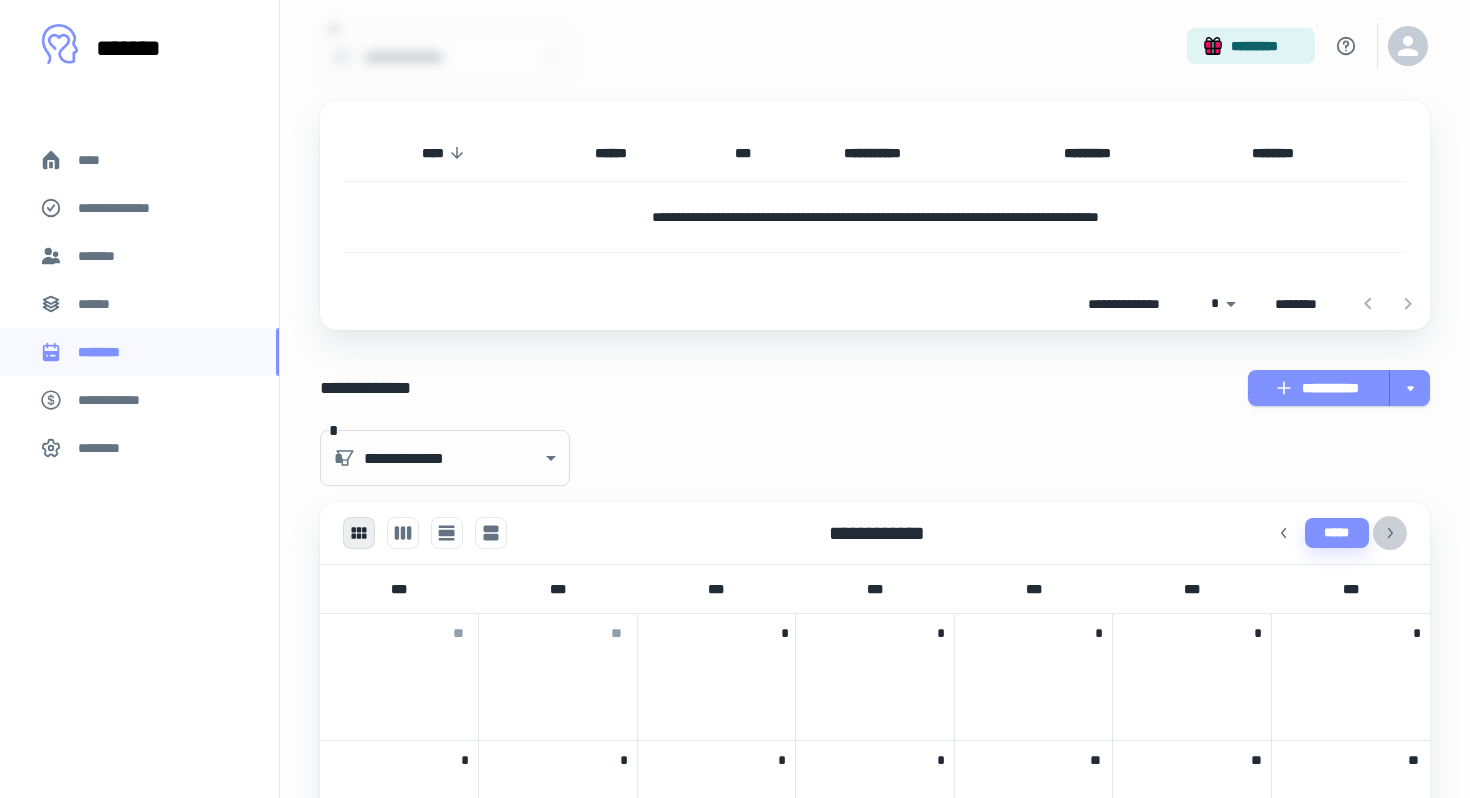 click at bounding box center [1390, 533] 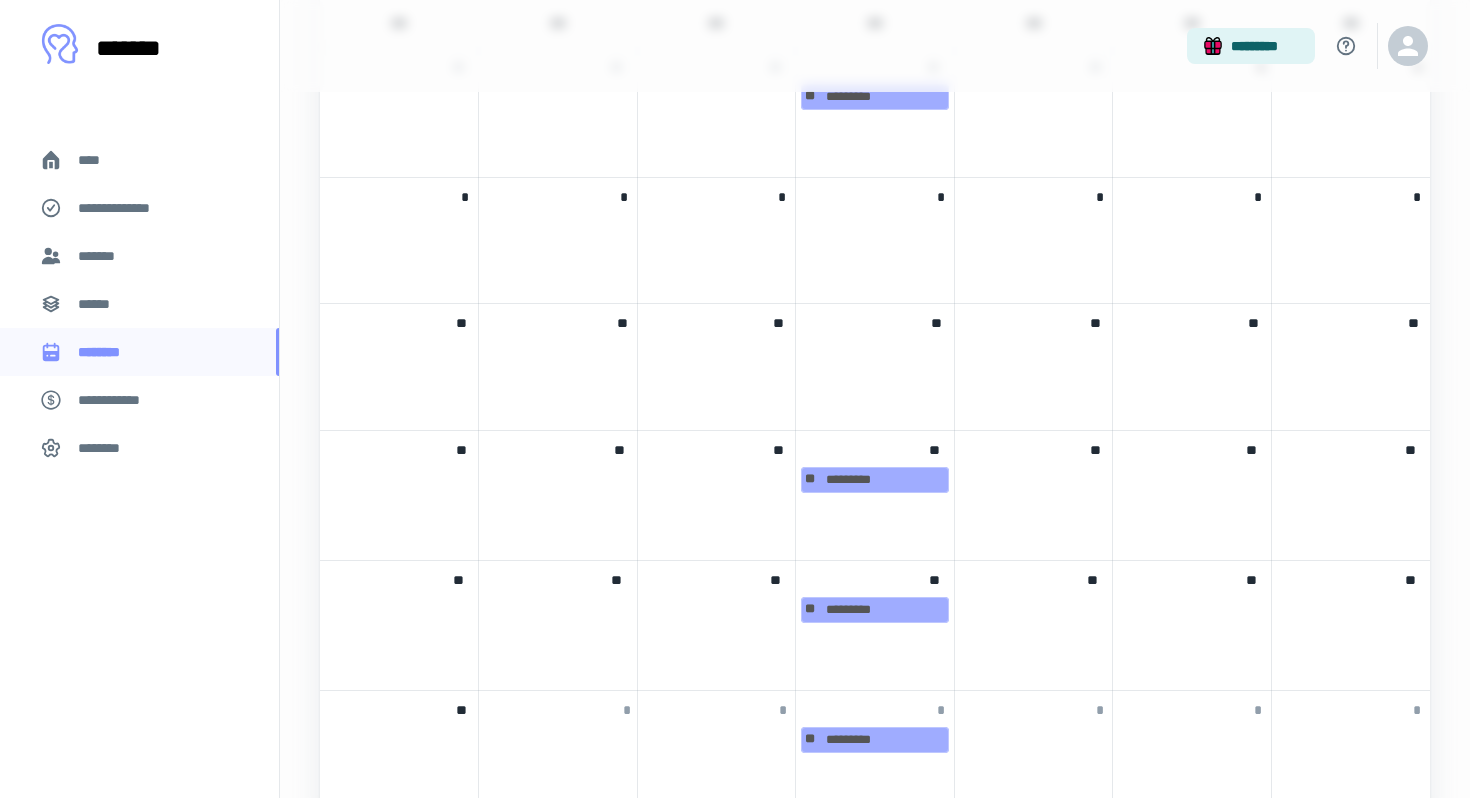 scroll, scrollTop: 857, scrollLeft: 0, axis: vertical 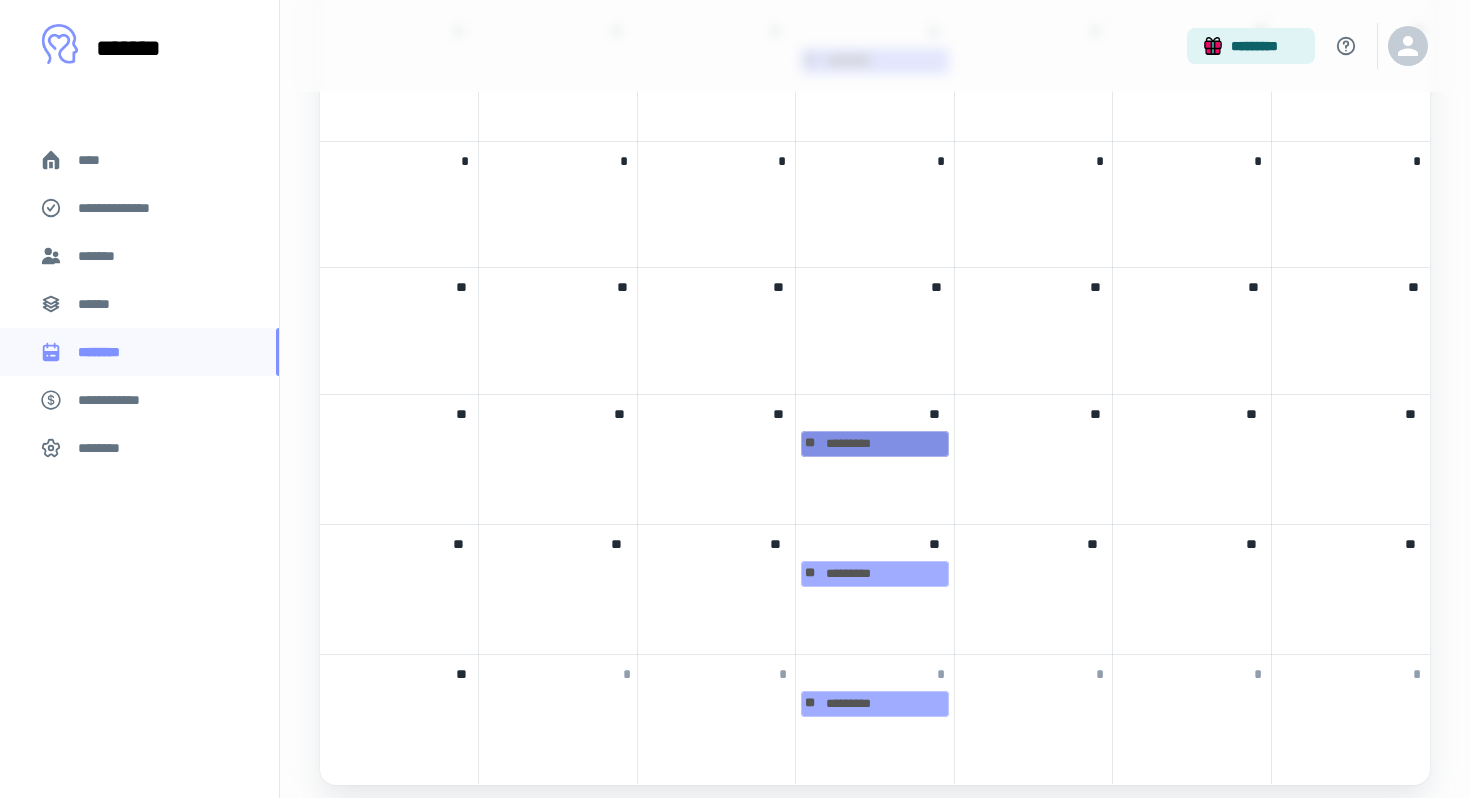 click on "** *********" at bounding box center (875, 444) 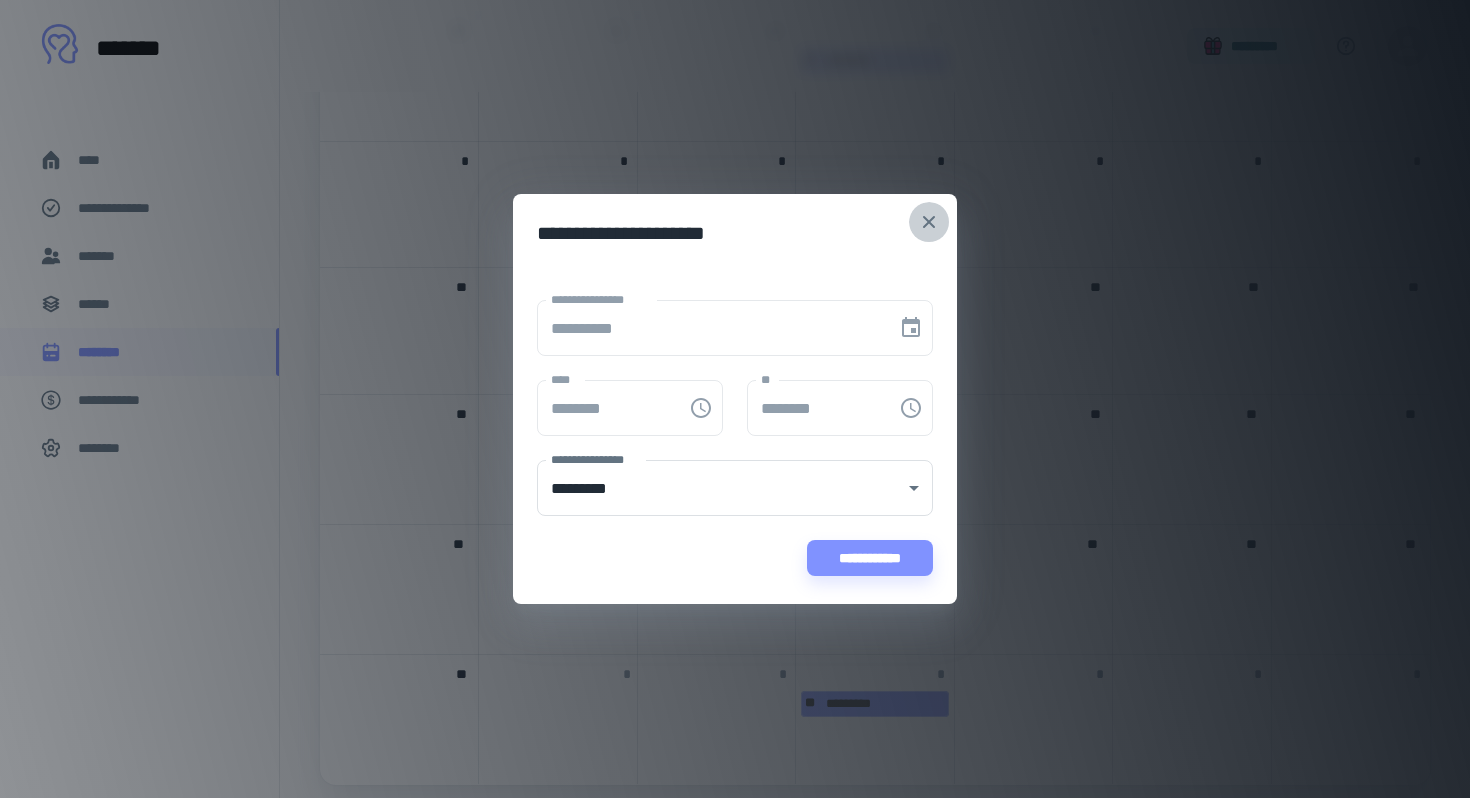 click at bounding box center [929, 222] 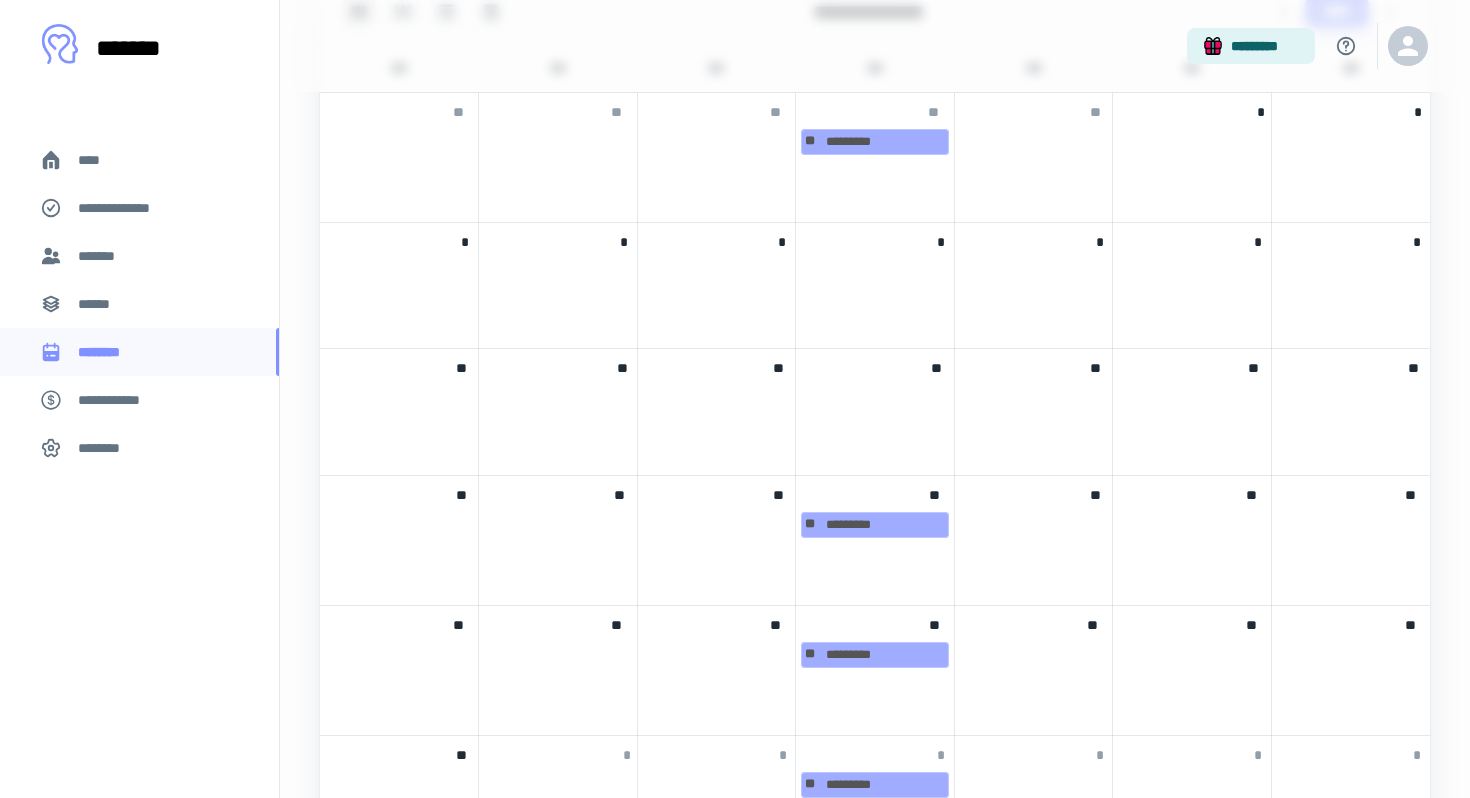 scroll, scrollTop: 784, scrollLeft: 0, axis: vertical 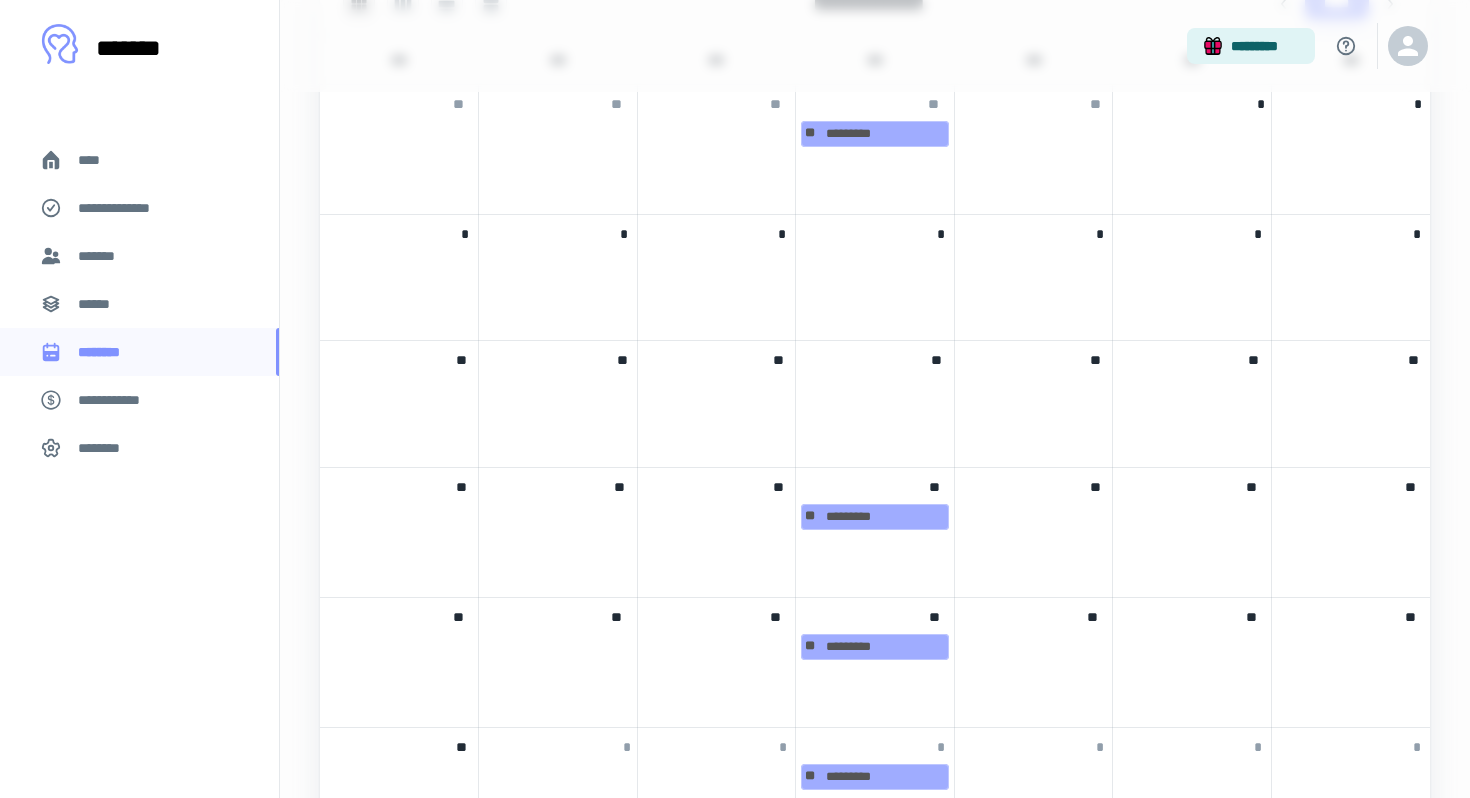 click on "*******" at bounding box center (149, 48) 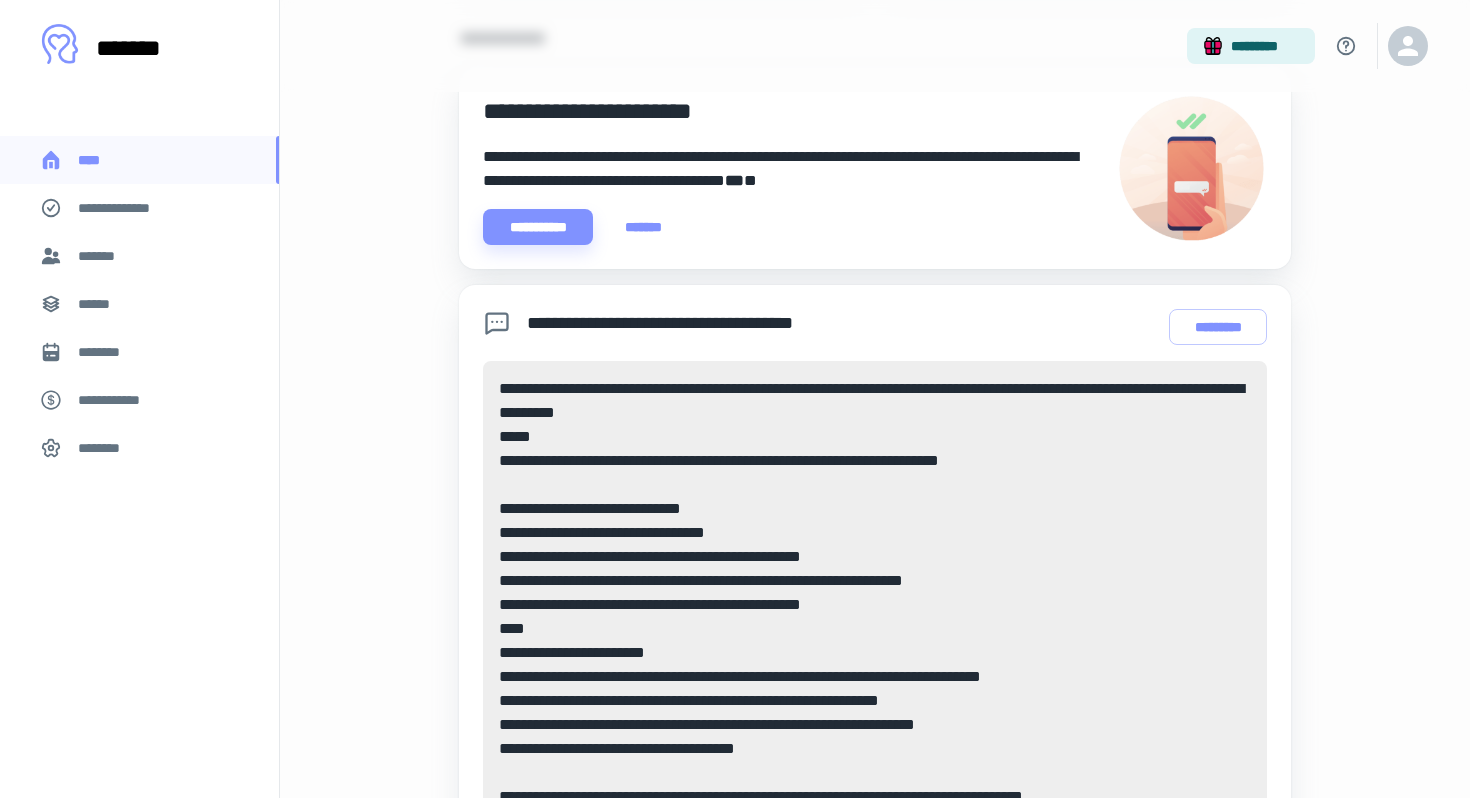 scroll, scrollTop: 403, scrollLeft: 0, axis: vertical 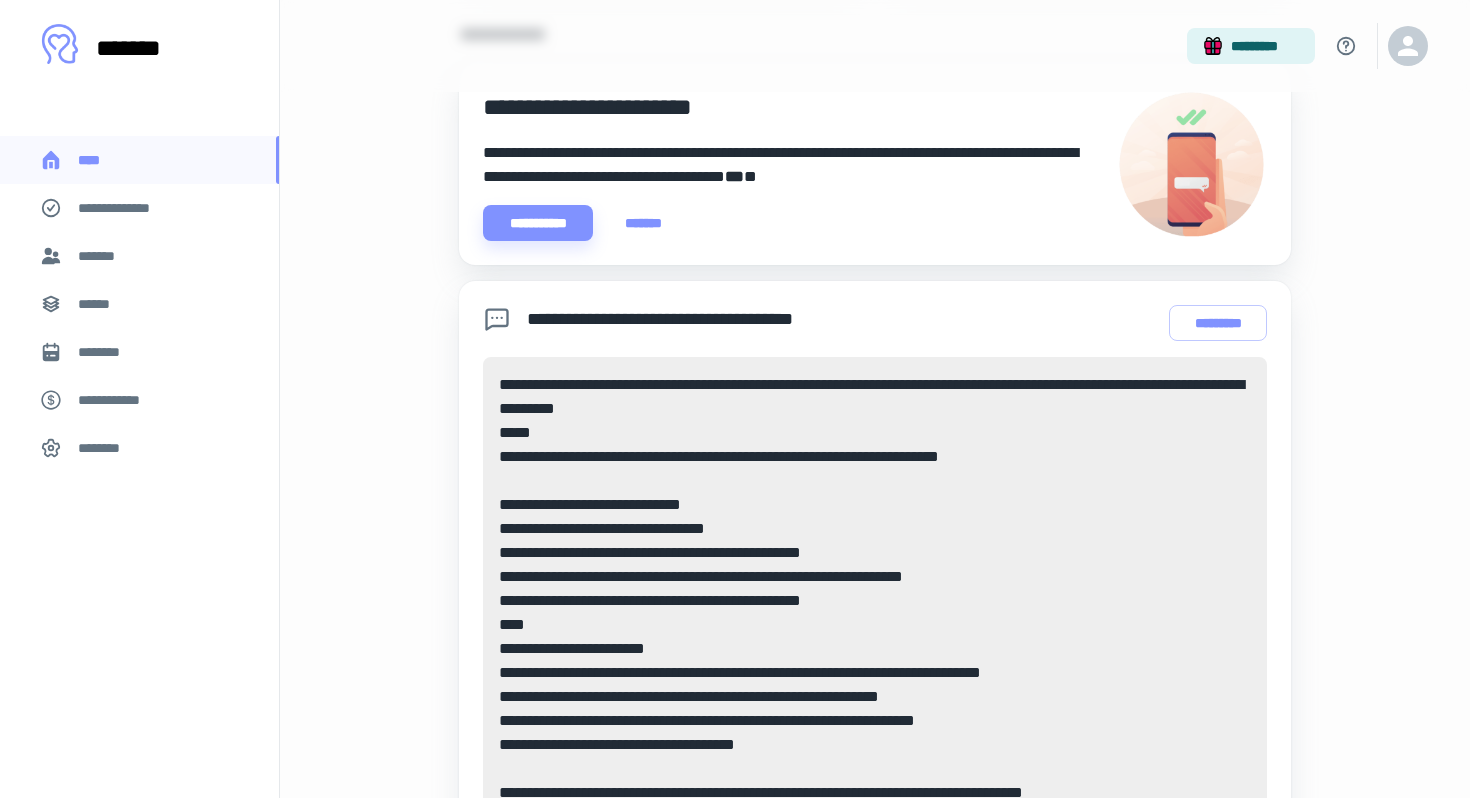 click on "******" at bounding box center (100, 304) 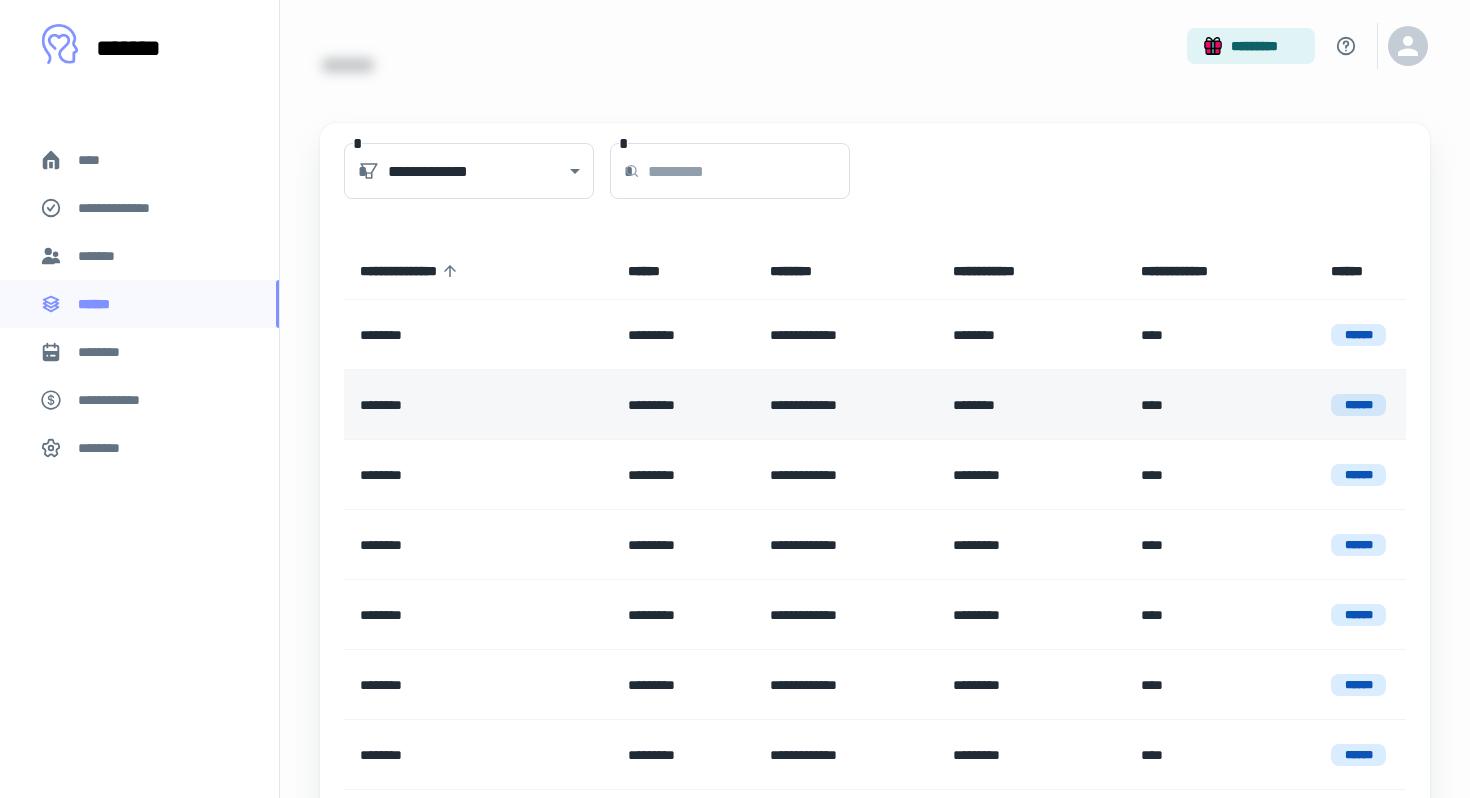 scroll, scrollTop: 288, scrollLeft: 0, axis: vertical 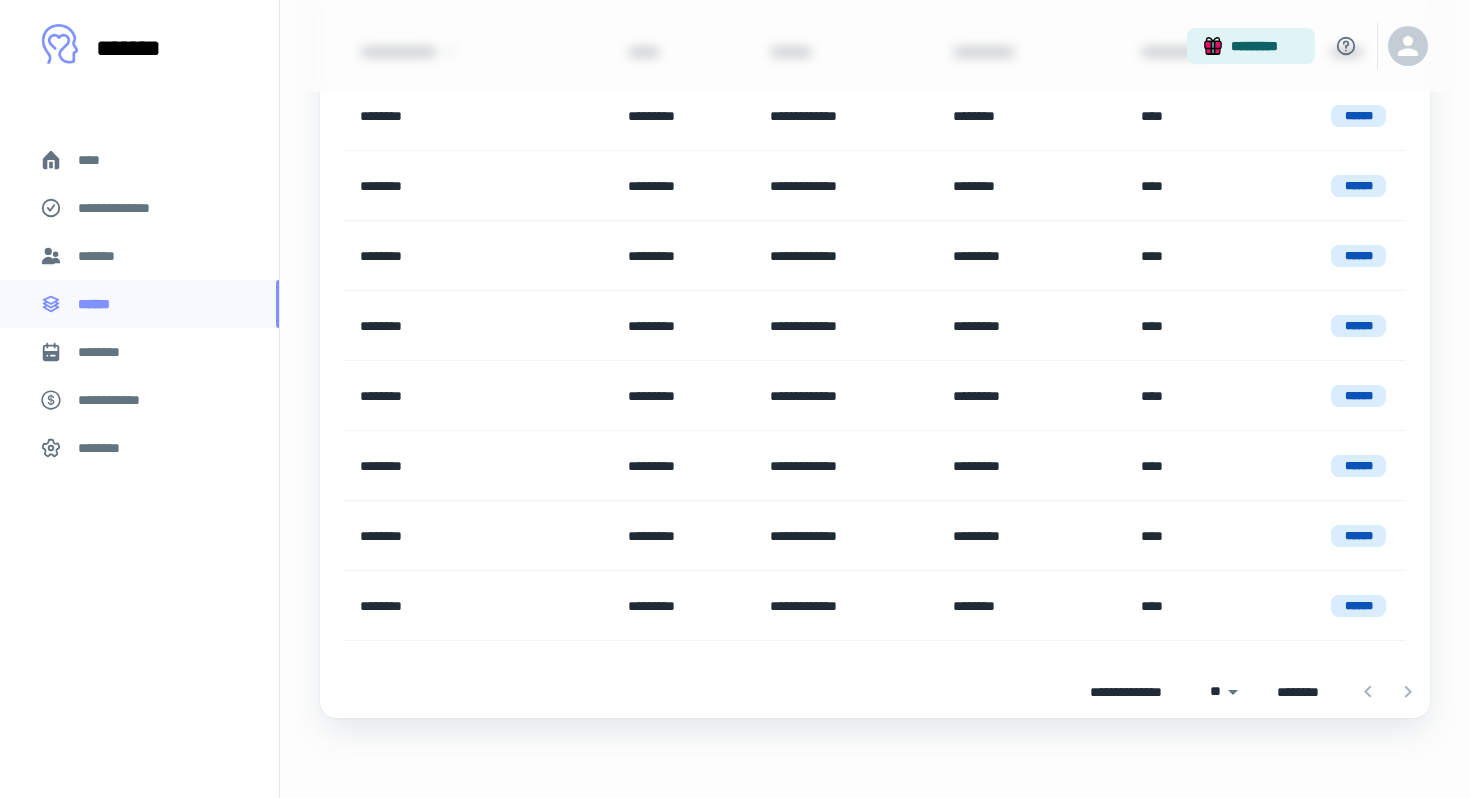 click at bounding box center [1388, 692] 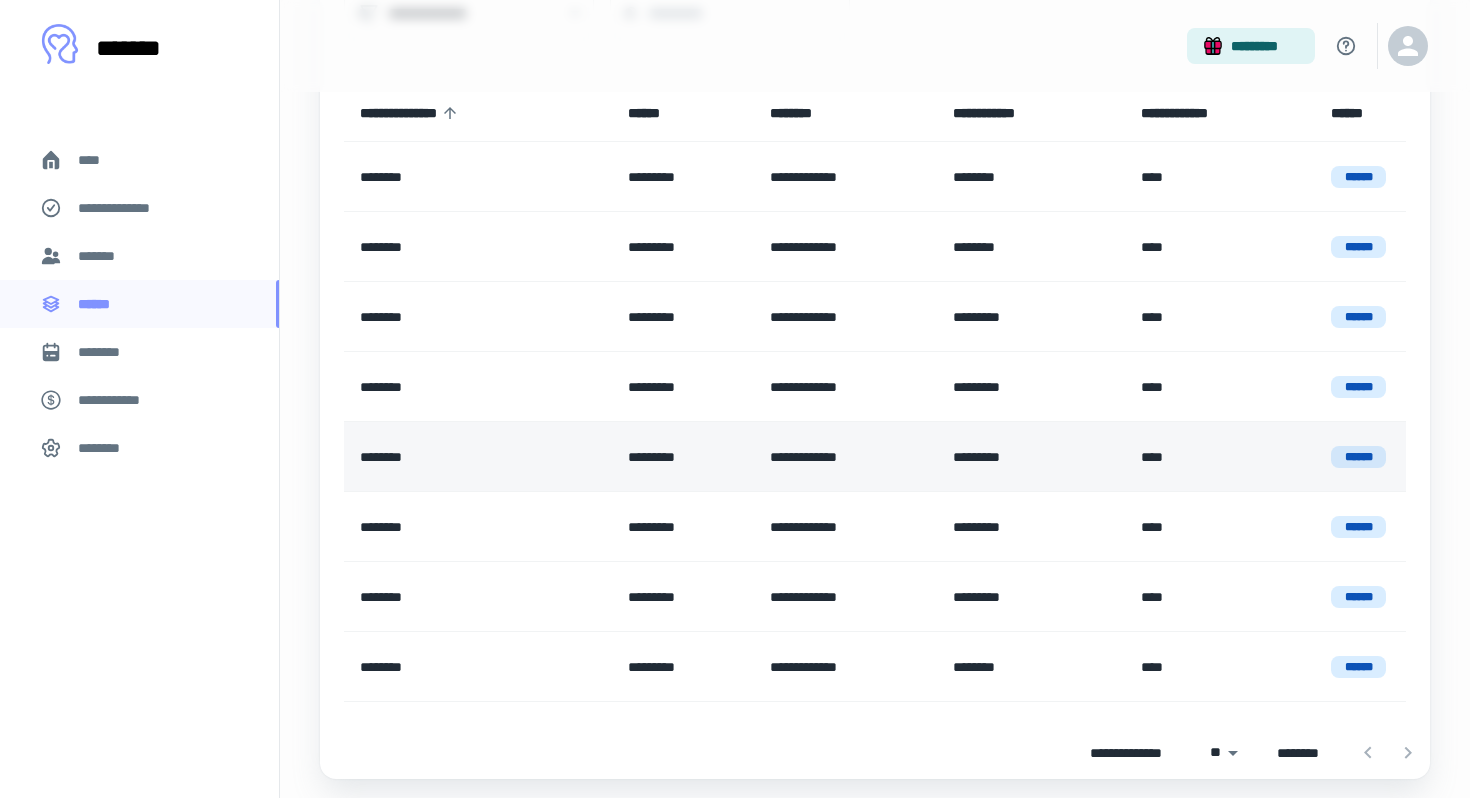 scroll, scrollTop: 231, scrollLeft: 0, axis: vertical 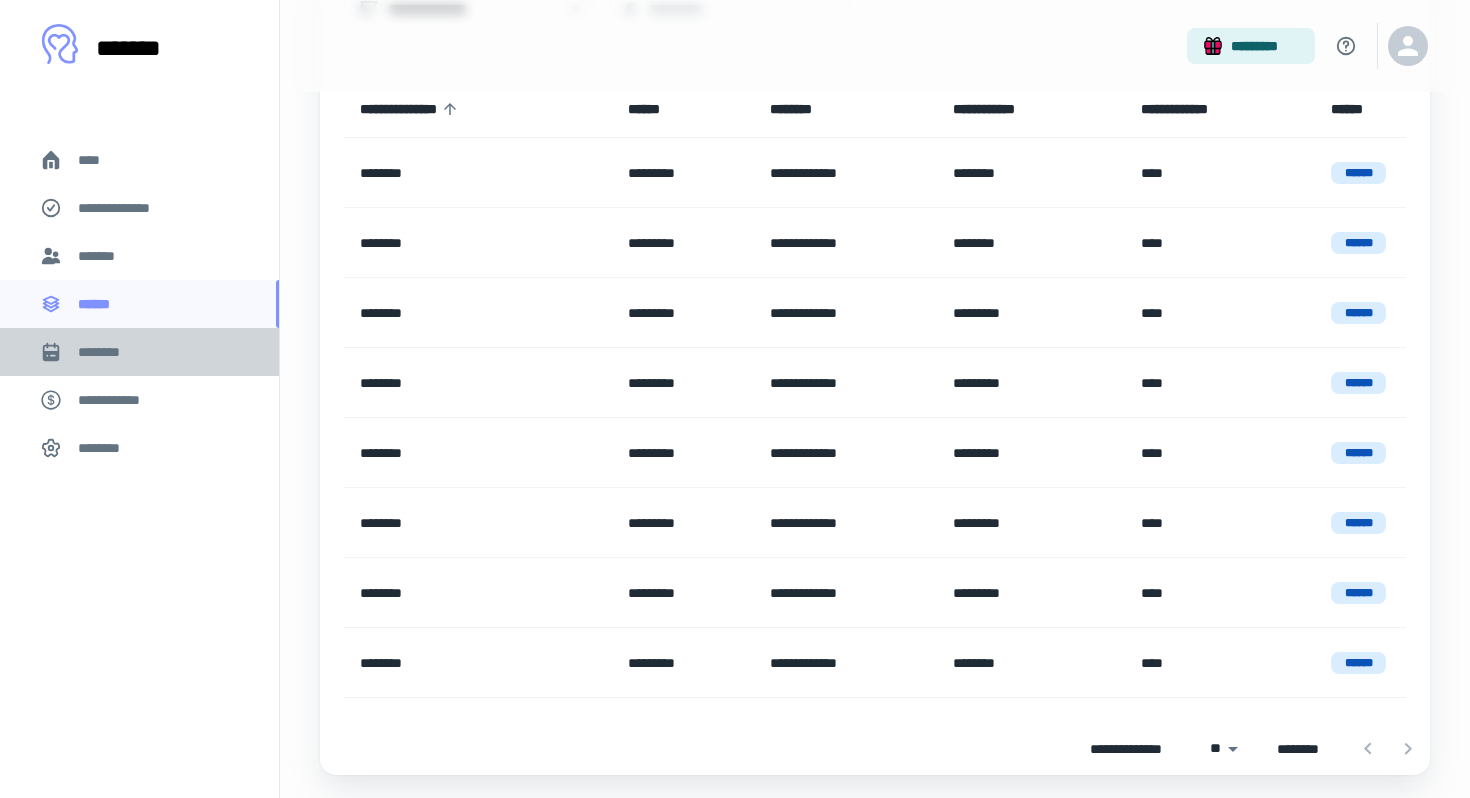 click on "********" at bounding box center (107, 352) 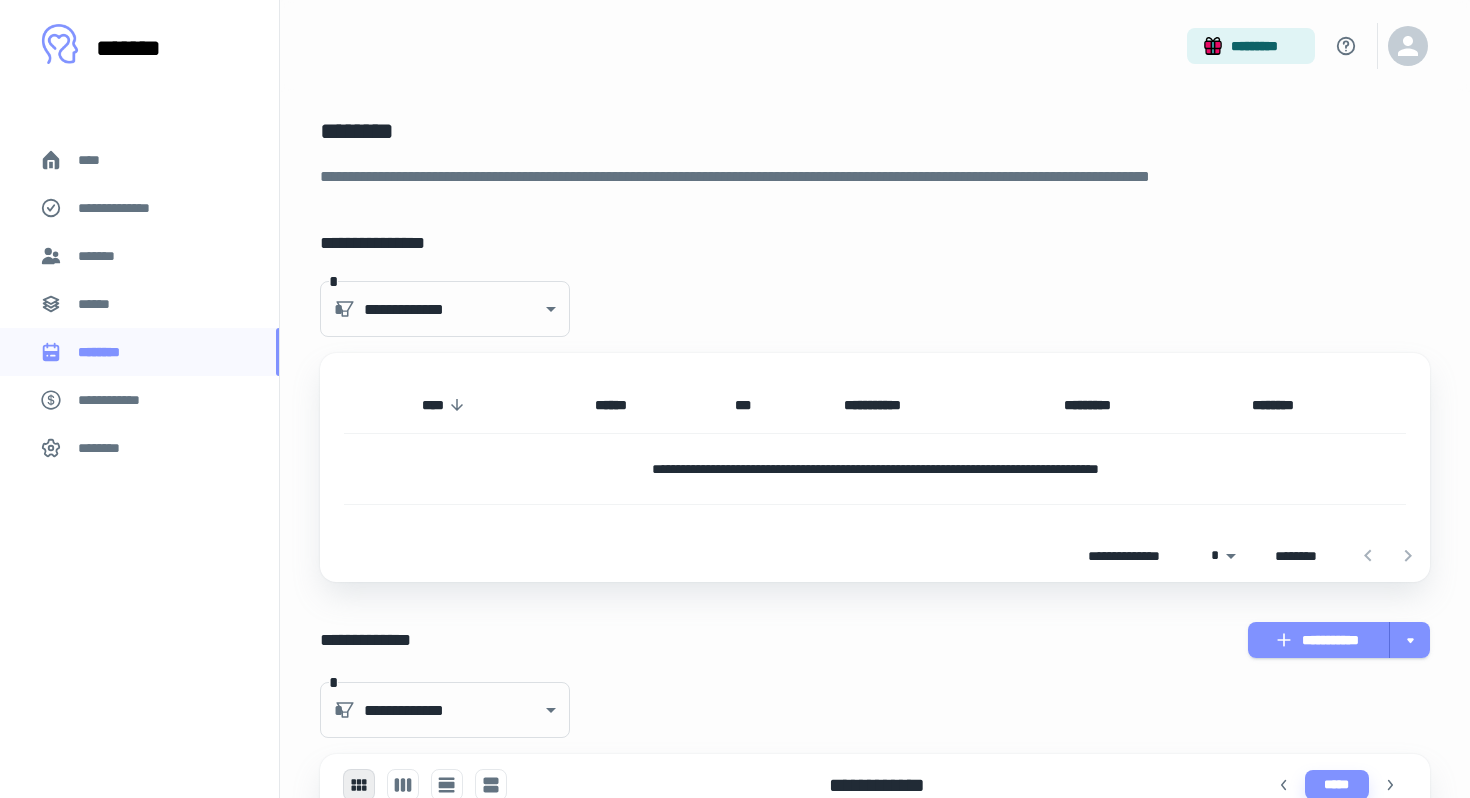 scroll, scrollTop: 0, scrollLeft: 0, axis: both 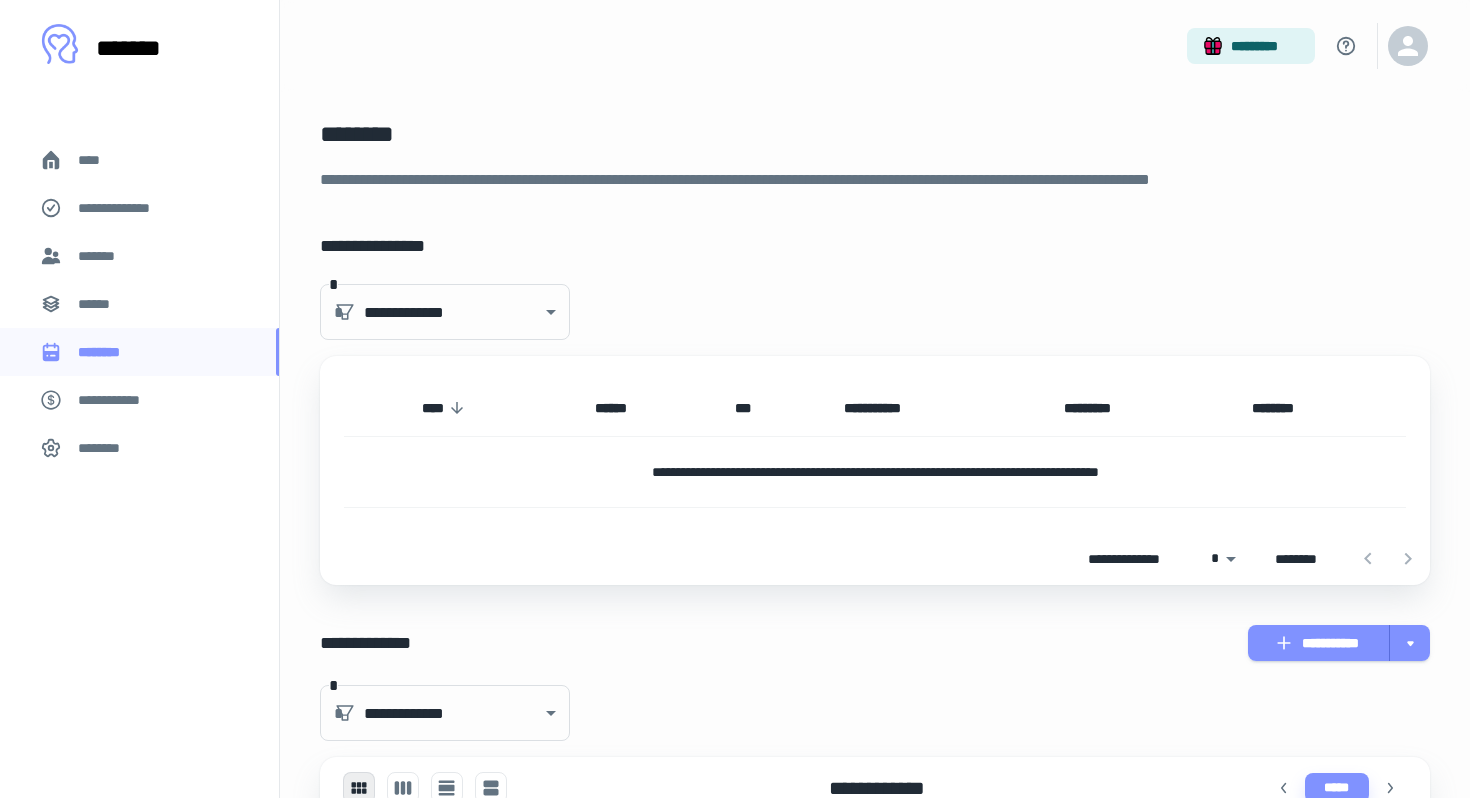 click on "******" at bounding box center [100, 304] 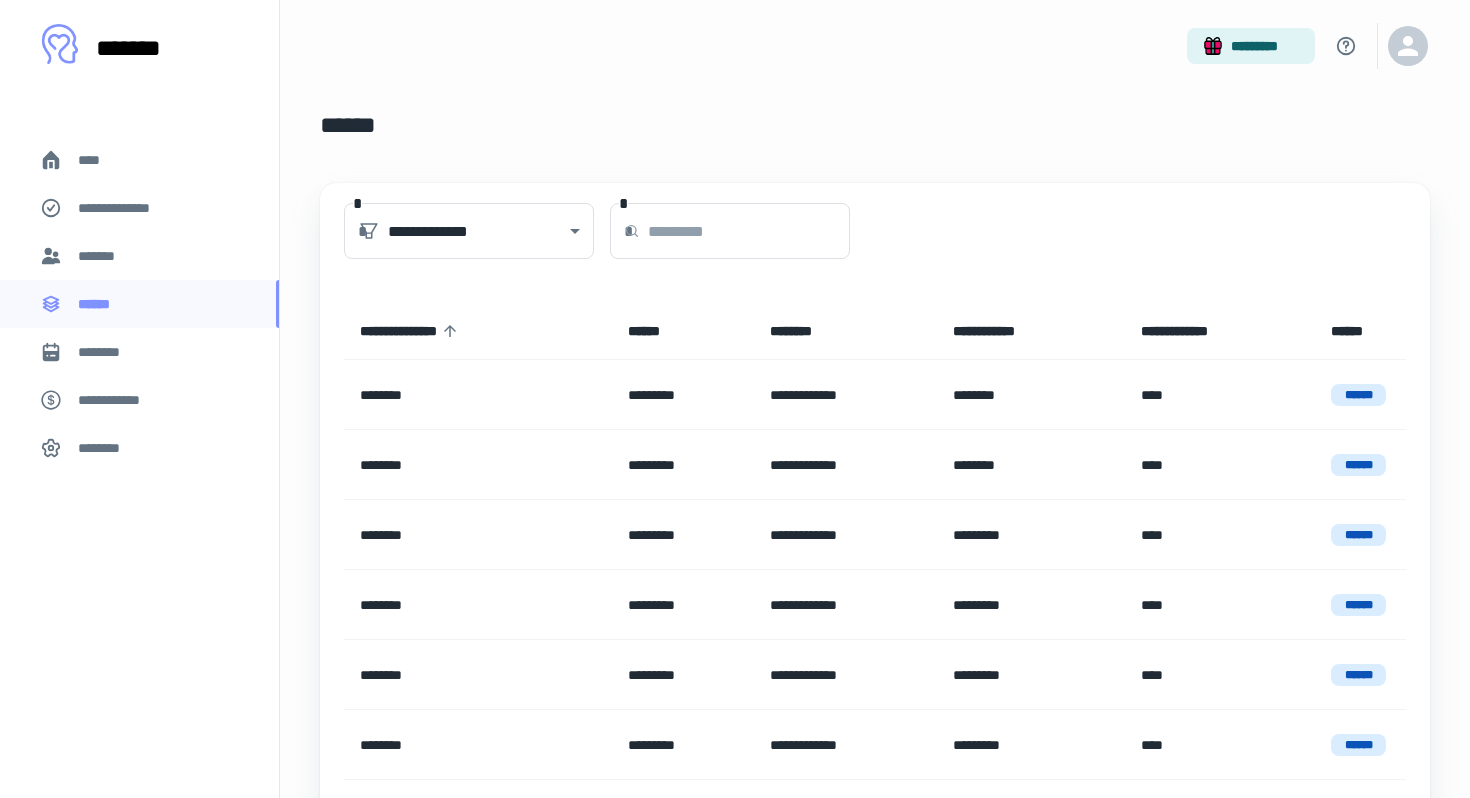 scroll, scrollTop: 8, scrollLeft: 0, axis: vertical 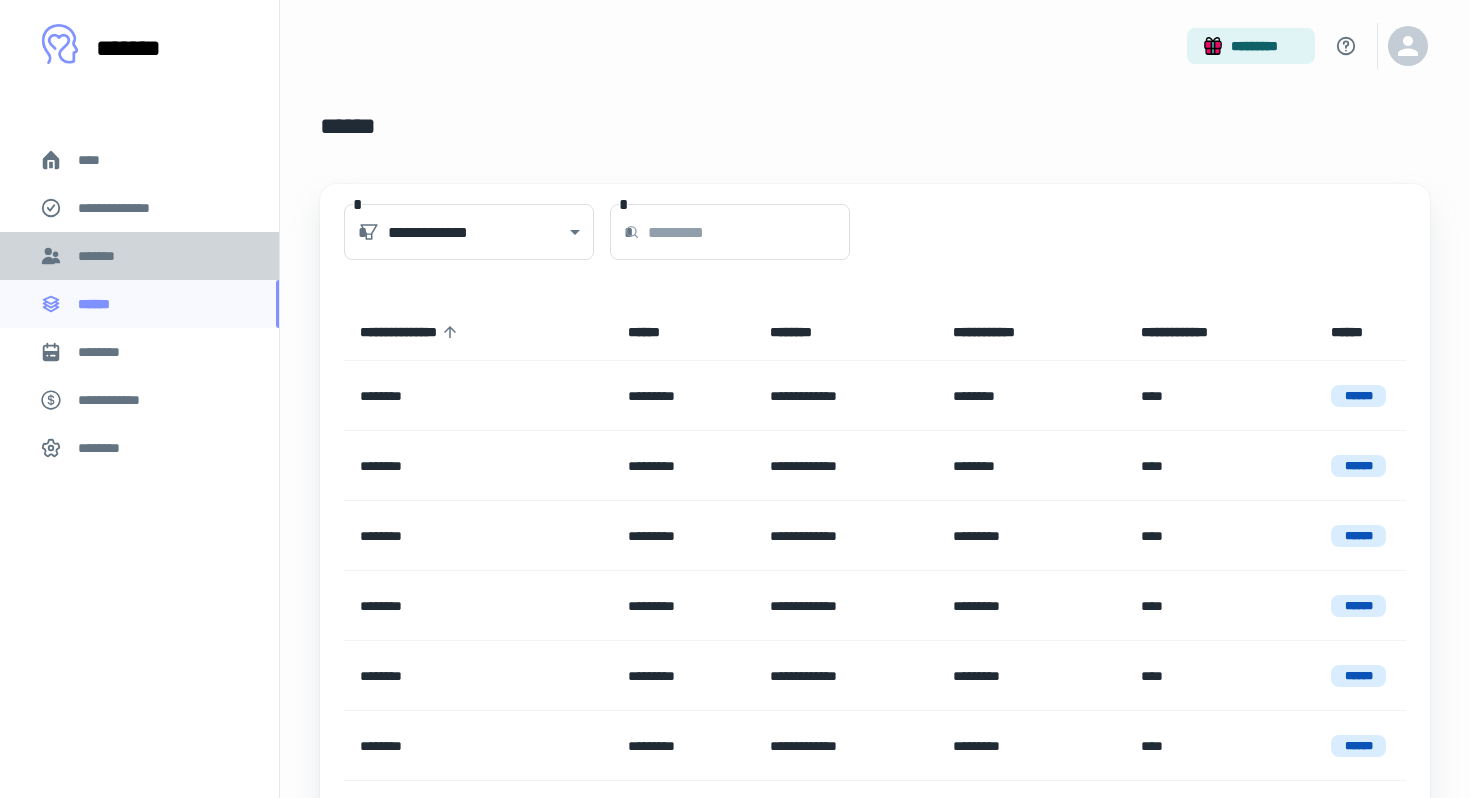 click on "*******" at bounding box center [139, 256] 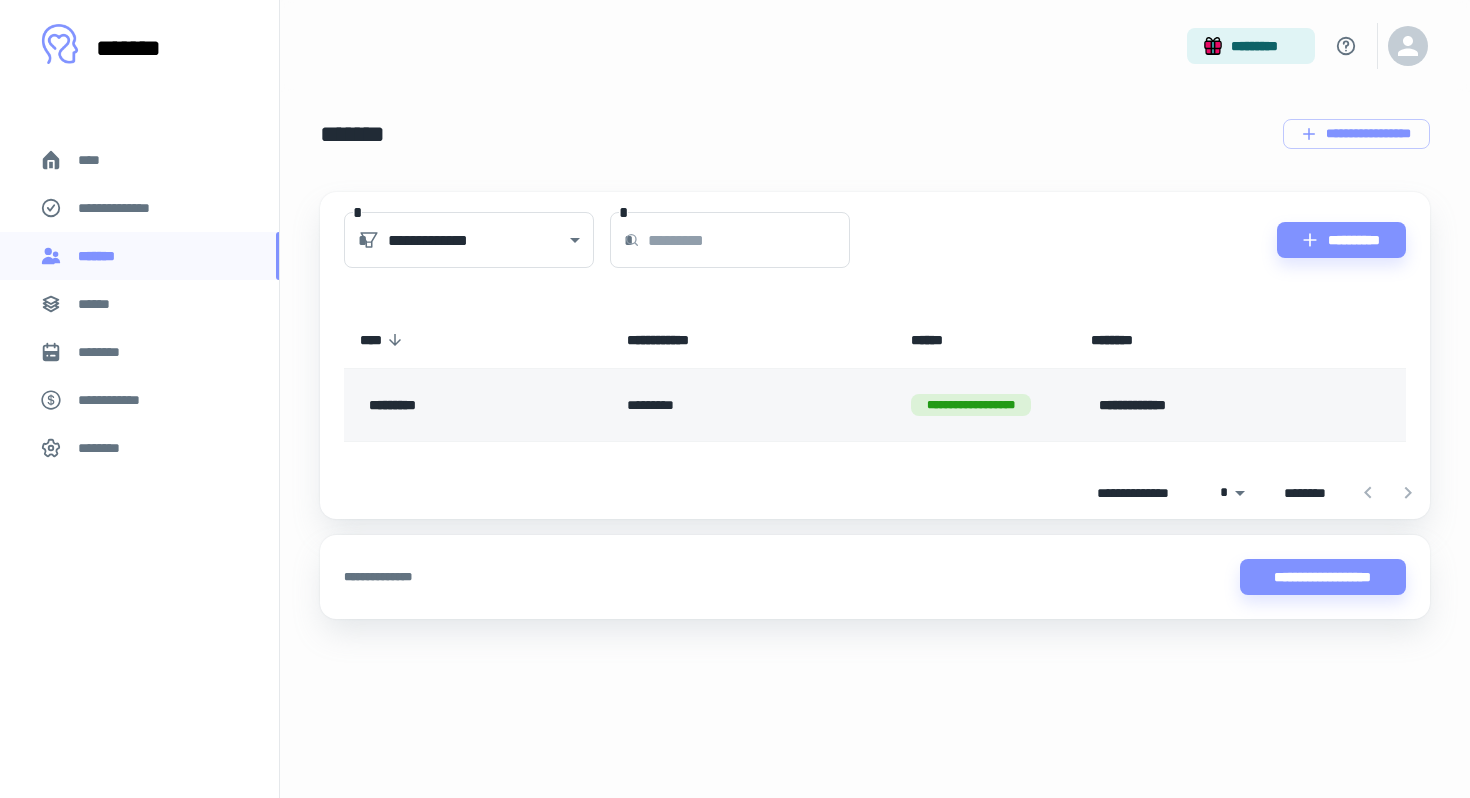 click on "**********" at bounding box center (984, 405) 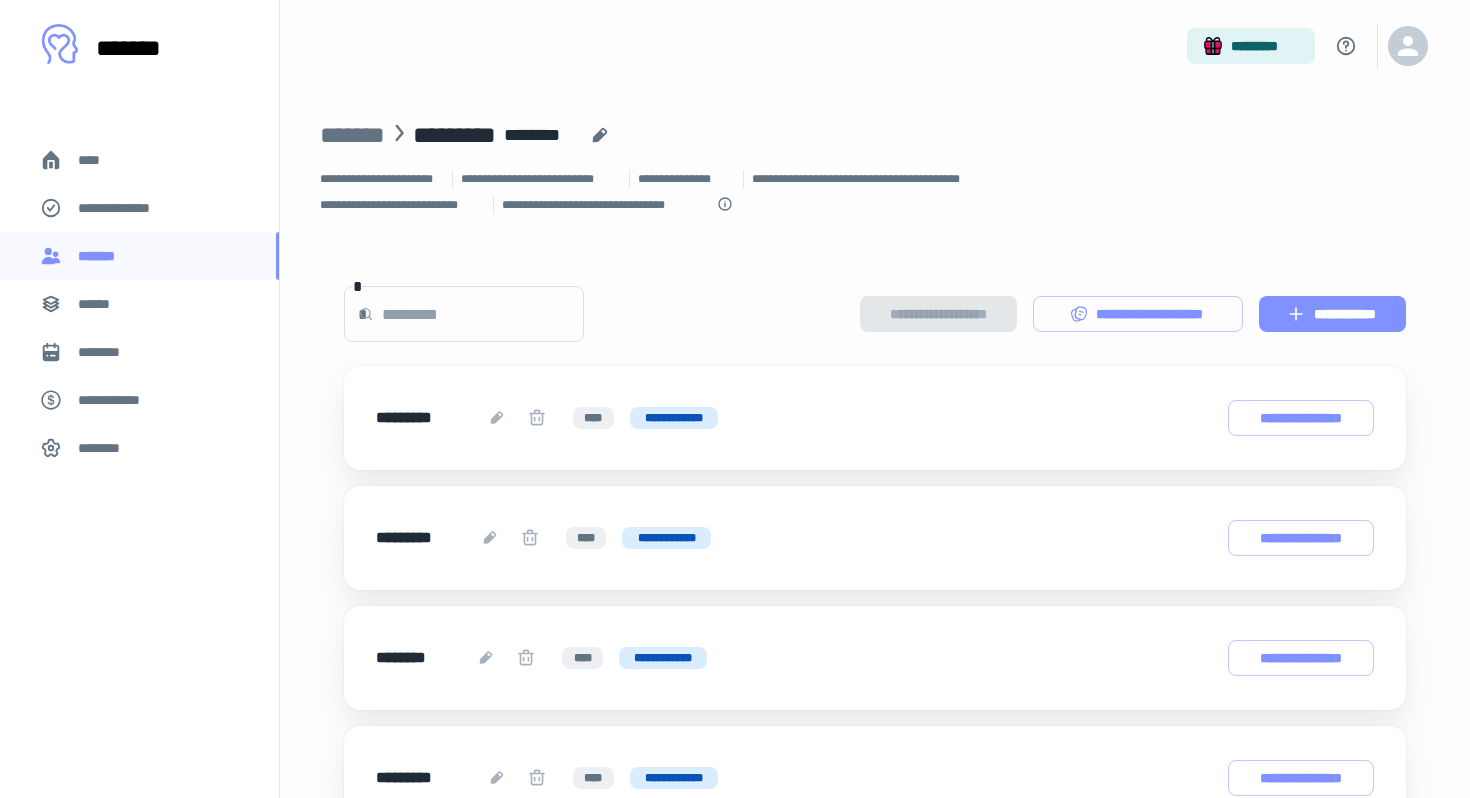 click on "**********" at bounding box center (1332, 314) 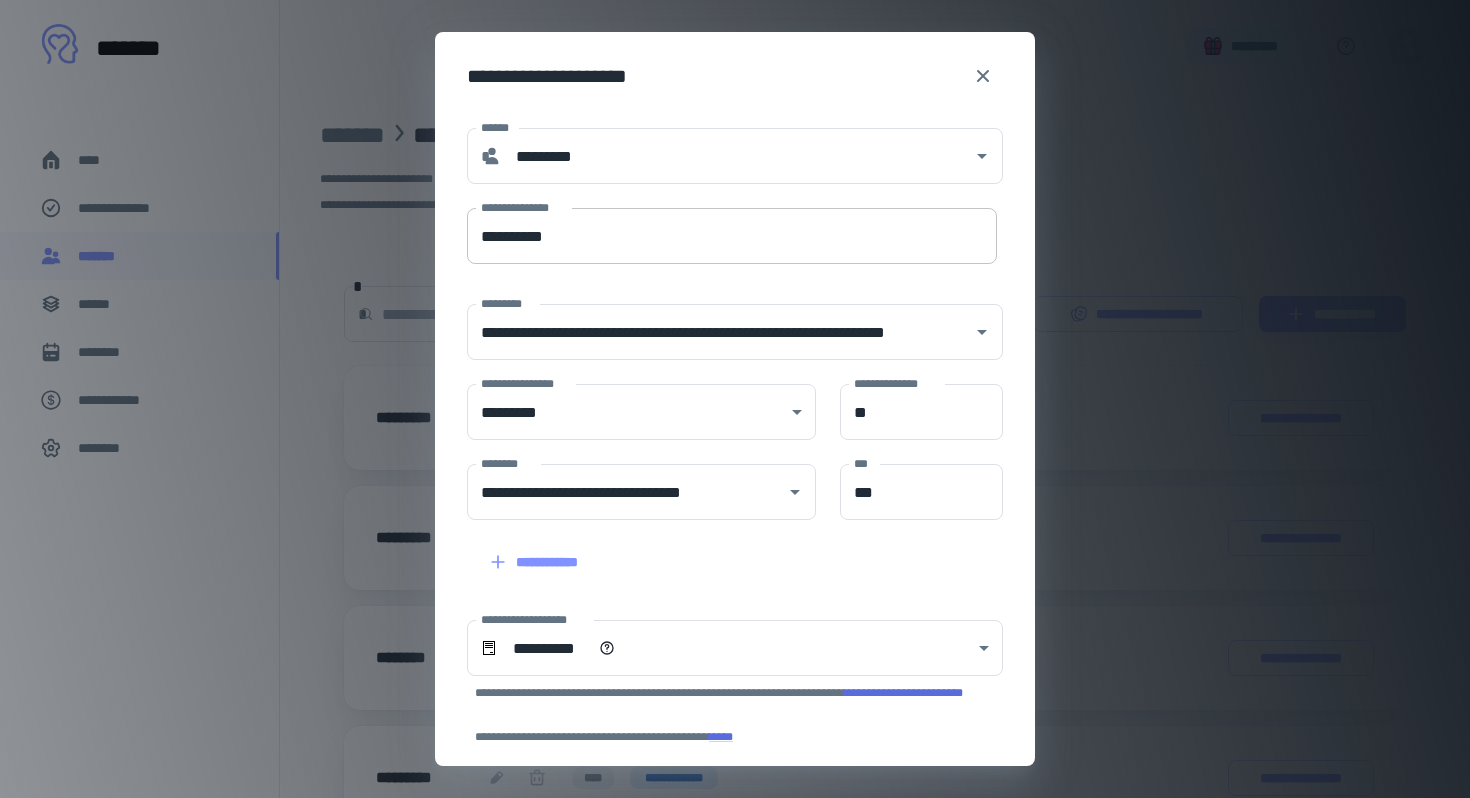 click on "**********" at bounding box center [732, 236] 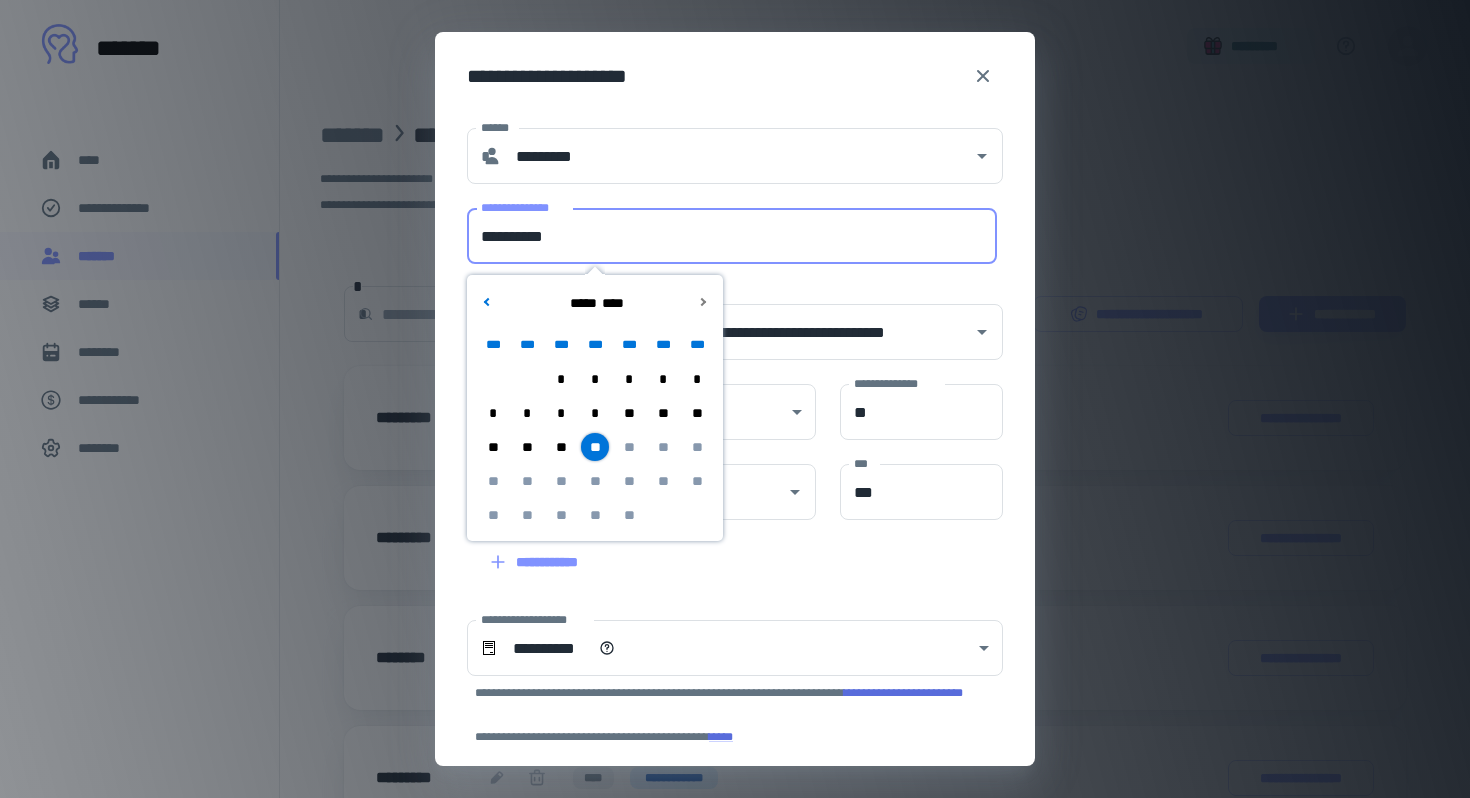 click on "*" at bounding box center (595, 413) 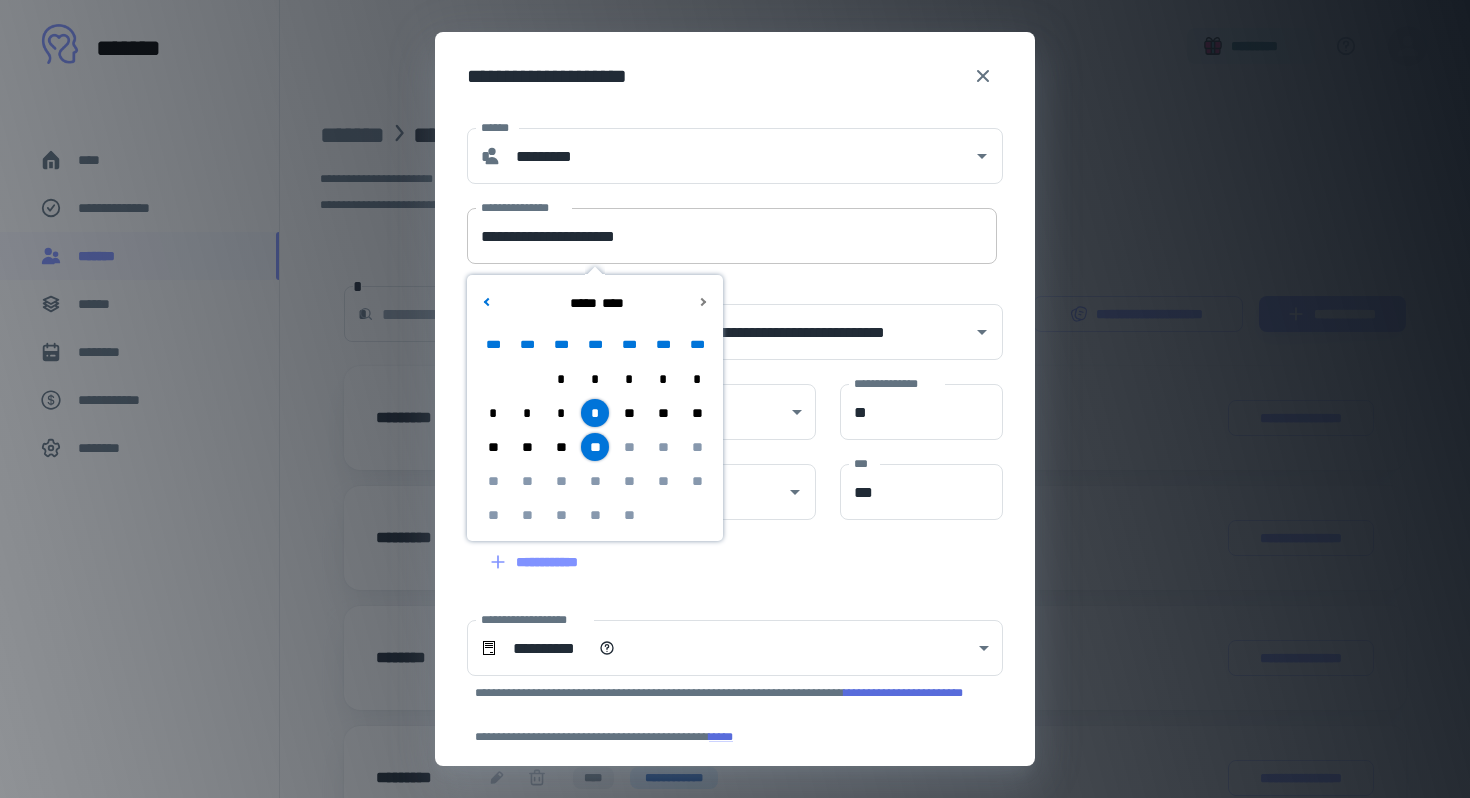 click on "**********" at bounding box center (732, 236) 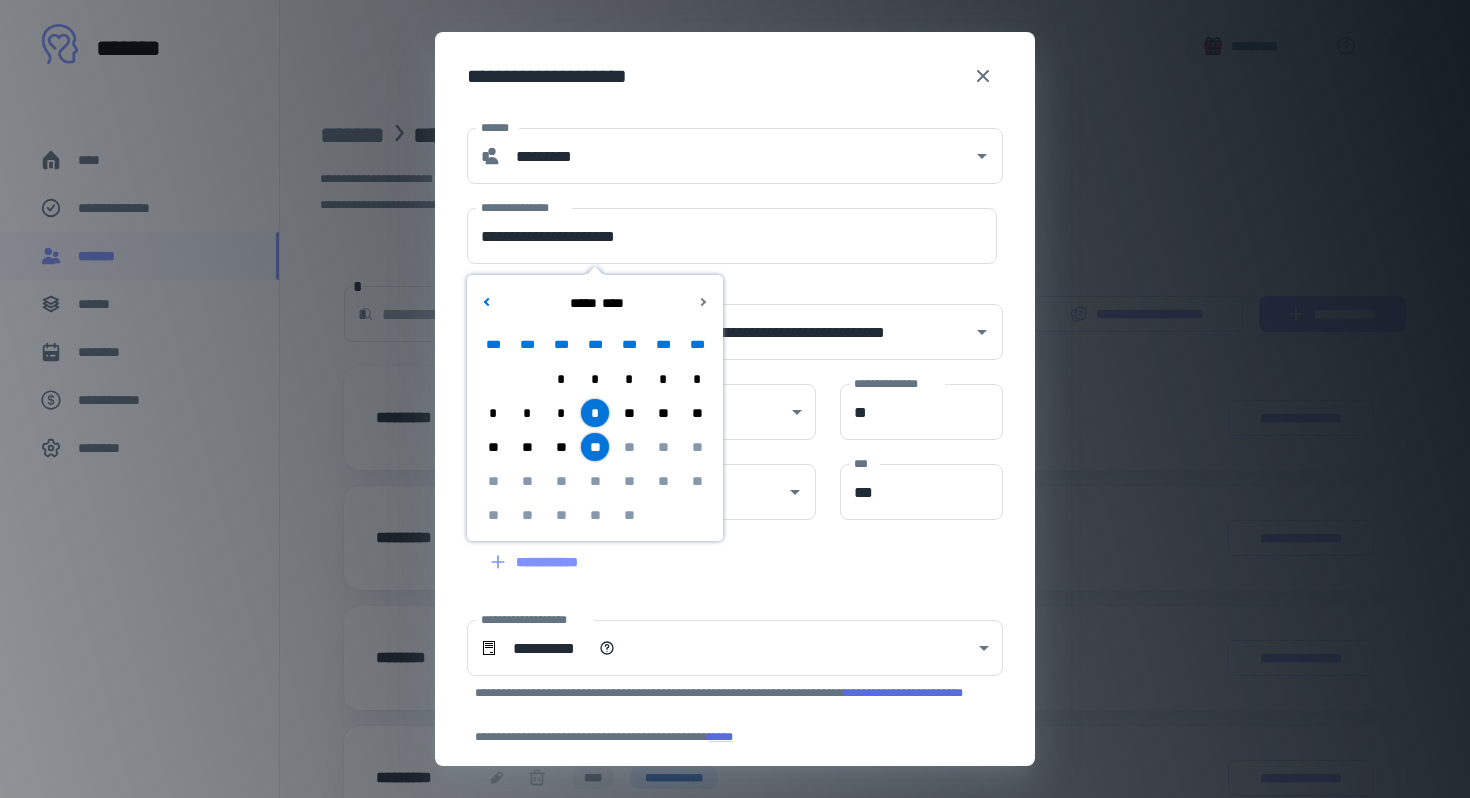 click on "**" at bounding box center (595, 447) 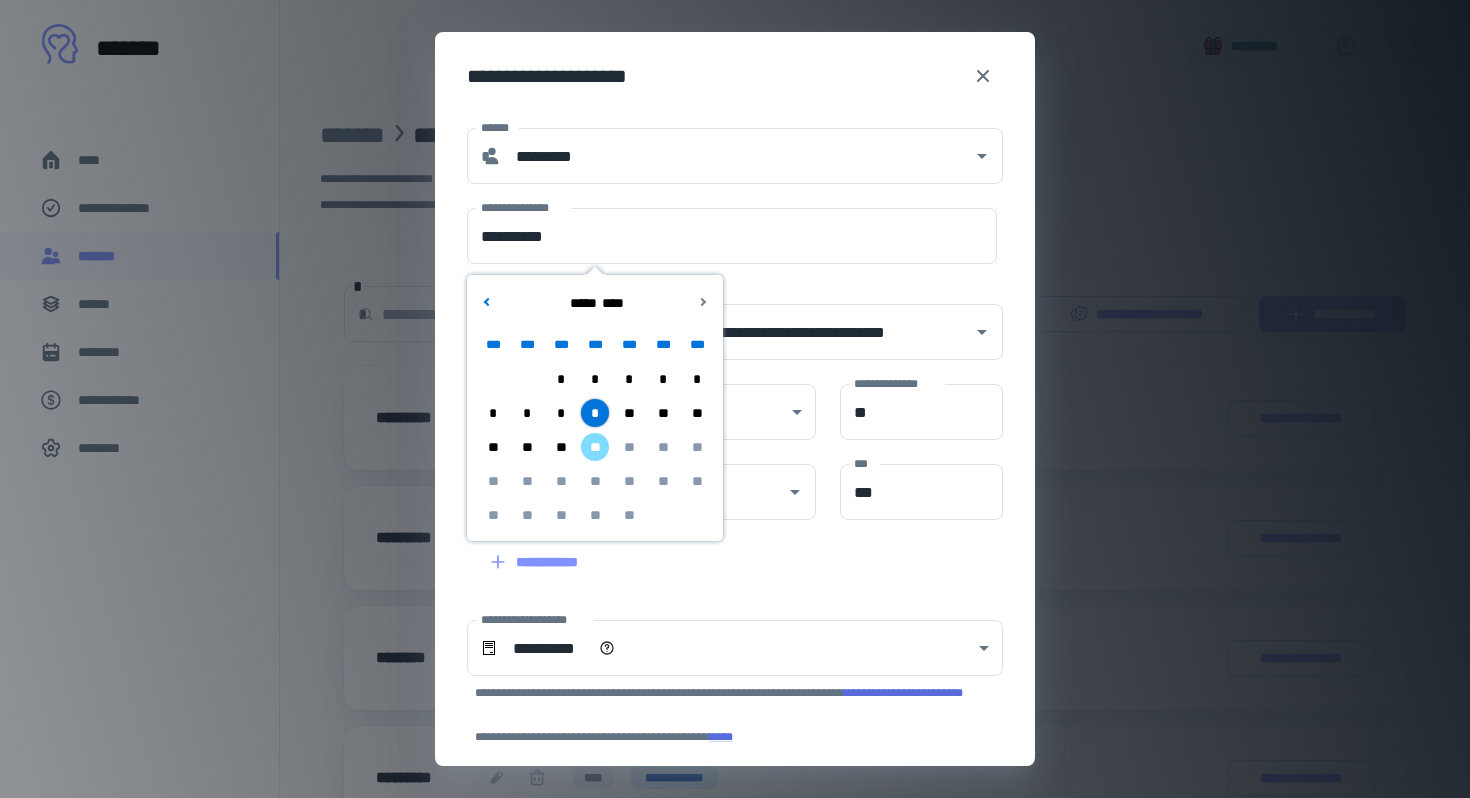 click on "**" at bounding box center [595, 447] 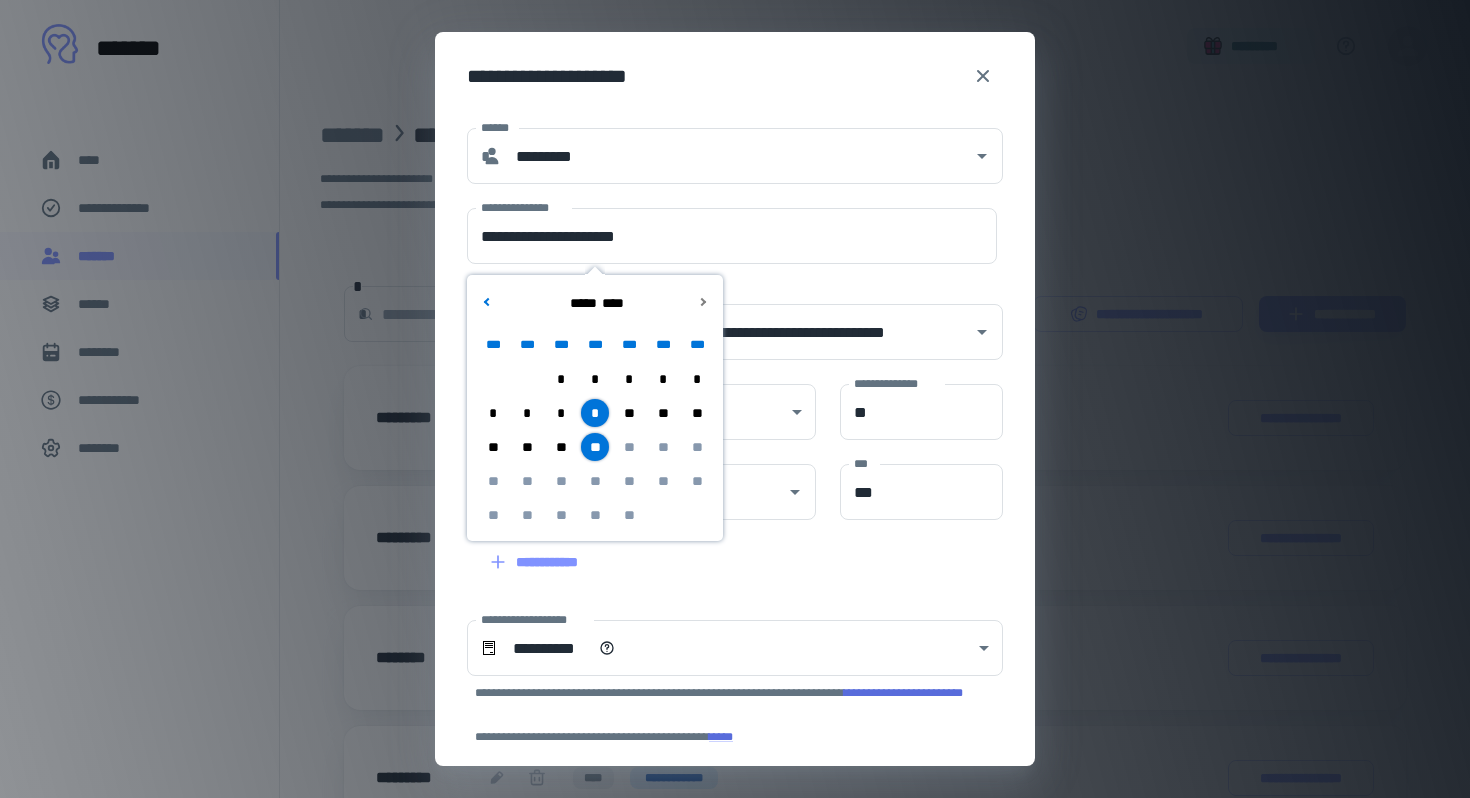click on "**" at bounding box center (595, 447) 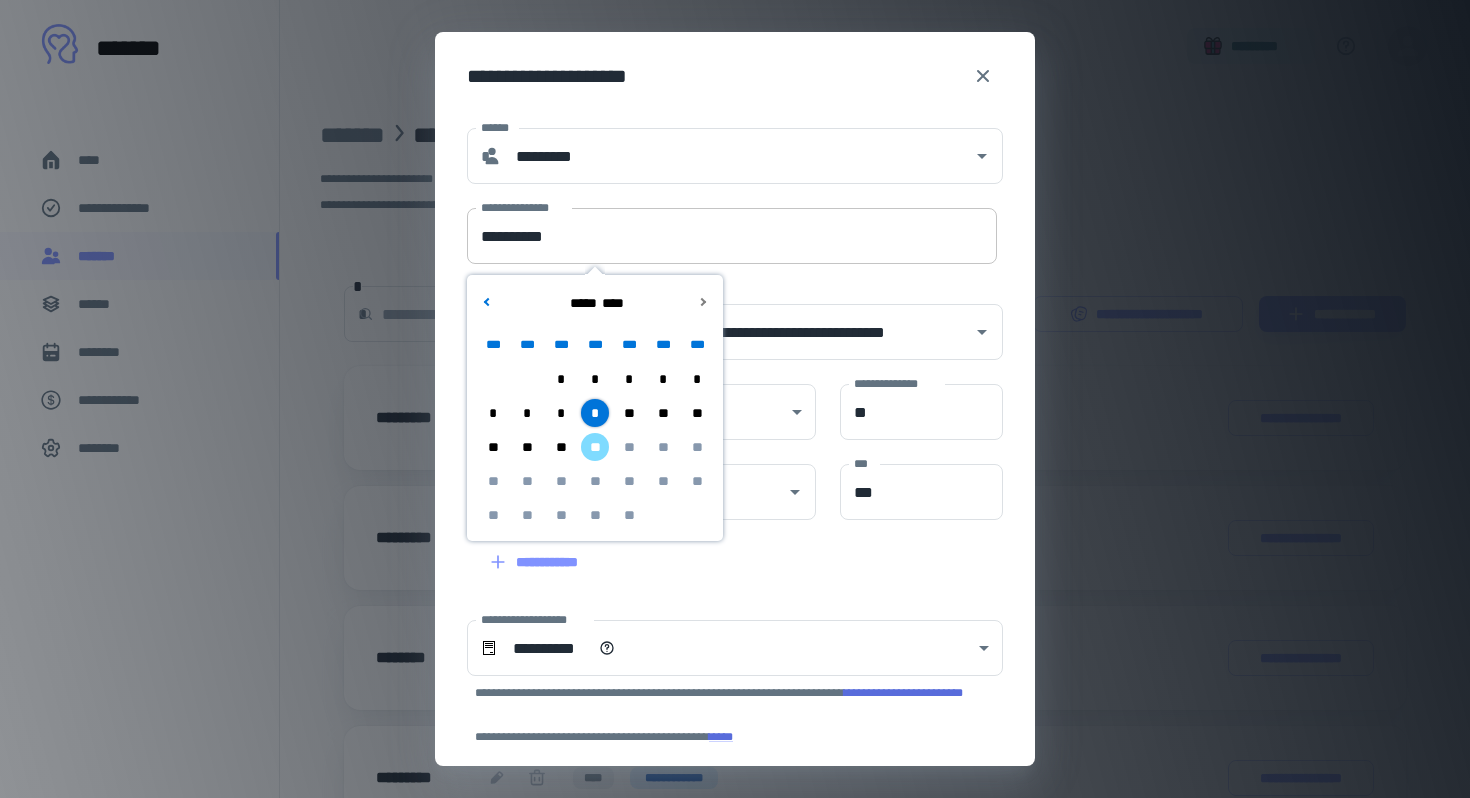 click on "**********" at bounding box center [732, 236] 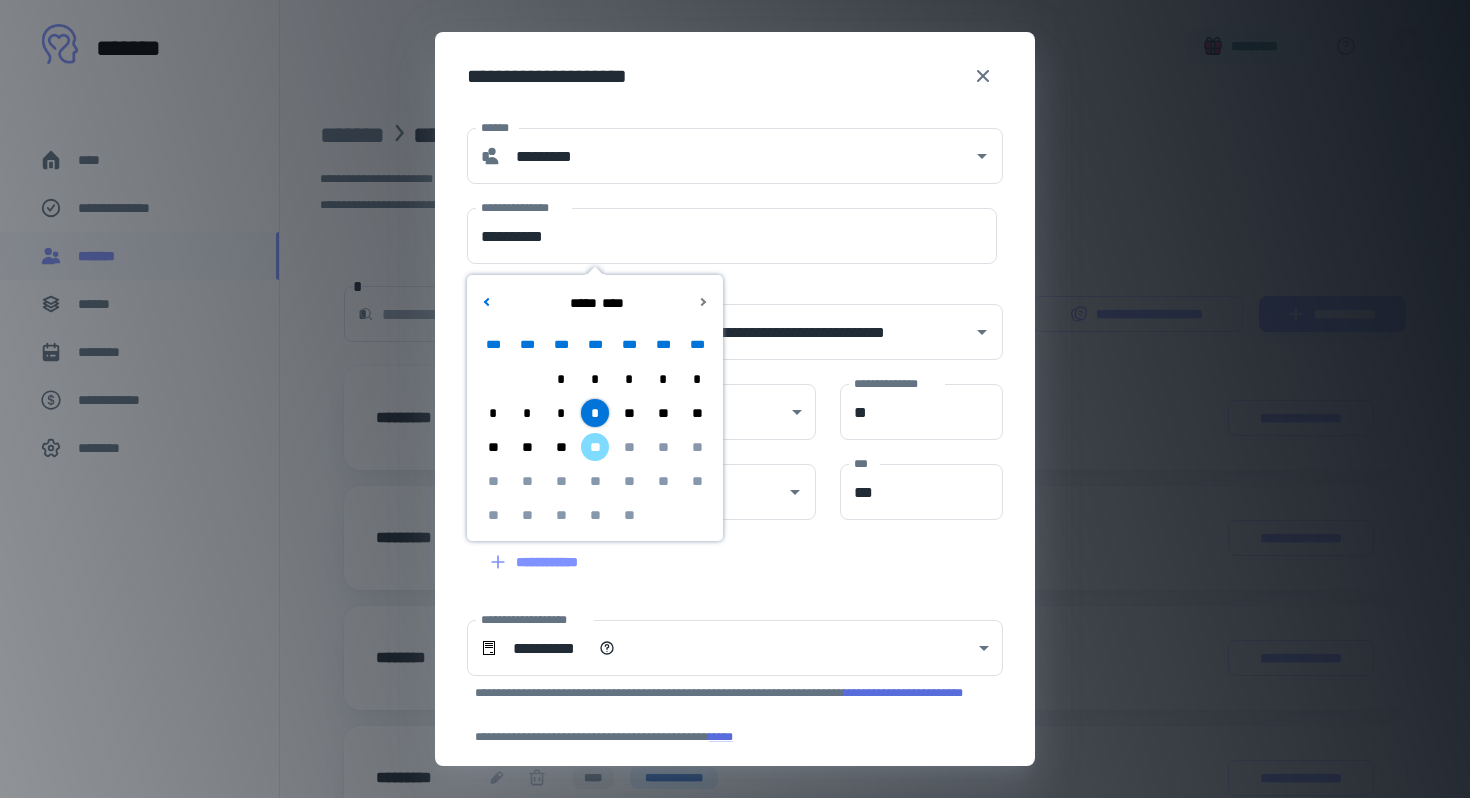 click on "**********" at bounding box center [723, 320] 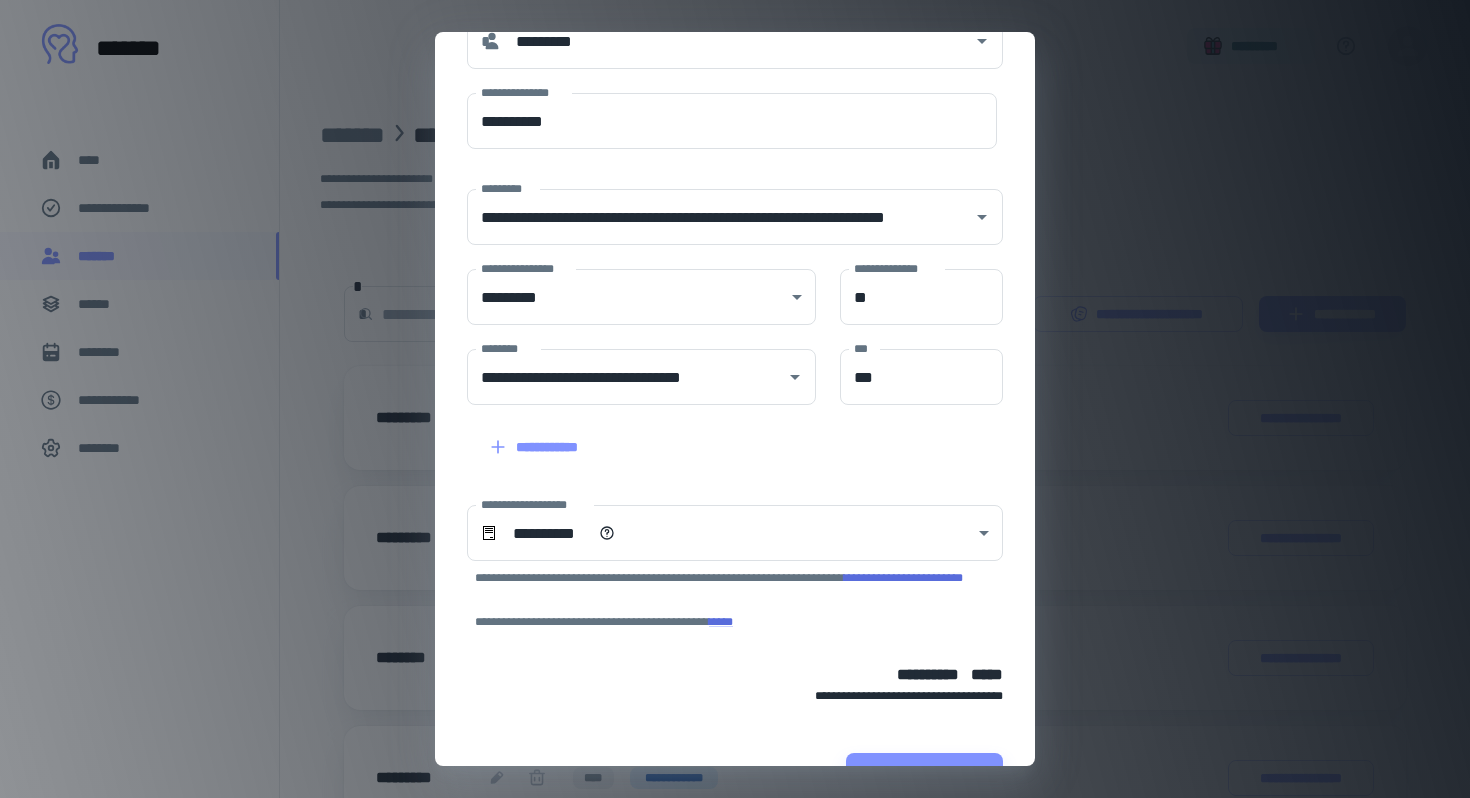 scroll, scrollTop: 170, scrollLeft: 0, axis: vertical 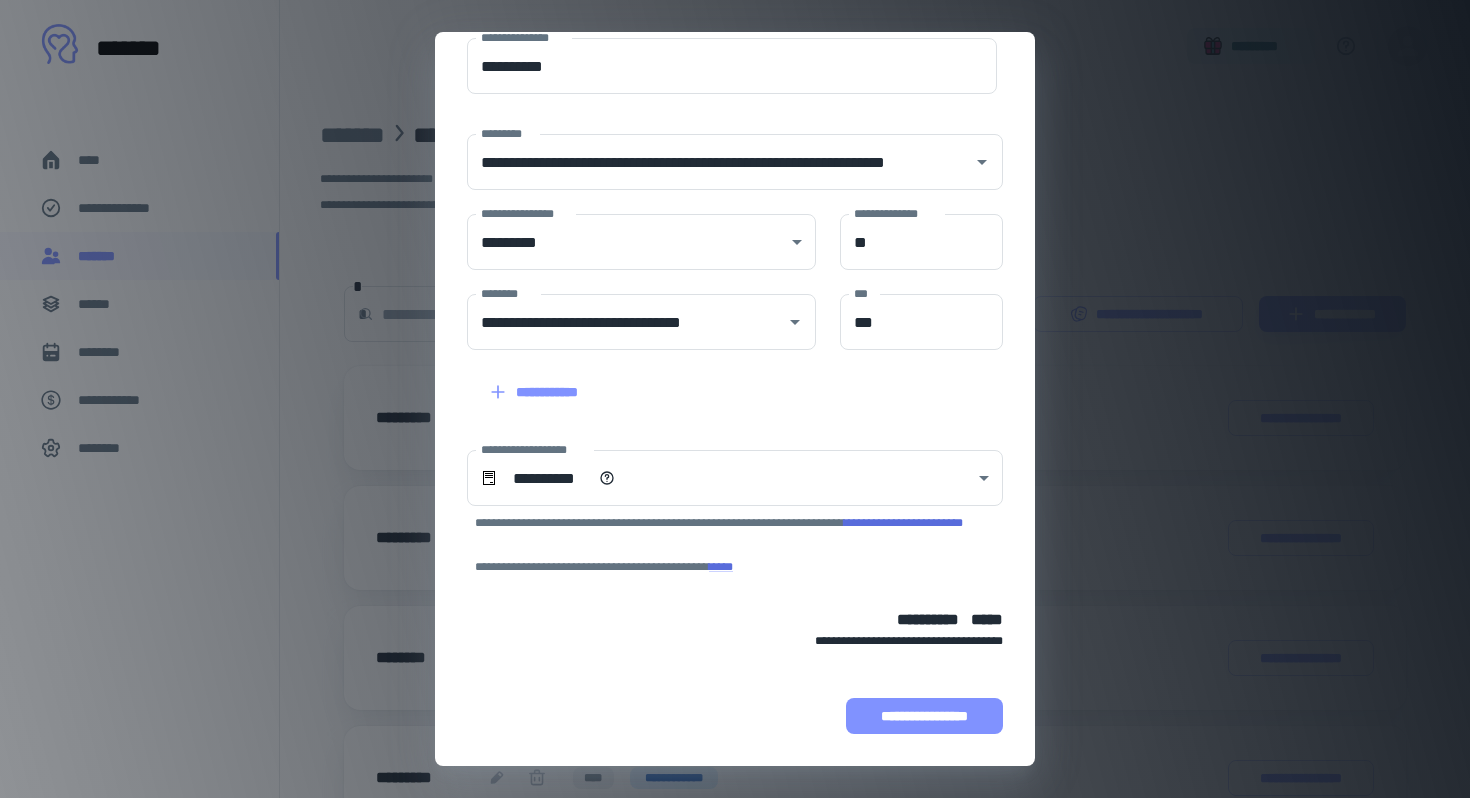 click on "**********" at bounding box center (924, 716) 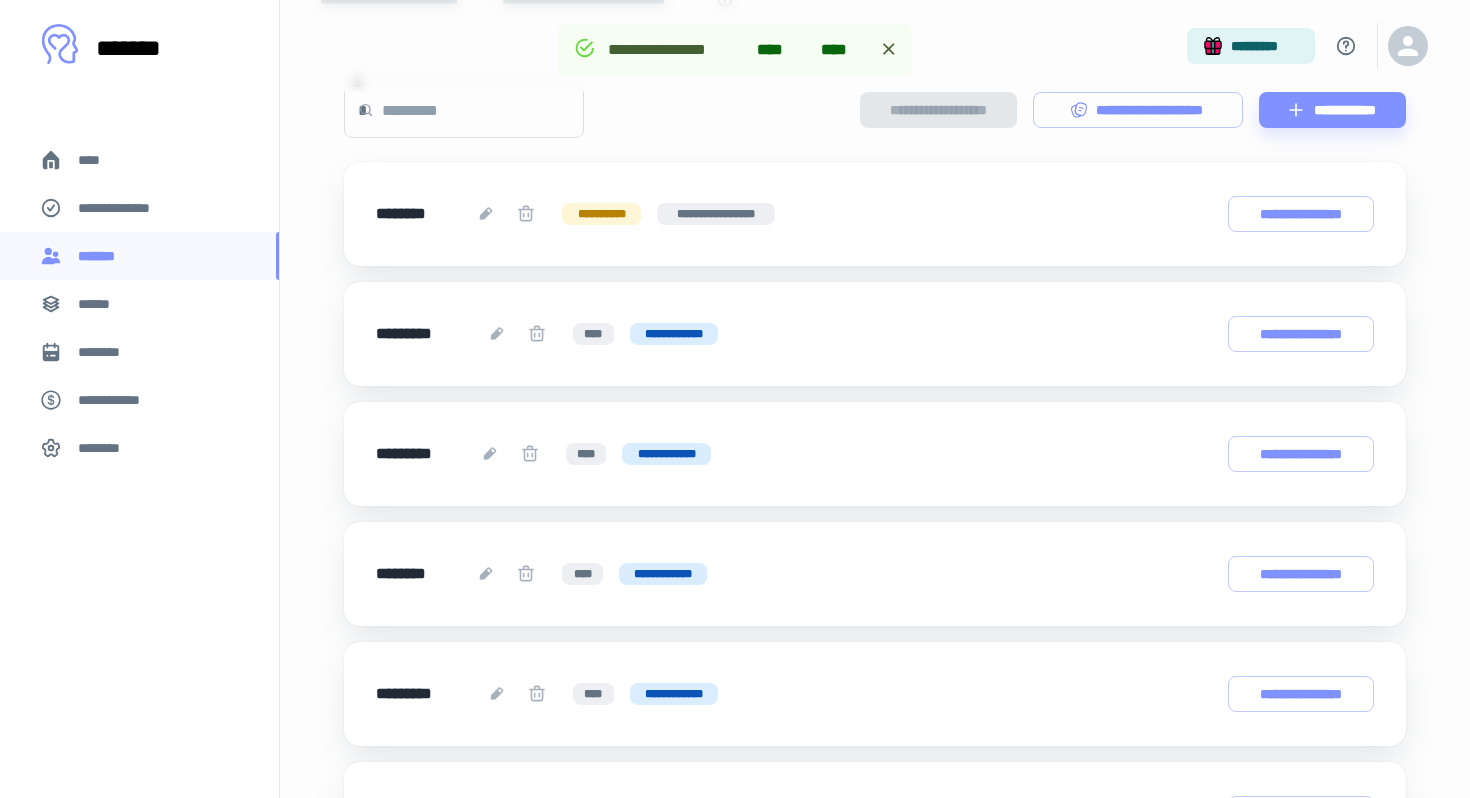 scroll, scrollTop: 223, scrollLeft: 0, axis: vertical 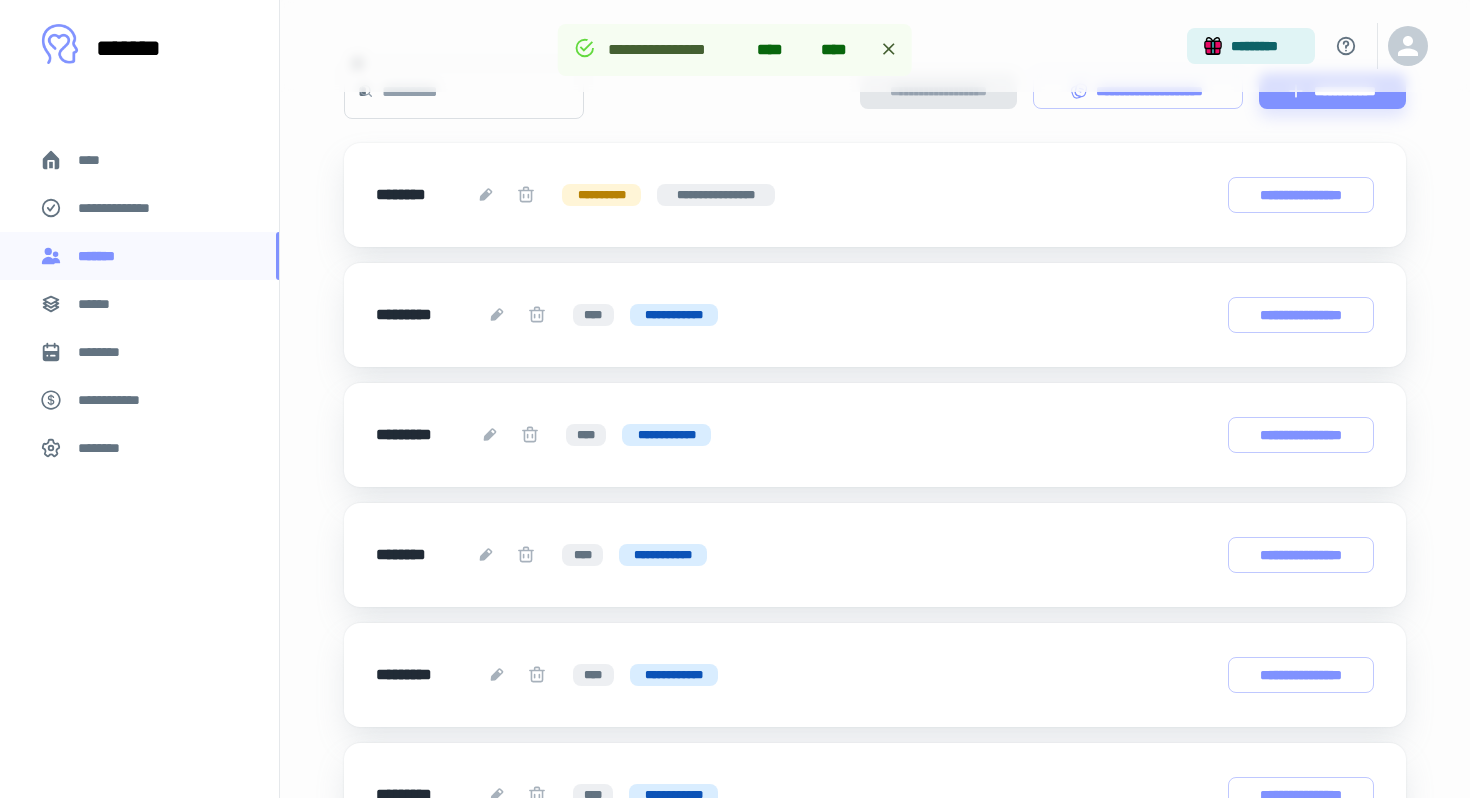 click on "**********" at bounding box center (674, 315) 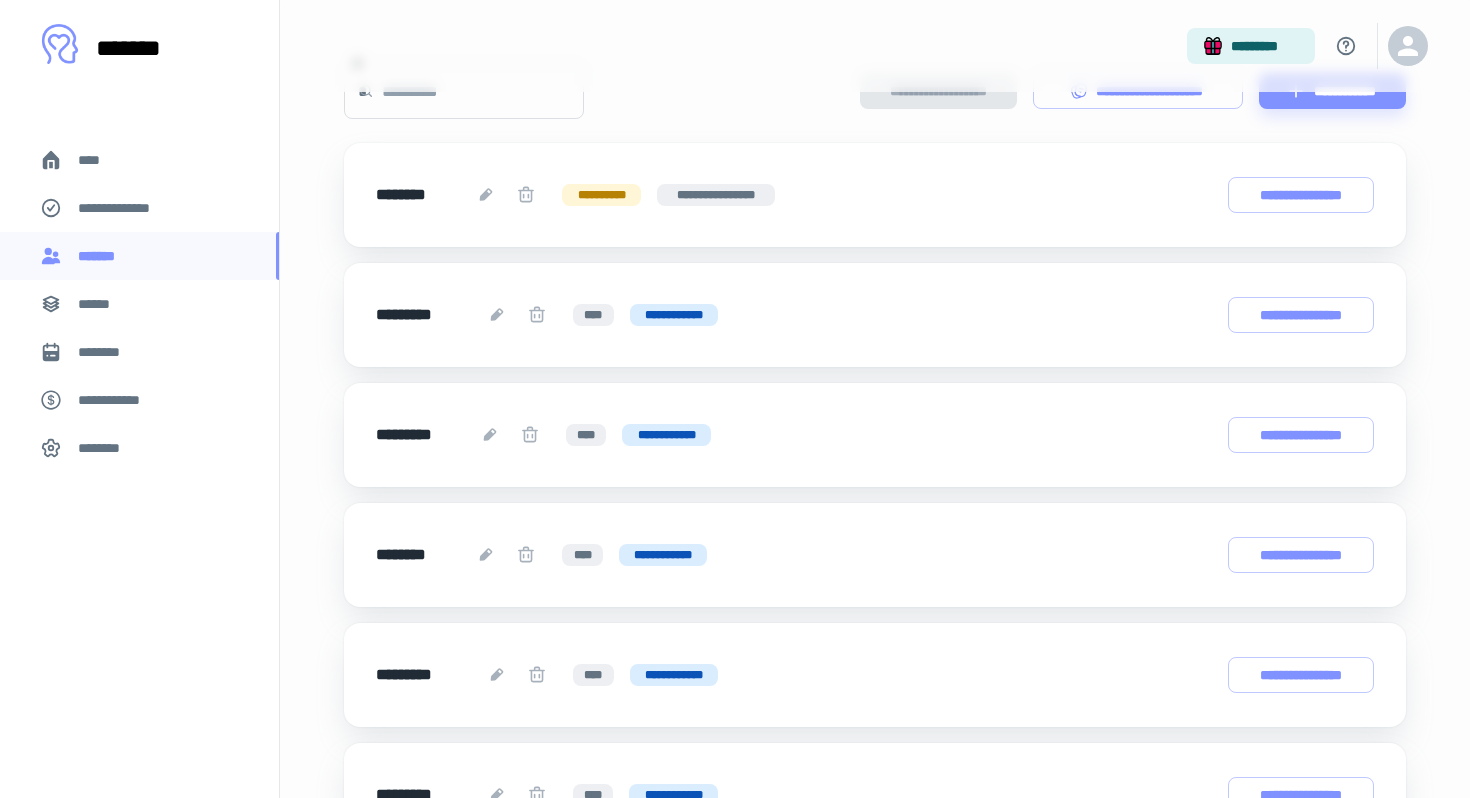 click on "**********" at bounding box center [674, 315] 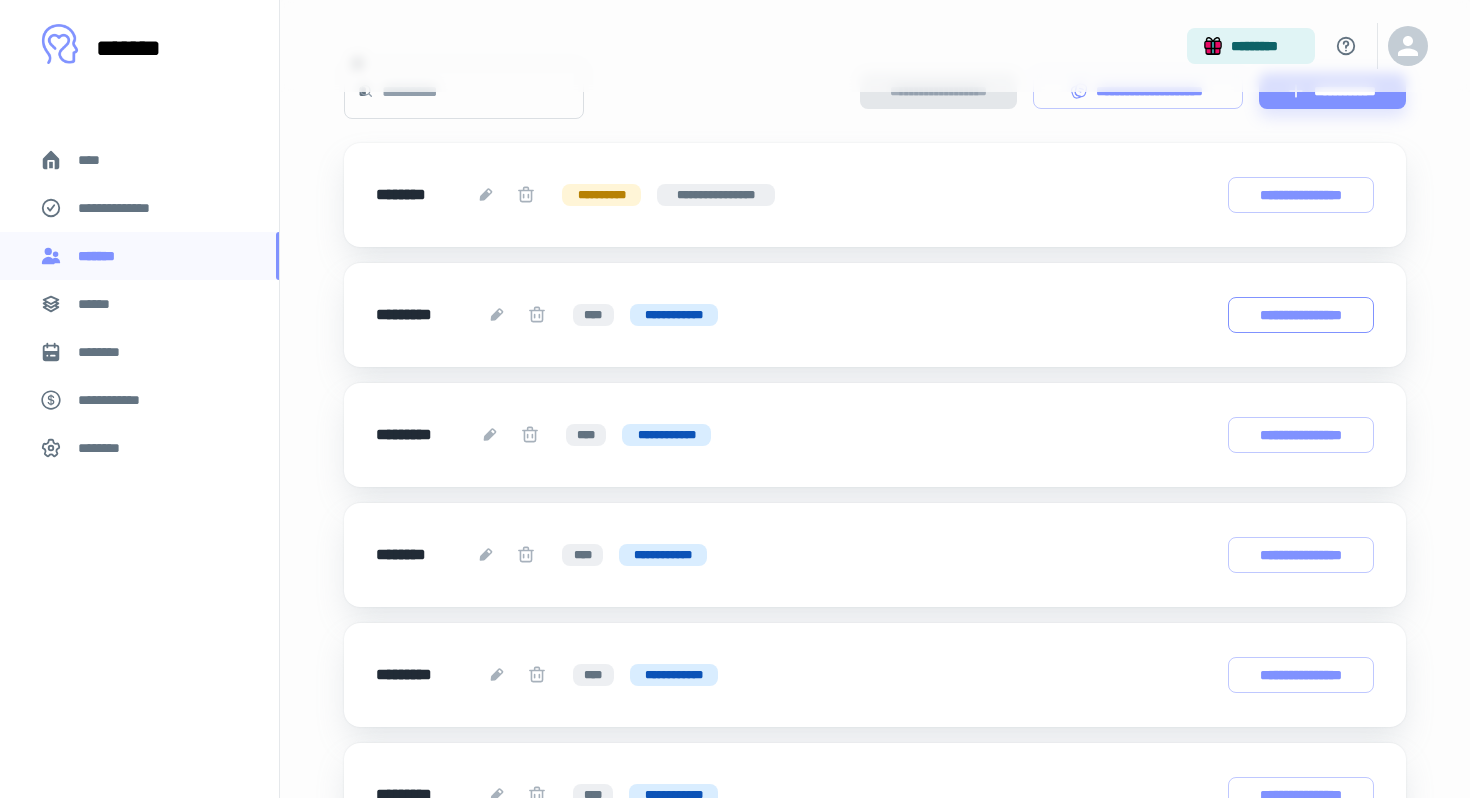 click on "**********" at bounding box center [1301, 315] 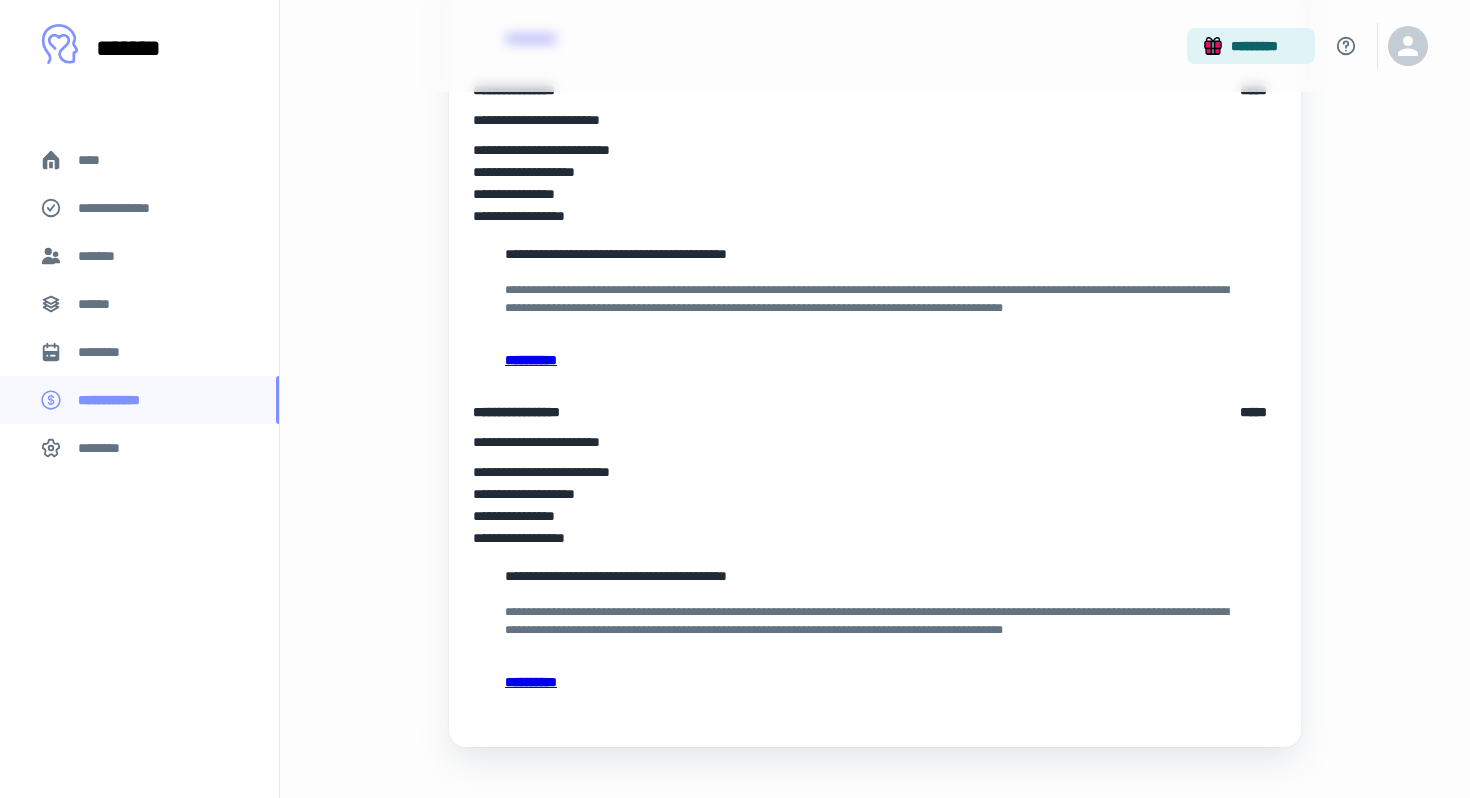 scroll, scrollTop: 2414, scrollLeft: 0, axis: vertical 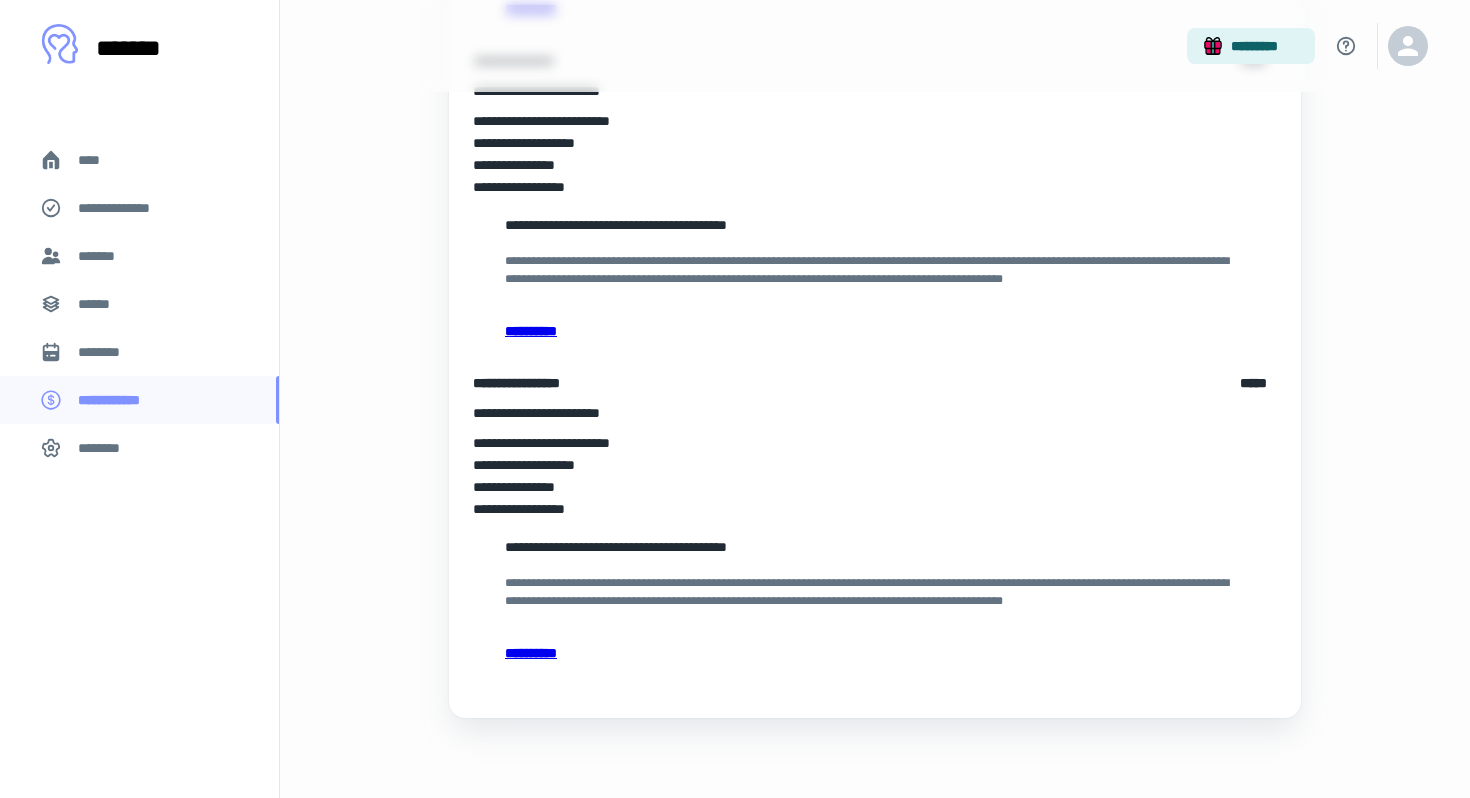 click on "**********" at bounding box center [875, 592] 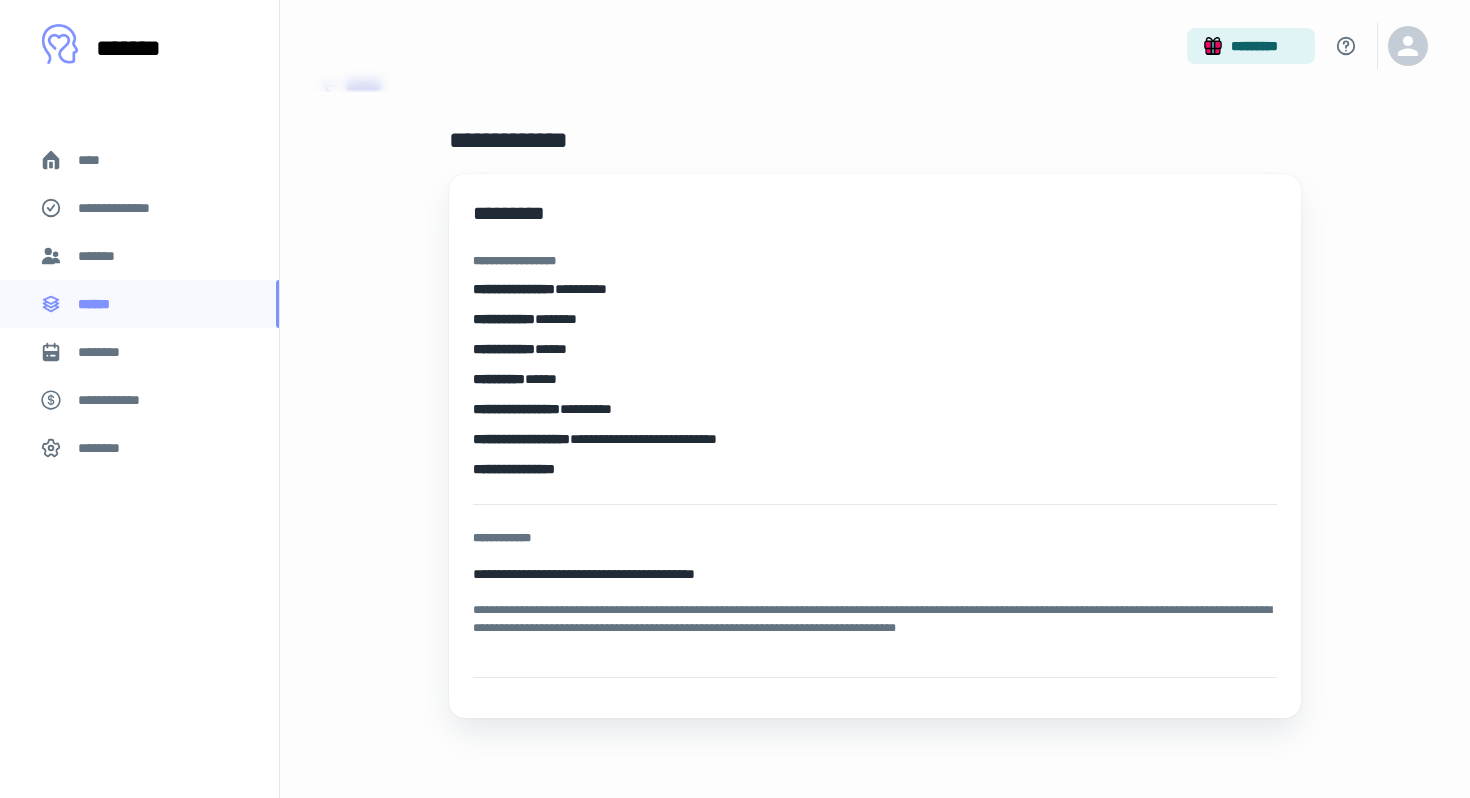 scroll, scrollTop: 0, scrollLeft: 0, axis: both 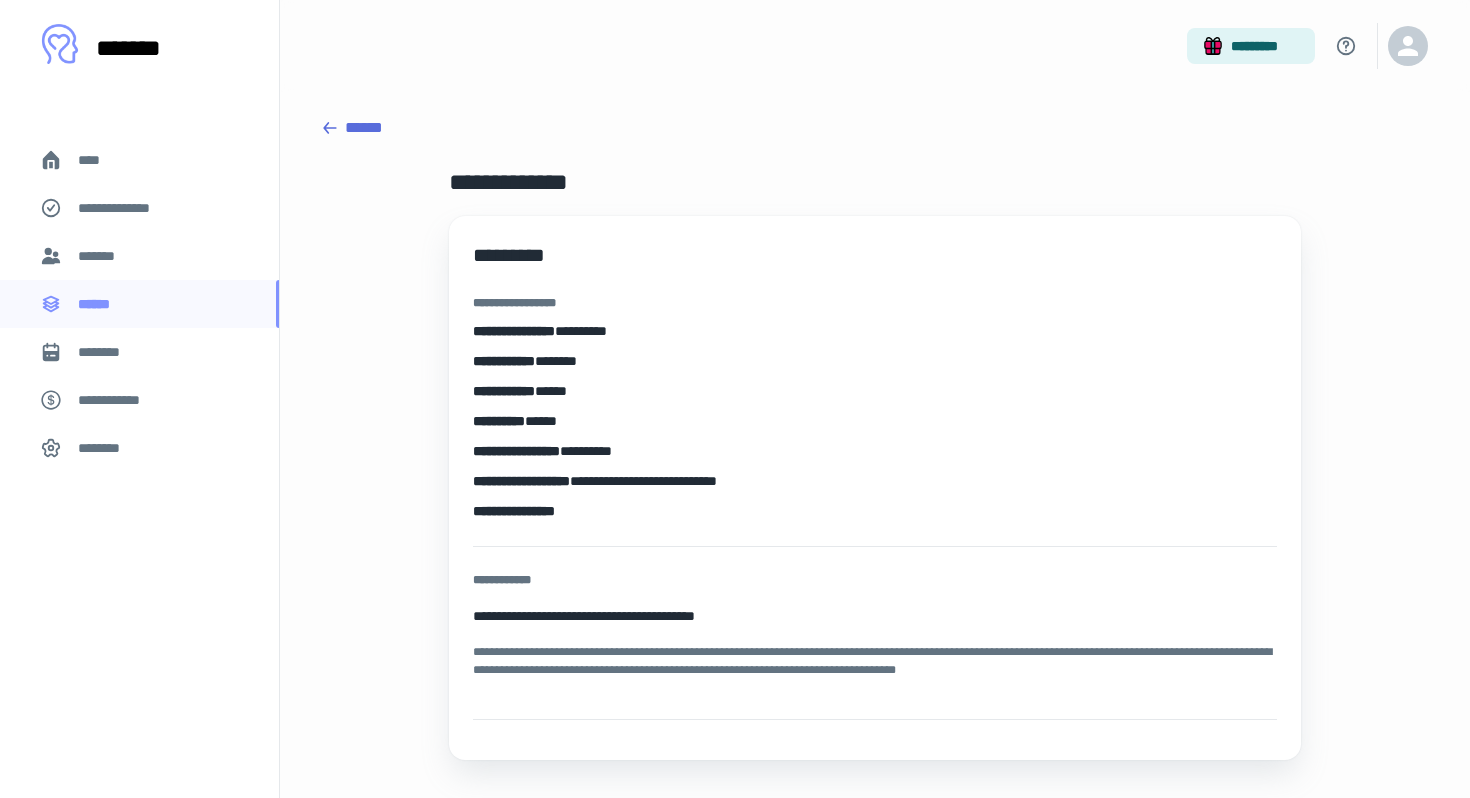 click on "******" at bounding box center (875, 128) 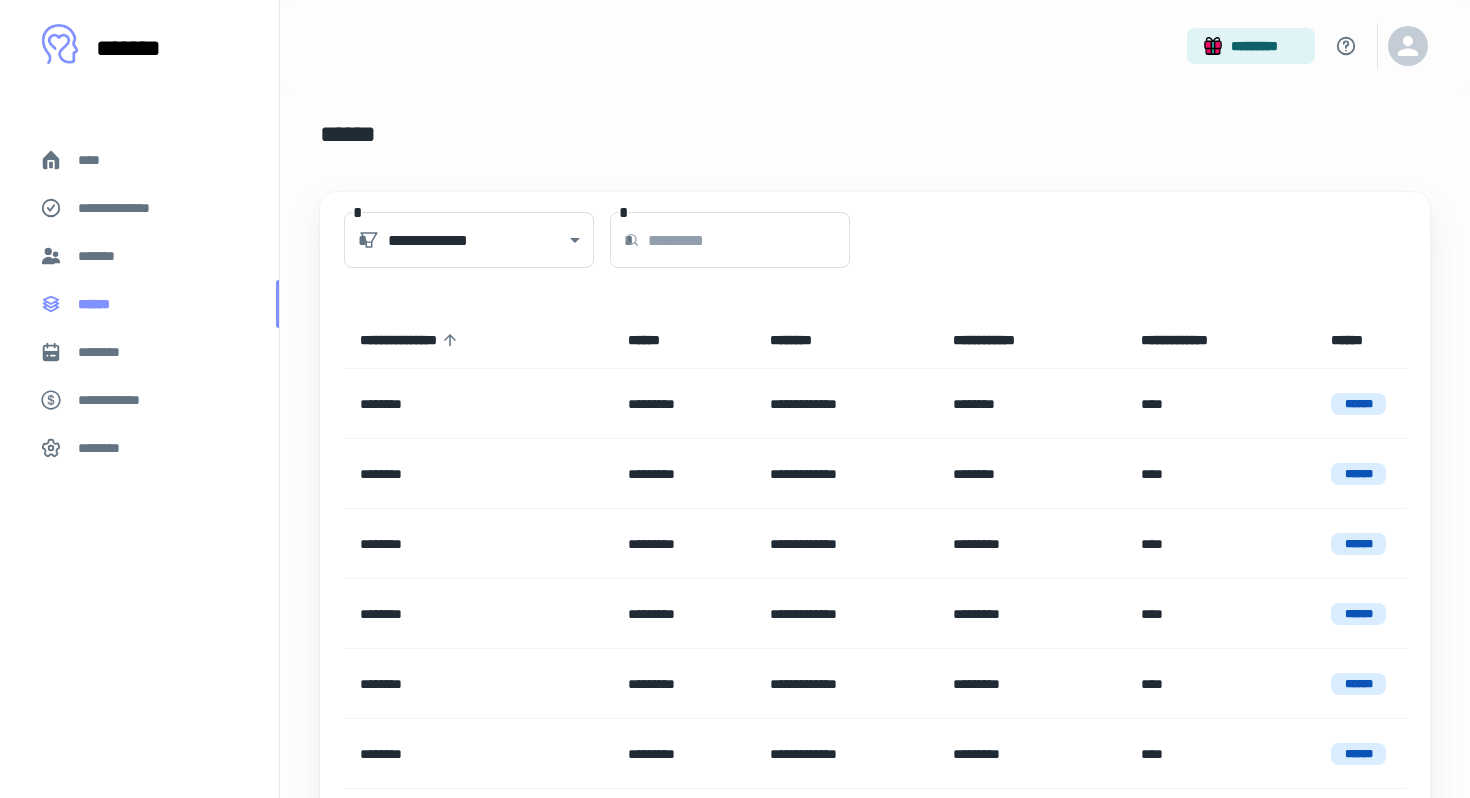 click on "******" at bounding box center (100, 304) 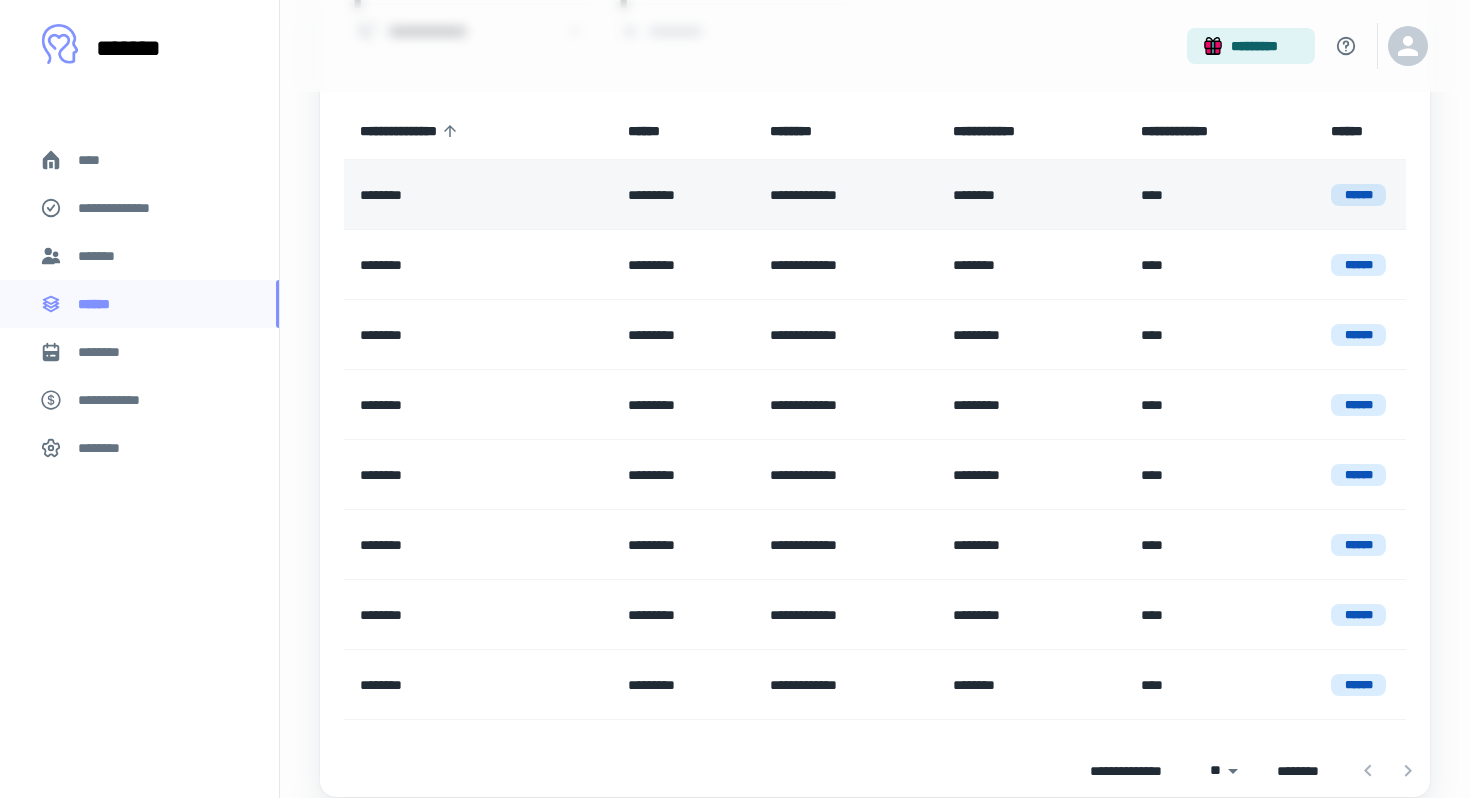 scroll, scrollTop: 288, scrollLeft: 0, axis: vertical 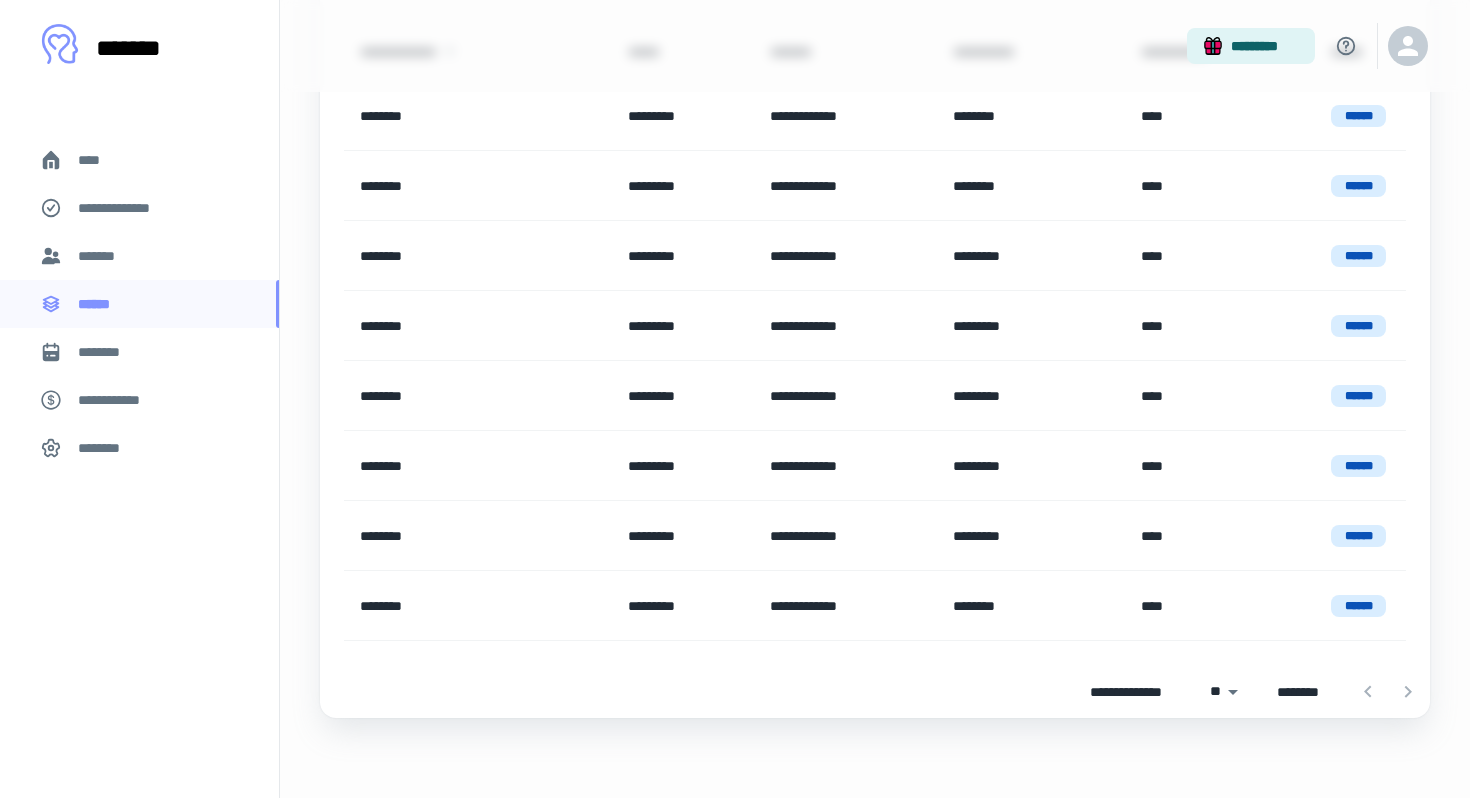 click at bounding box center [1388, 692] 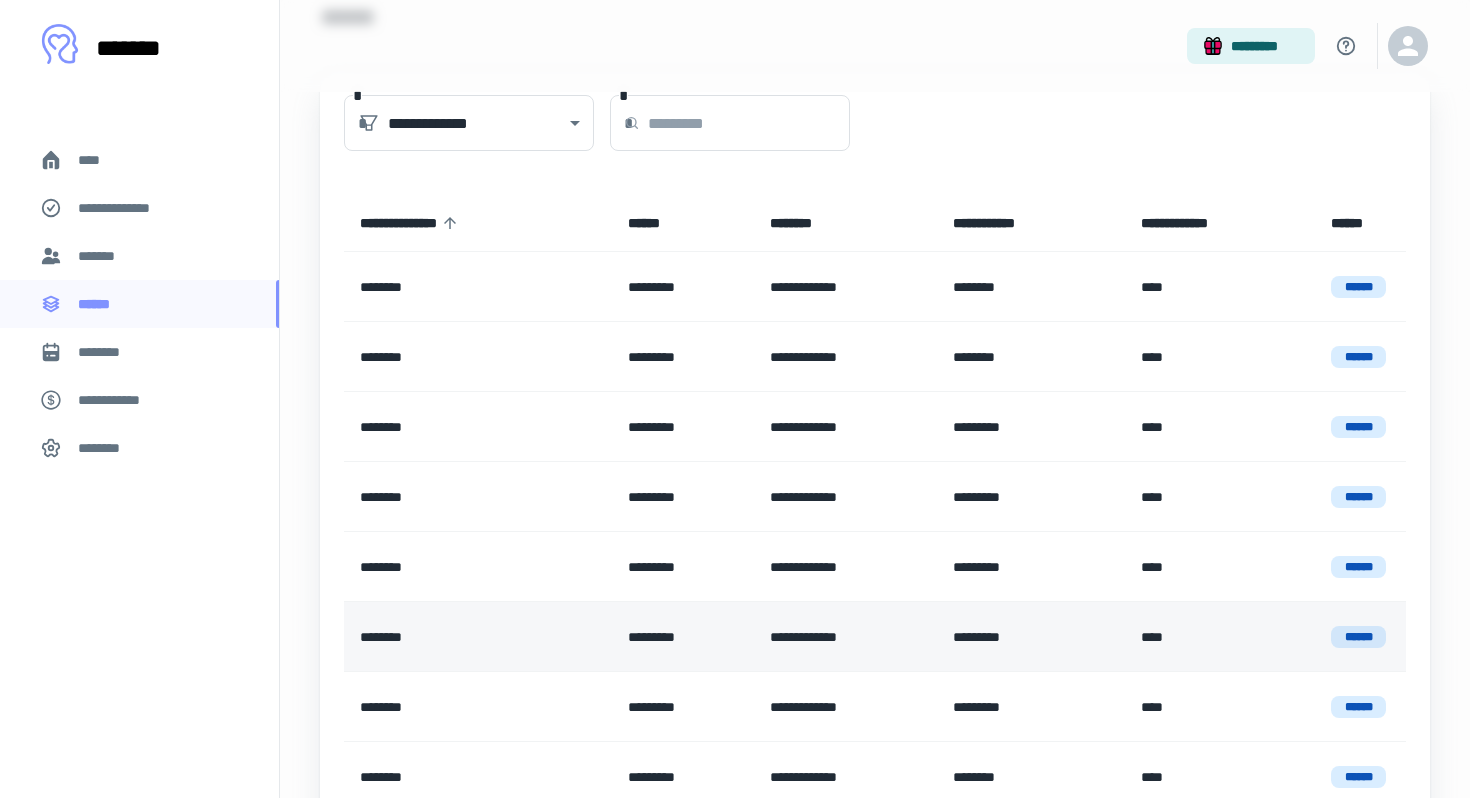 scroll, scrollTop: 111, scrollLeft: 0, axis: vertical 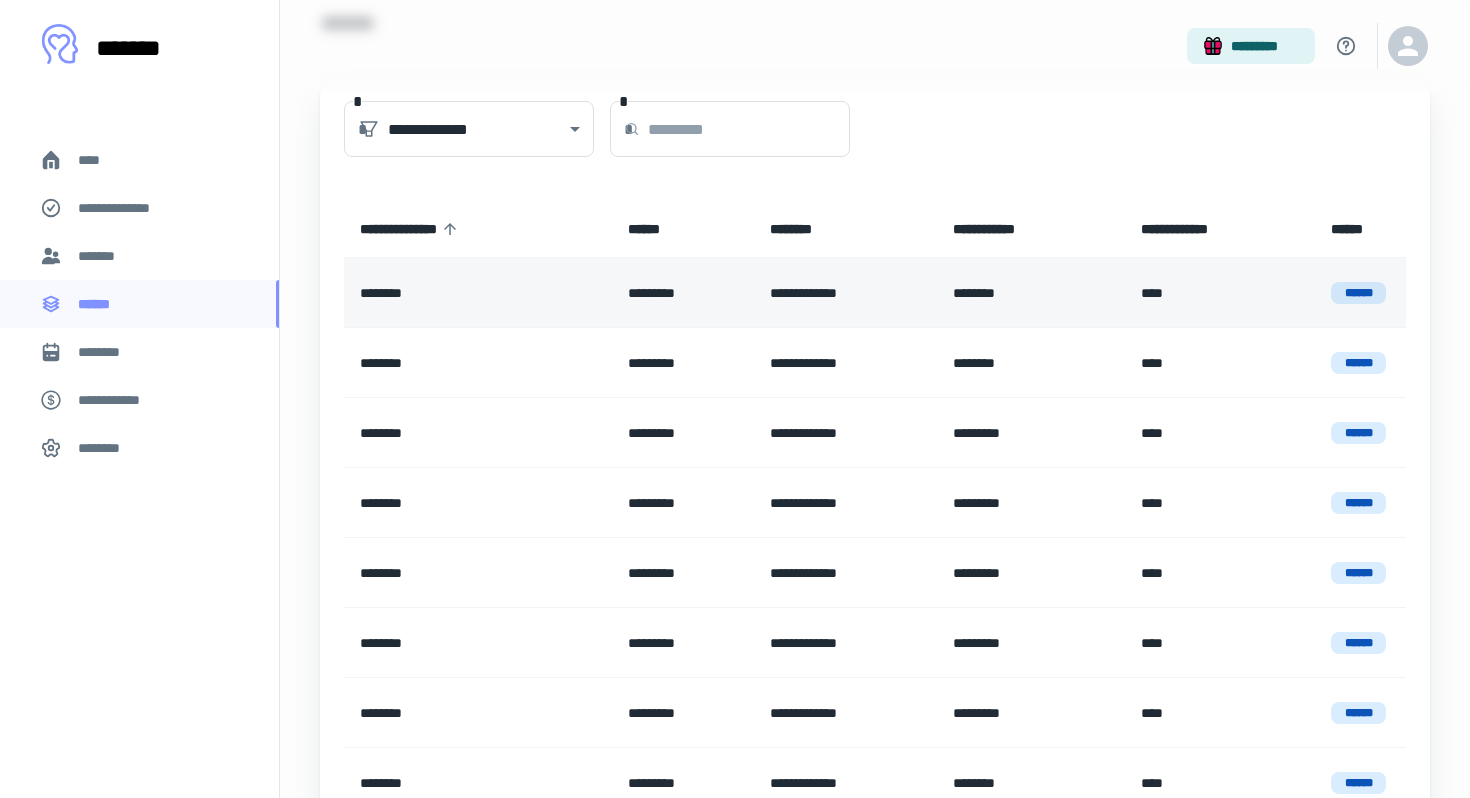 click on "******" at bounding box center (1358, 293) 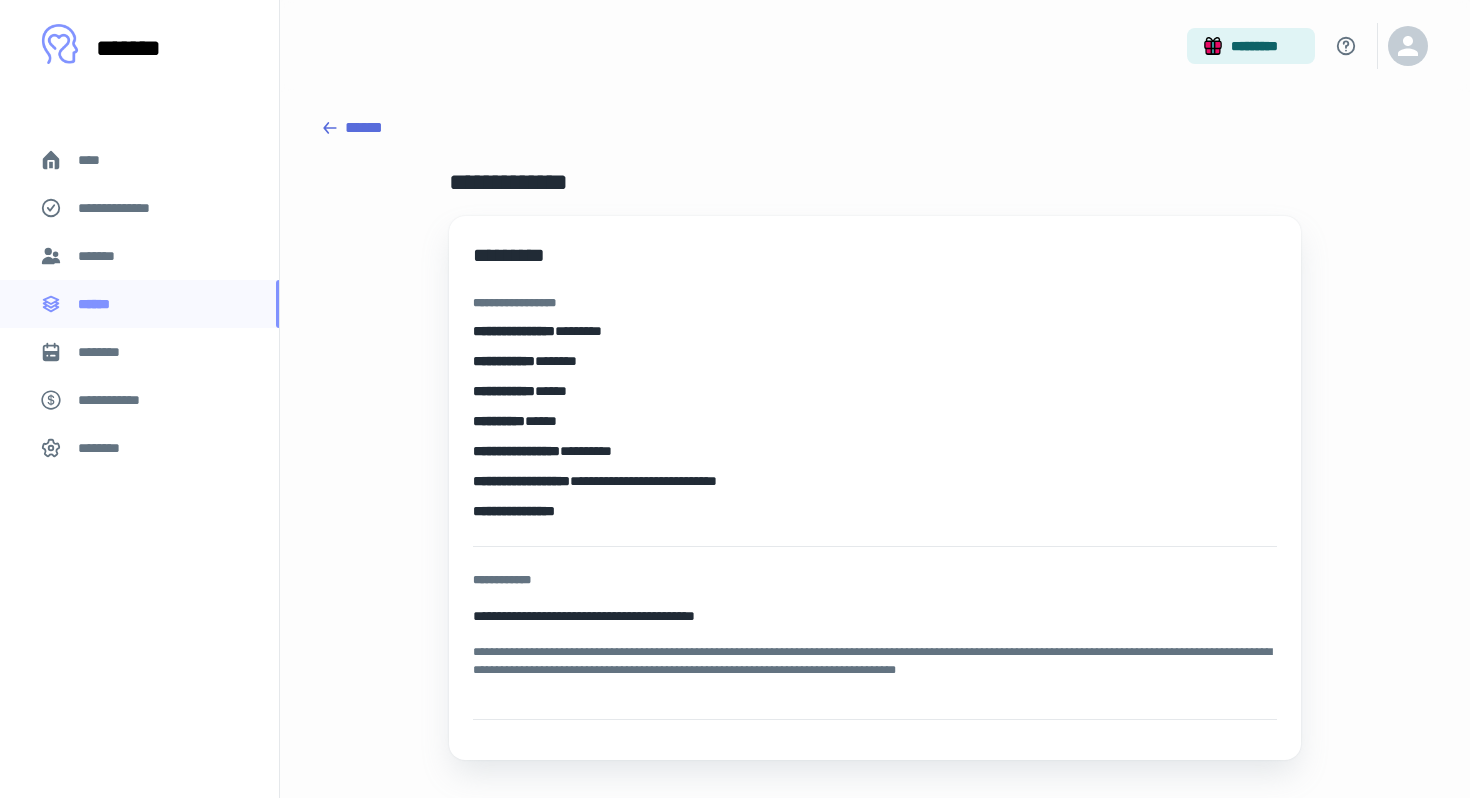 click on "******" at bounding box center (875, 128) 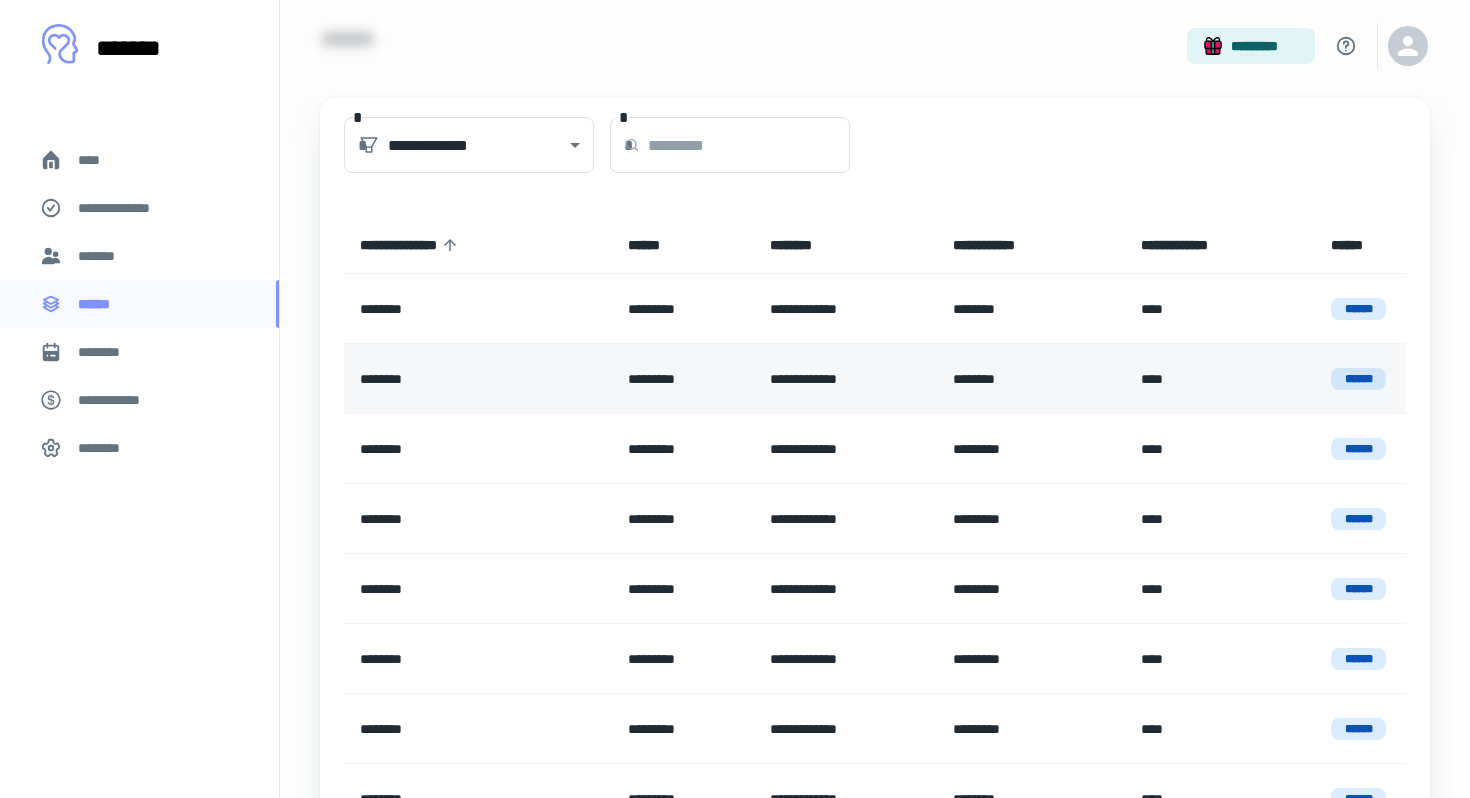 scroll, scrollTop: 288, scrollLeft: 0, axis: vertical 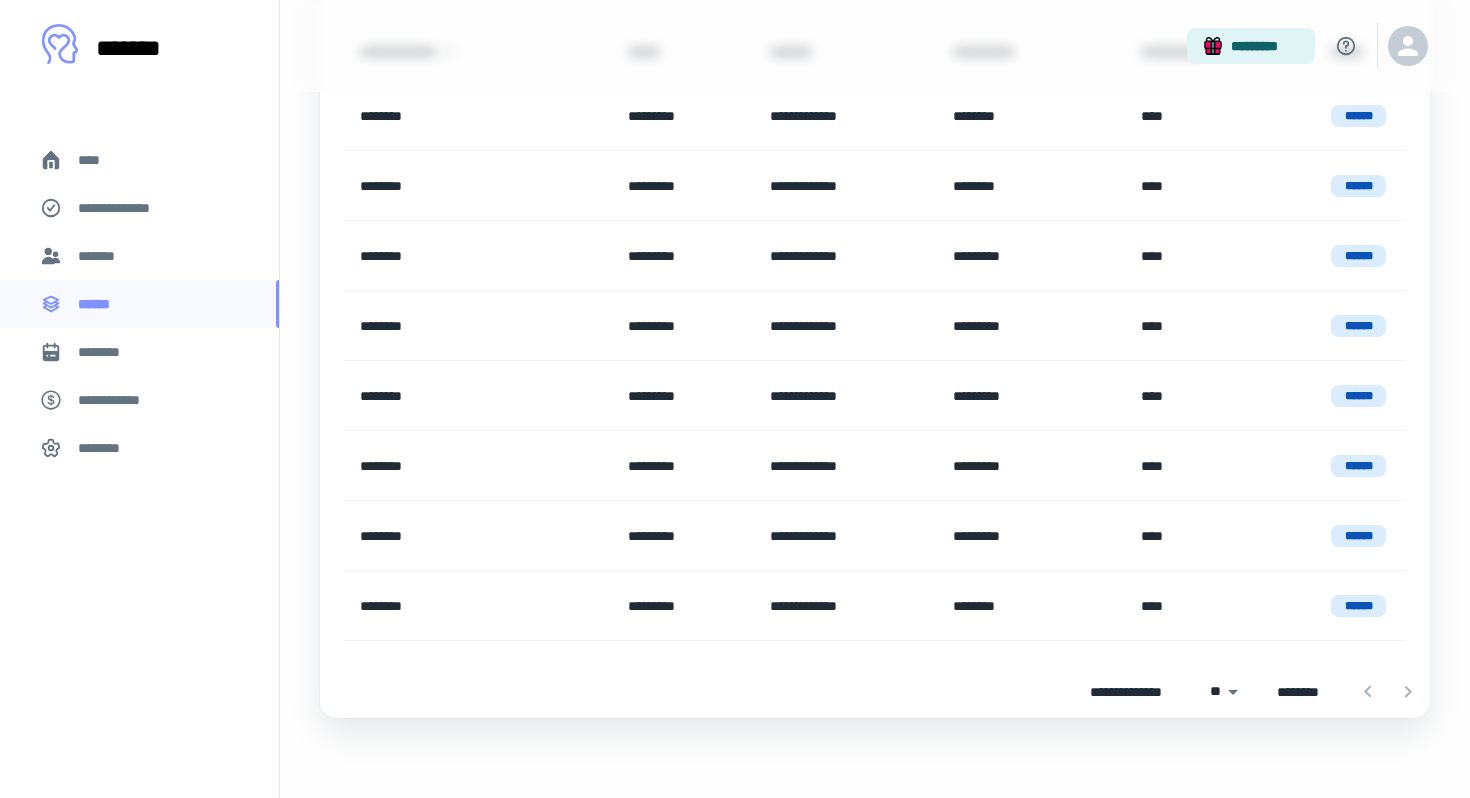 click at bounding box center [1388, 692] 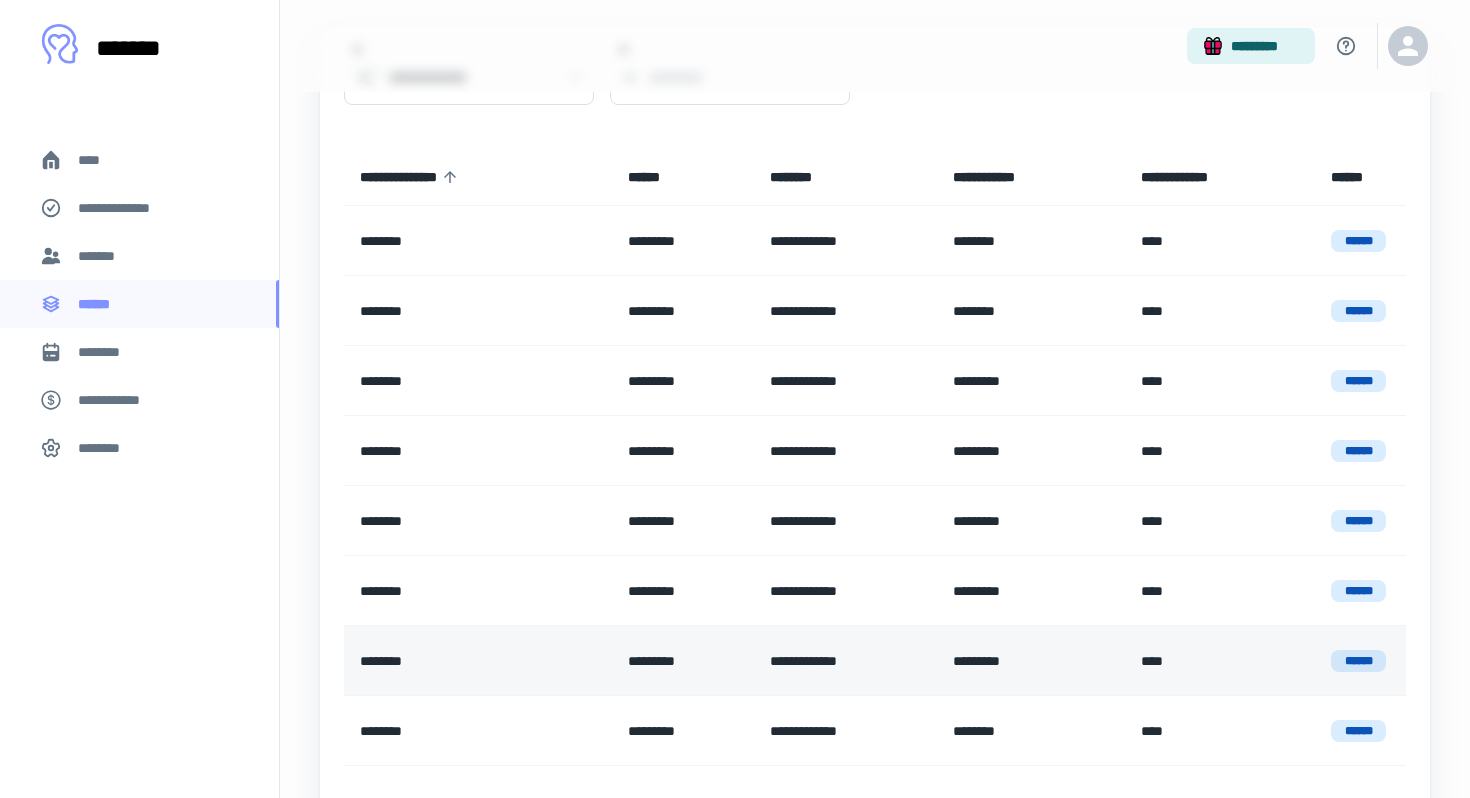 scroll, scrollTop: 158, scrollLeft: 0, axis: vertical 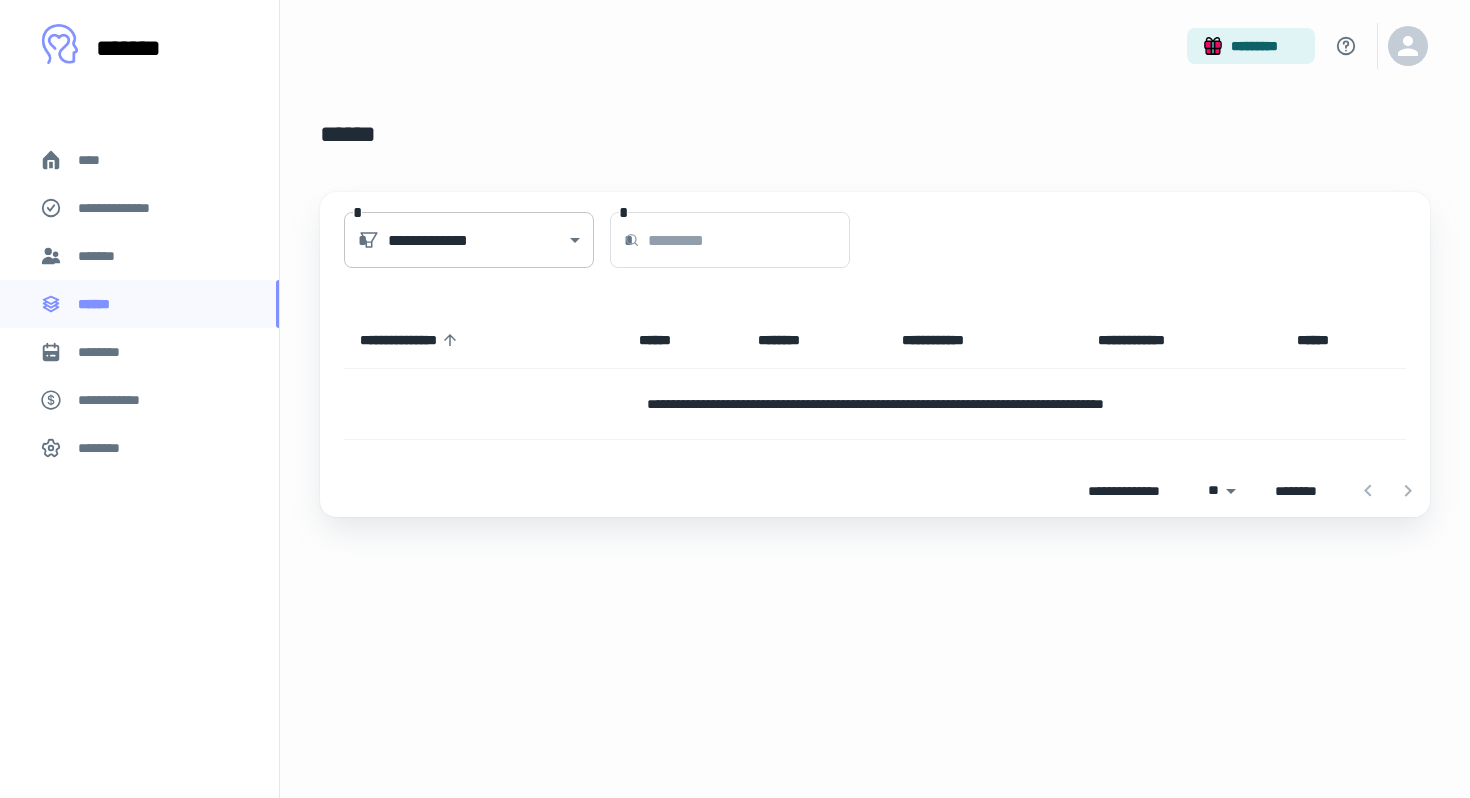 click on "[FIRST] [LAST] [MIDDLE] [STREET_NAME] [STREET_TYPE], [CITY], [STATE] [ZIP_CODE] [COUNTRY] [ADDRESS_LINE_2] [ADDRESS_LINE_3] [ADDRESS_LINE_4] [ADDRESS_LINE_5] [ADDRESS_LINE_6] [ADDRESS_LINE_7] [ADDRESS_LINE_8] [ADDRESS_LINE_9] [ADDRESS_LINE_10] [ADDRESS_LINE_11] [ADDRESS_LINE_12] [ADDRESS_LINE_13] [ADDRESS_LINE_14] [ADDRESS_LINE_15] [ADDRESS_LINE_16] [ADDRESS_LINE_17] [ADDRESS_LINE_18] [ADDRESS_LINE_19] [ADDRESS_LINE_20] [ADDRESS_LINE_21] [ADDRESS_LINE_22] [ADDRESS_LINE_23] [ADDRESS_LINE_24] [ADDRESS_LINE_25] [ADDRESS_LINE_26] [ADDRESS_LINE_27] [ADDRESS_LINE_28] [ADDRESS_LINE_29] [ADDRESS_LINE_30] [ADDRESS_LINE_31] [ADDRESS_LINE_32] [ADDRESS_LINE_33] [ADDRESS_LINE_34] [ADDRESS_LINE_35] [ADDRESS_LINE_36] [ADDRESS_LINE_37] [ADDRESS_LINE_38] [ADDRESS_LINE_39] [ADDRESS_LINE_40] [ADDRESS_LINE_41] [ADDRESS_LINE_42] [ADDRESS_LINE_43] [ADDRESS_LINE_44] [ADDRESS_LINE_45] [ADDRESS_LINE_46] [ADDRESS_LINE_47] [ADDRESS_LINE_48] [ADDRESS_LINE_49] [ADDRESS_LINE_50] [ADDRESS_LINE_51] [ADDRESS_LINE_52] [ADDRESS_LINE_53] [ADDRESS_LINE_54] [ADDRESS_LINE_55] [ADDRESS_LINE_56] [ADDRESS_LINE_57] [ADDRESS_LINE_58] [ADDRESS_LINE_59] [ADDRESS_LINE_60] [ADDRESS_LINE_61] [ADDRESS_LINE_62] [ADDRESS_LINE_63] [ADDRESS_LINE_64] [ADDRESS_LINE_65] [ADDRESS_LINE_66] [ADDRESS_LINE_67] [ADDRESS_LINE_68] [ADDRESS_LINE_69] [ADDRESS_LINE_70] [ADDRESS_LINE_71] [ADDRESS_LINE_72] [ADDRESS_LINE_73] [ADDRESS_LINE_74] [ADDRESS_LINE_75] [ADDRESS_LINE_76] [ADDRESS_LINE_77] [ADDRESS_LINE_78] [ADDRESS_LINE_79] [ADDRESS_LINE_80] [ADDRESS_LINE_81] [ADDRESS_LINE_82] [ADDRESS_LINE_83] [ADDRESS_LINE_84] [ADDRESS_LINE_85] [ADDRESS_LINE_86] [ADDRESS_LINE_87] [ADDRESS_LINE_88] [ADDRESS_LINE_89] [ADDRESS_LINE_90] [ADDRESS_LINE_91] [ADDRESS_LINE_92] [ADDRESS_LINE_93] [ADDRESS_LINE_94] [ADDRESS_LINE_95] [ADDRESS_LINE_96] [ADDRESS_LINE_97] [ADDRESS_LINE_98] [ADDRESS_LINE_99] [ADDRESS_LINE_100] [ADDRESS_LINE_101] [ADDRESS_LINE_102]" at bounding box center [735, 399] 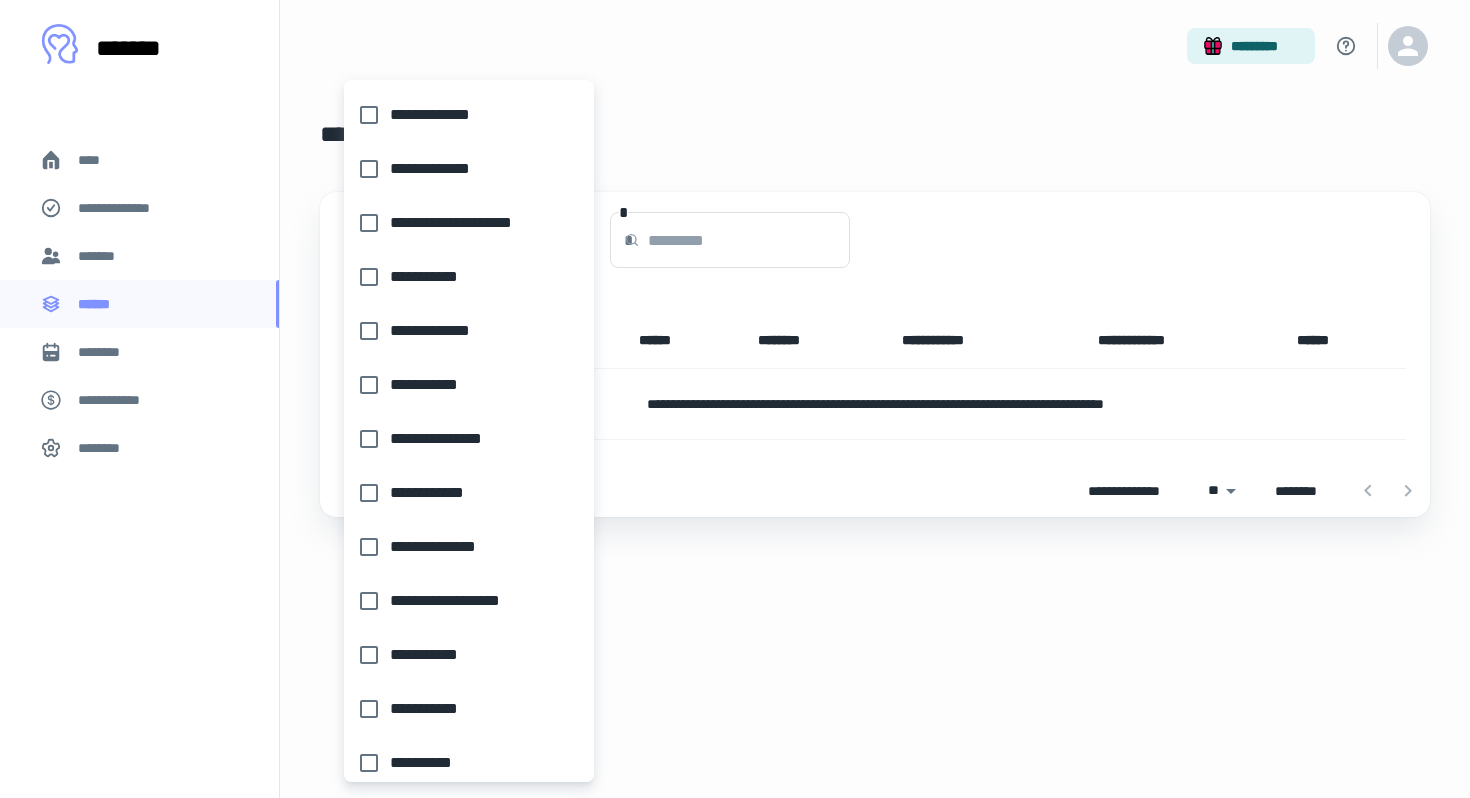 scroll, scrollTop: 178, scrollLeft: 0, axis: vertical 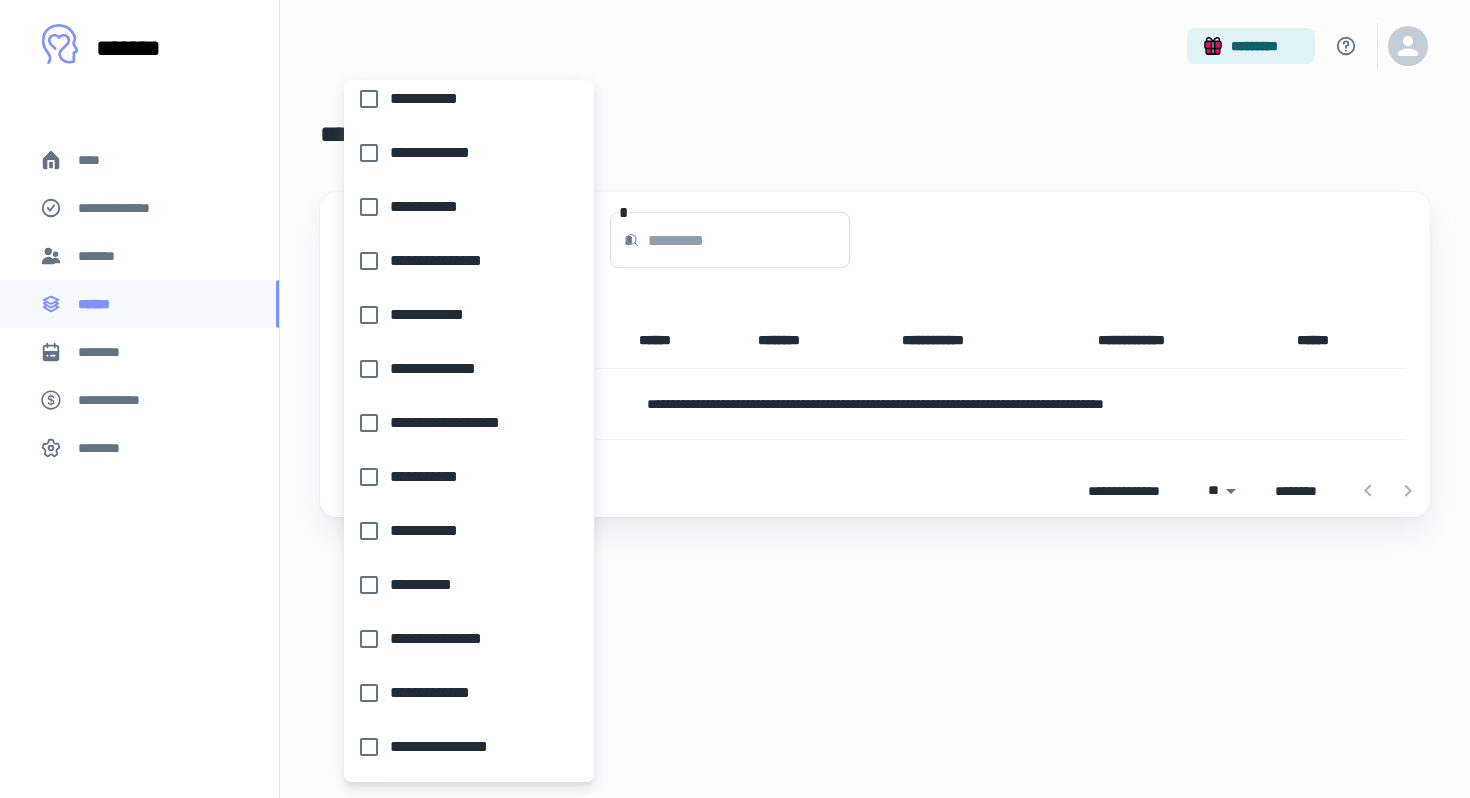type on "**********" 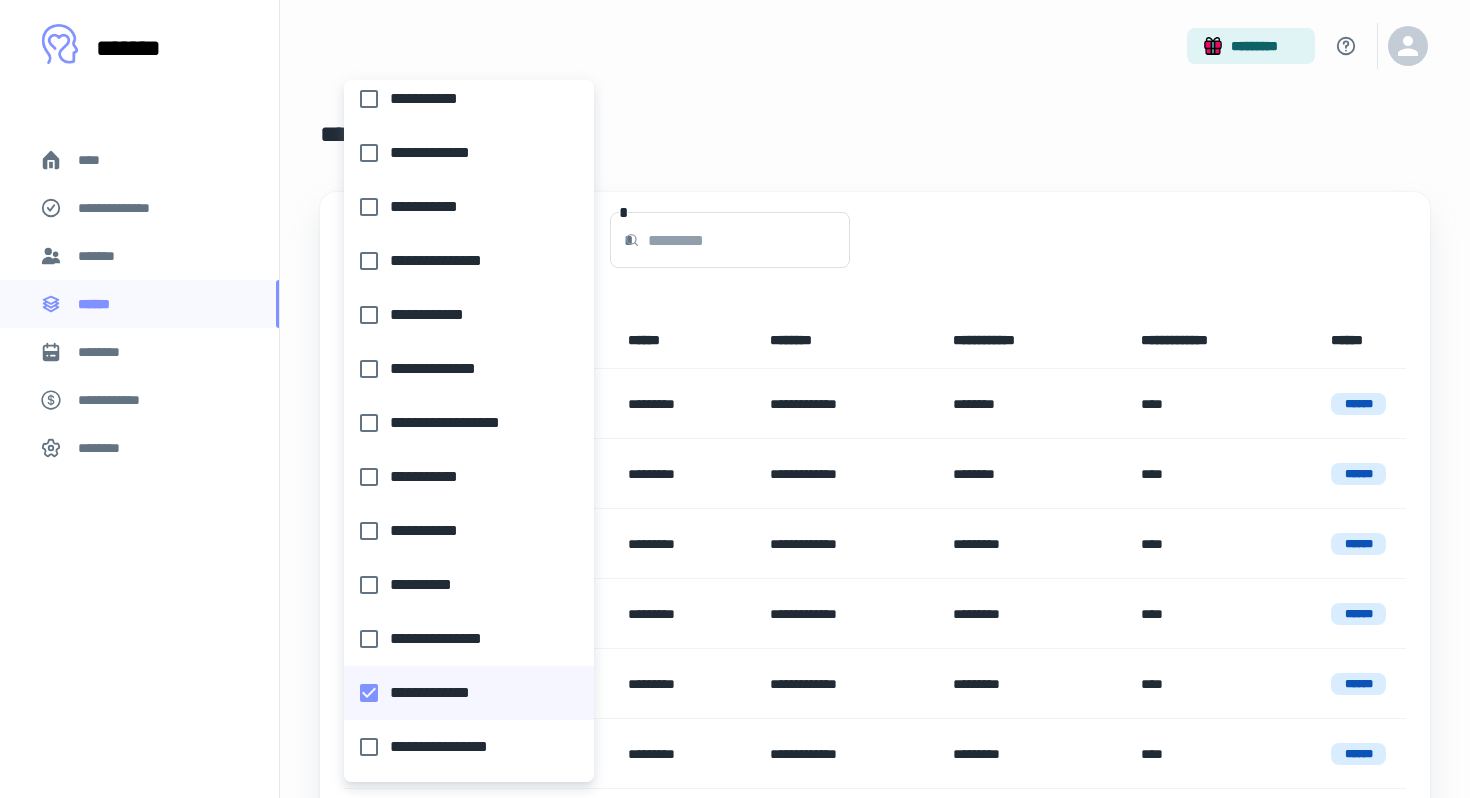 click at bounding box center [735, 399] 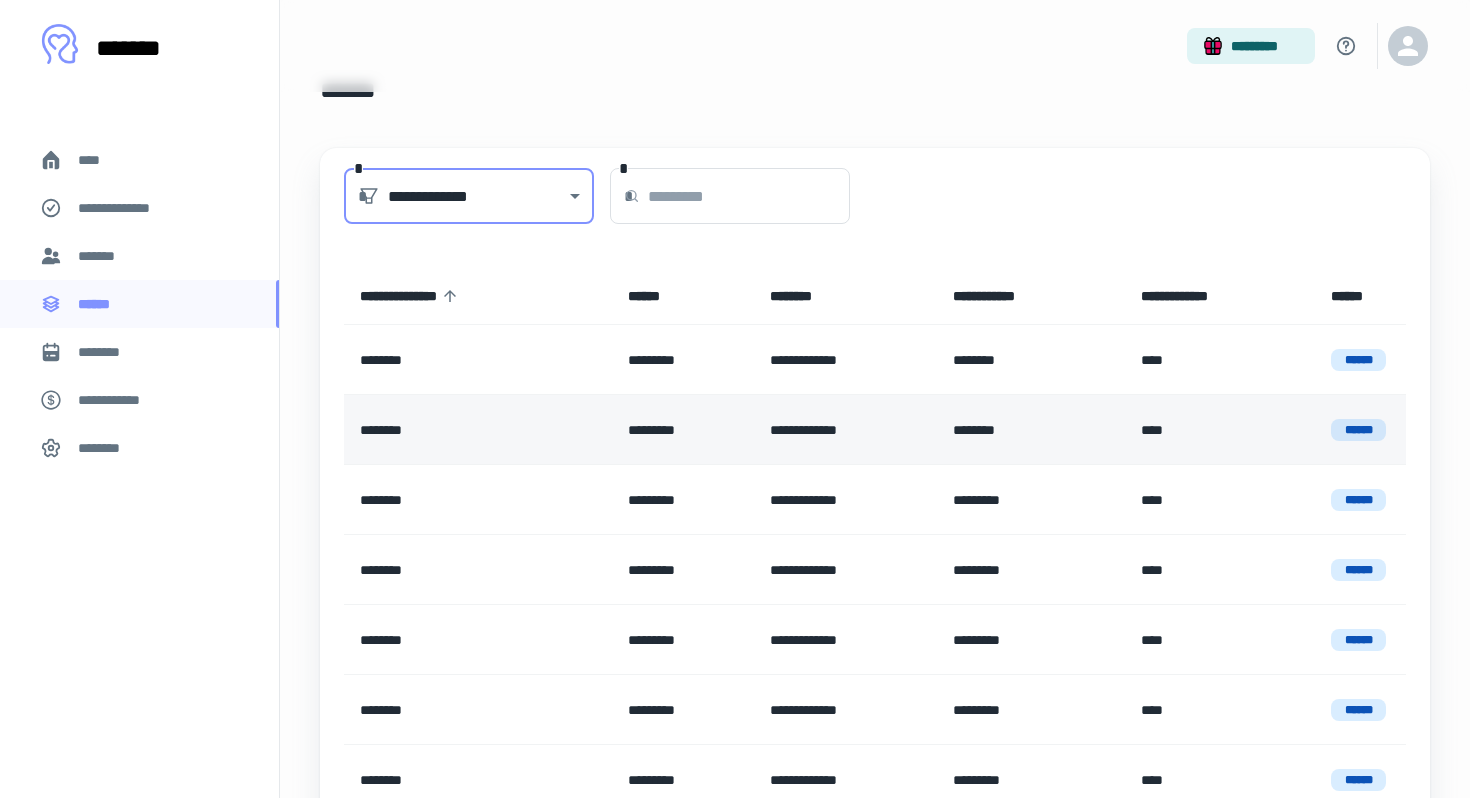scroll, scrollTop: 36, scrollLeft: 0, axis: vertical 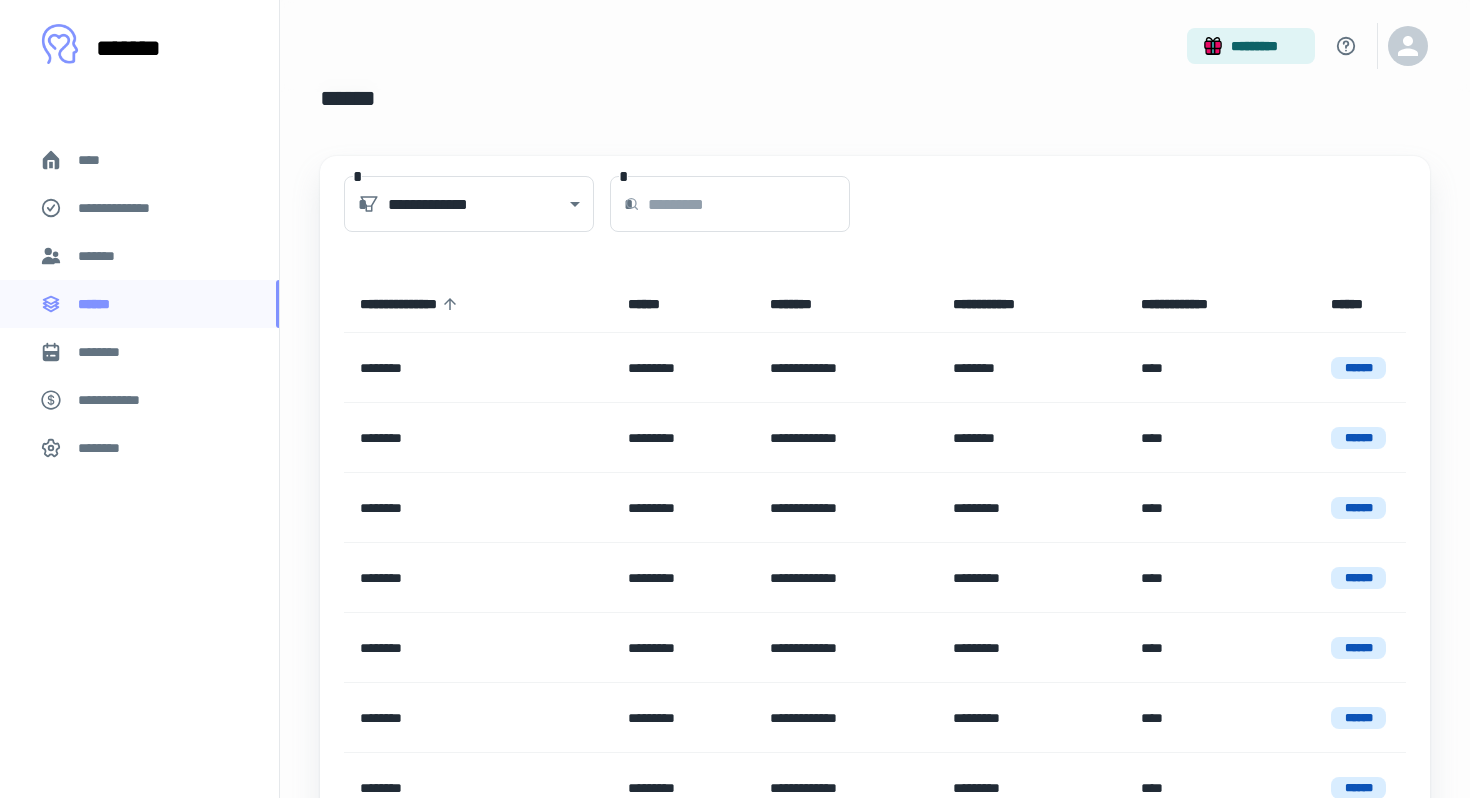 click on "[FIRST] [LAST]" at bounding box center (428, 304) 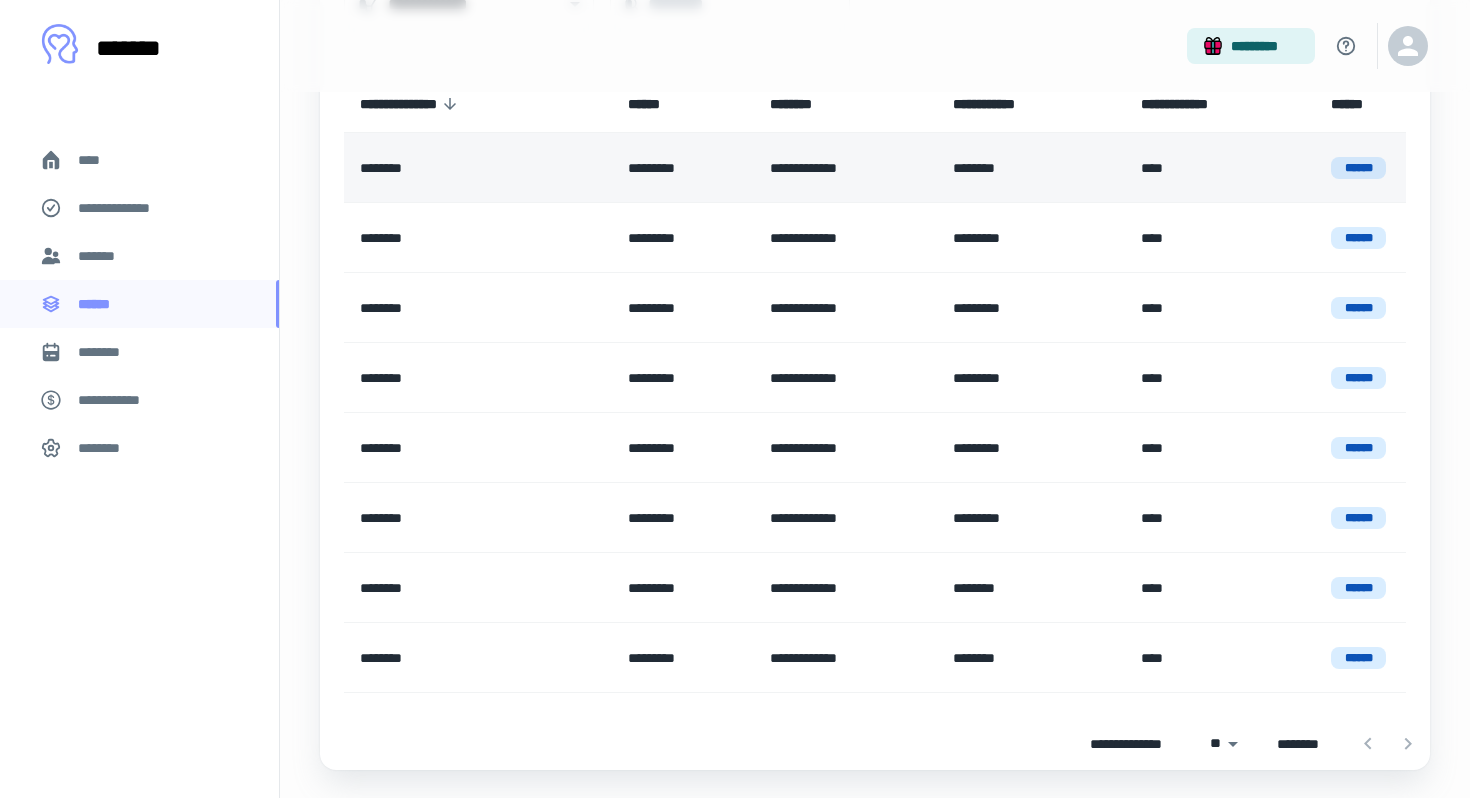 scroll, scrollTop: 288, scrollLeft: 0, axis: vertical 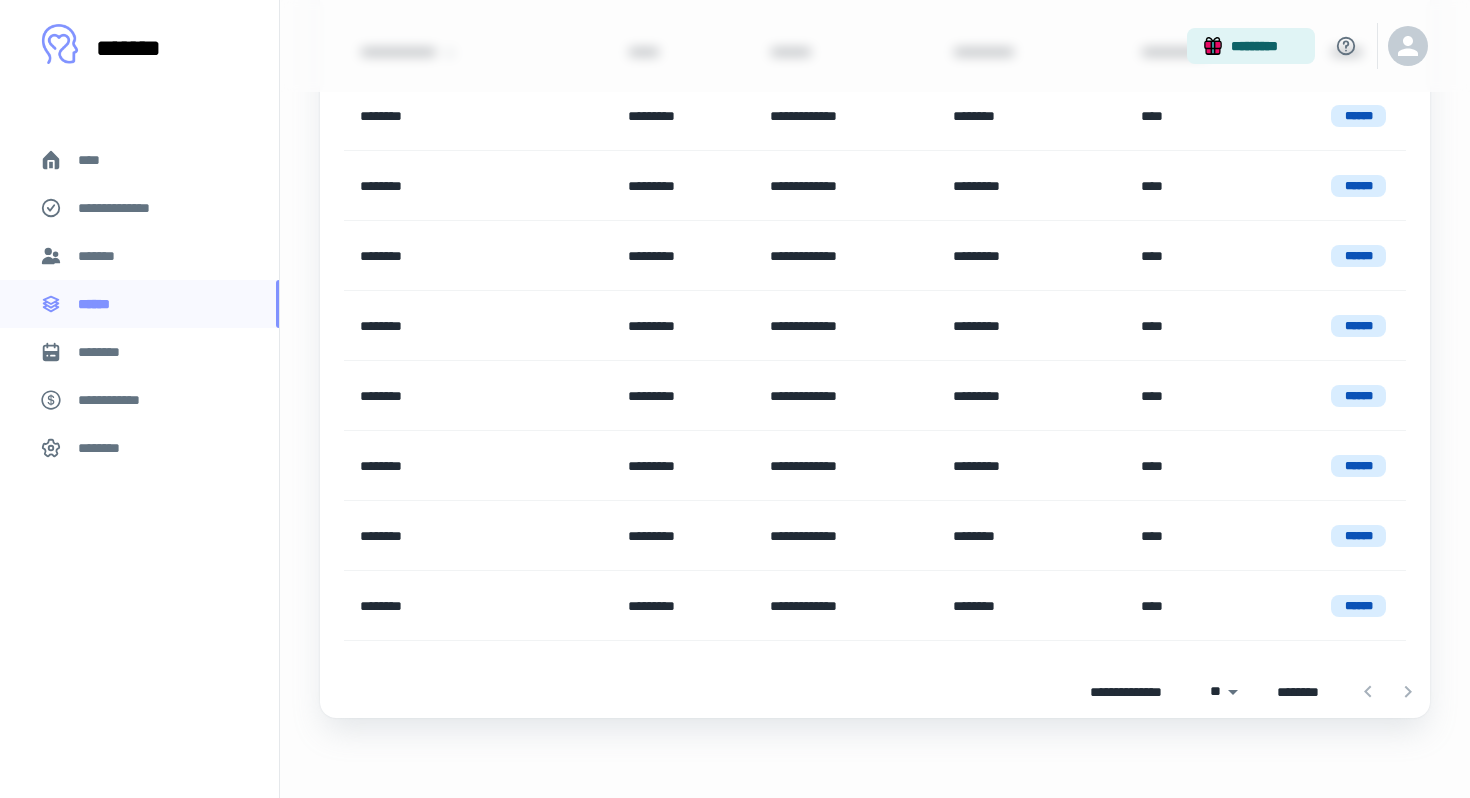 click on "********" at bounding box center [107, 352] 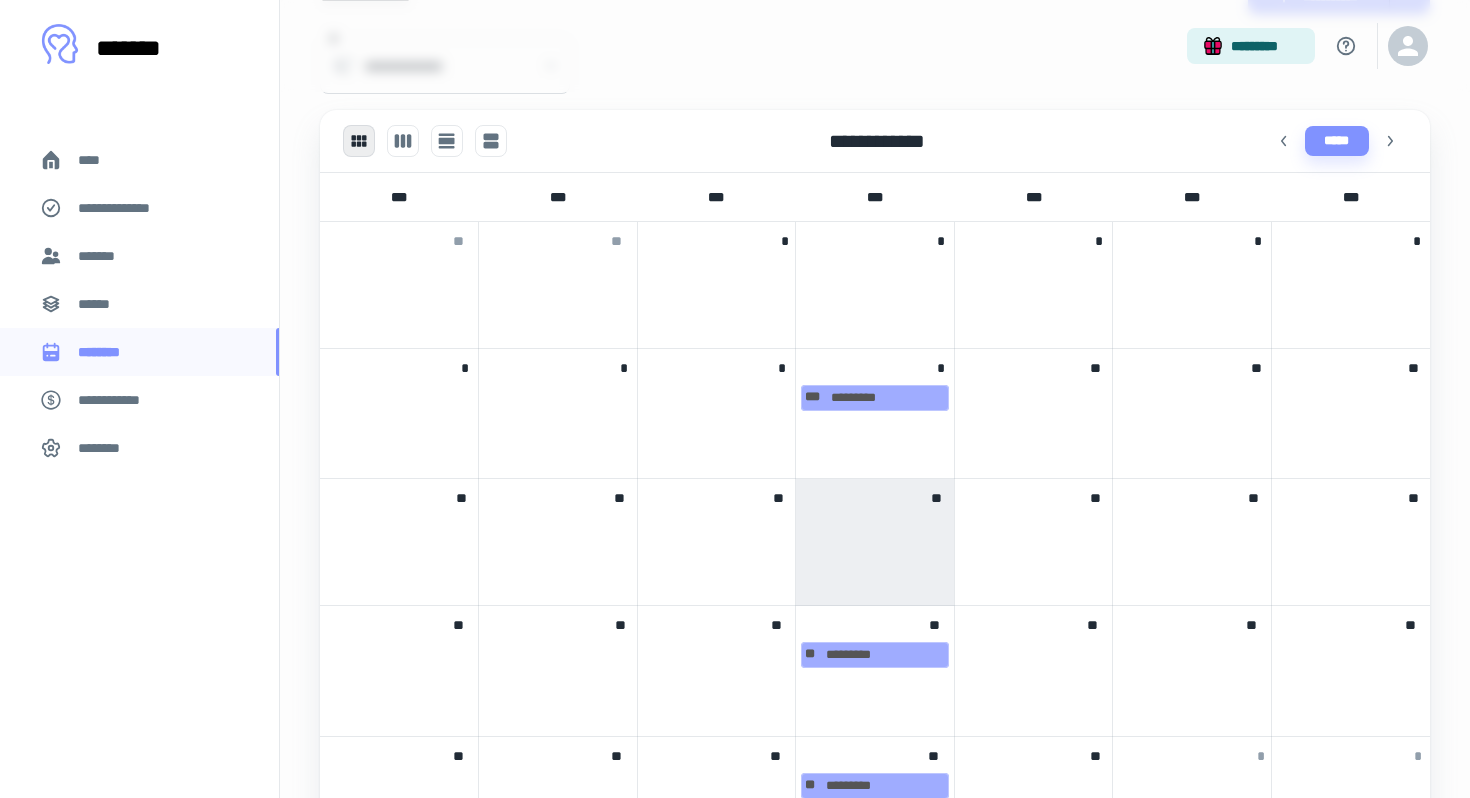 scroll, scrollTop: 651, scrollLeft: 0, axis: vertical 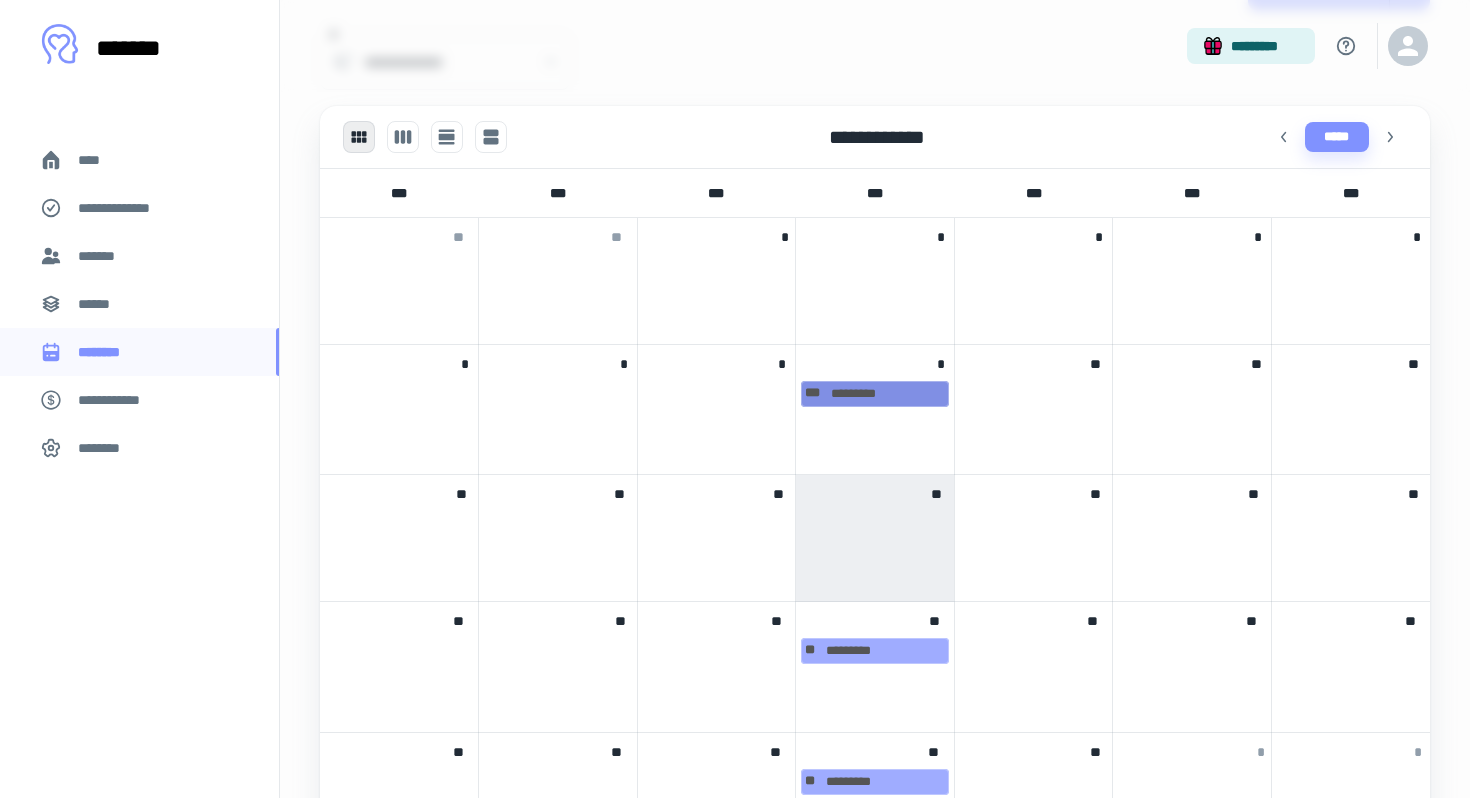 click on "[FIRST] [LAST]" at bounding box center [875, 394] 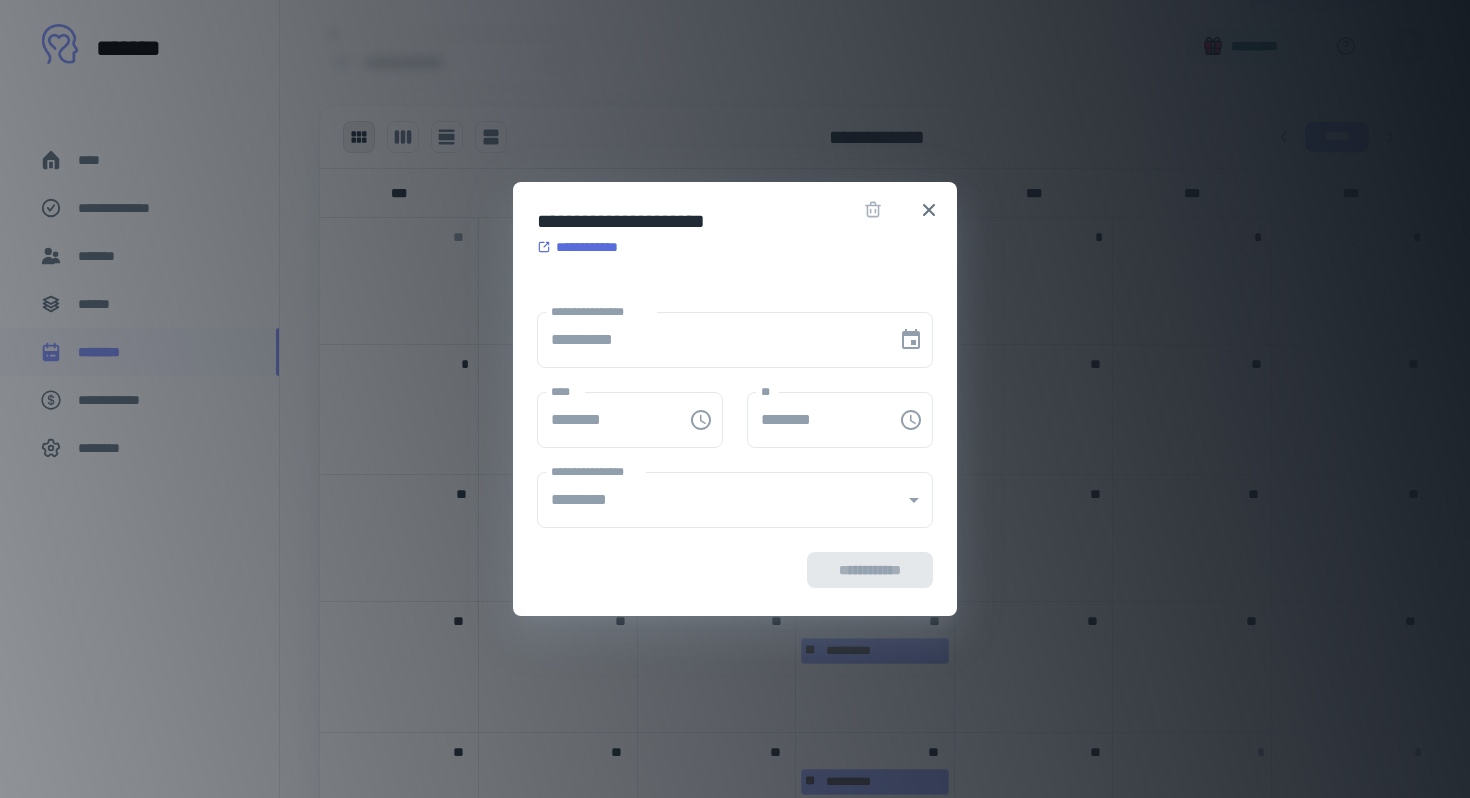 click on "**********" at bounding box center (584, 247) 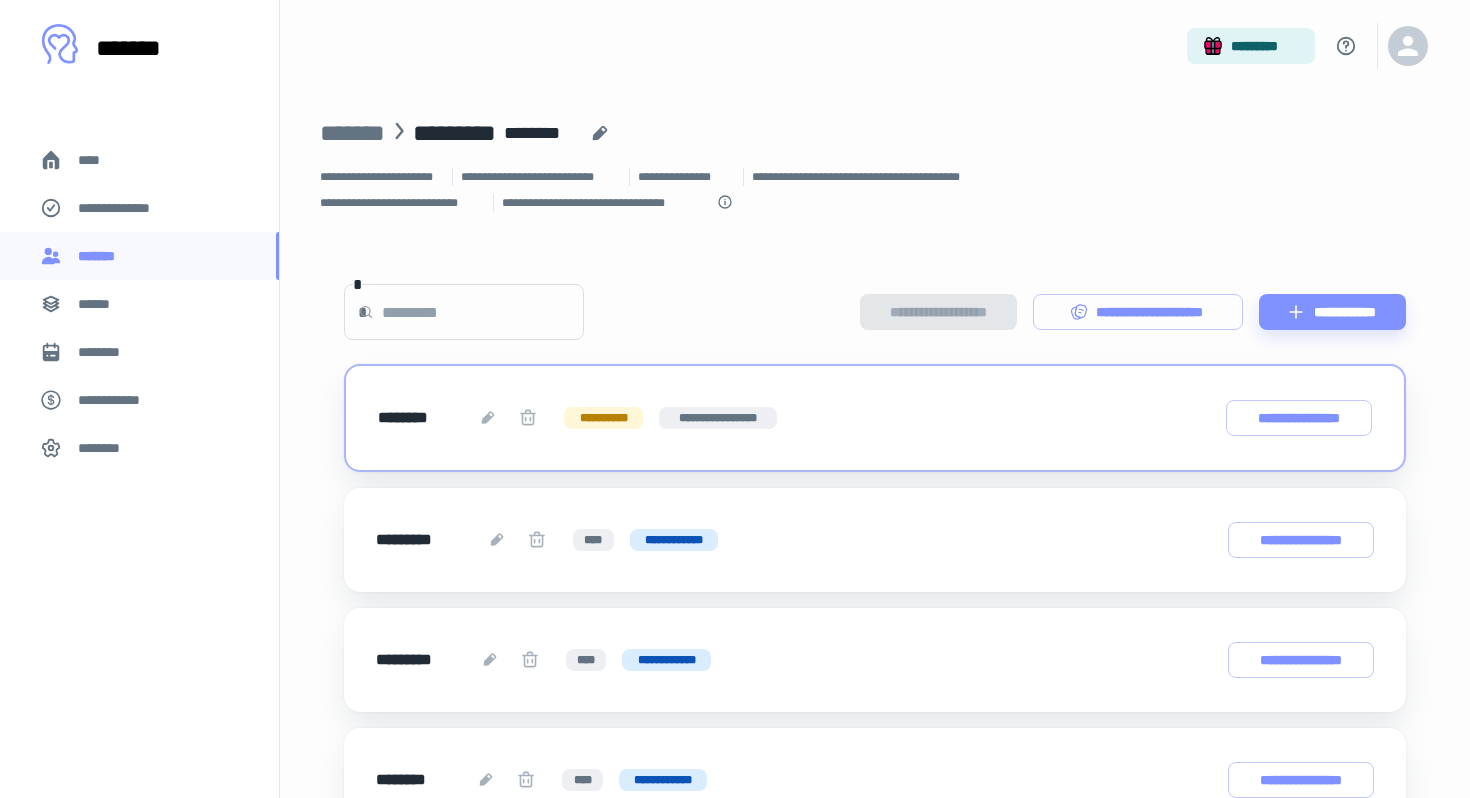 scroll, scrollTop: 0, scrollLeft: 0, axis: both 